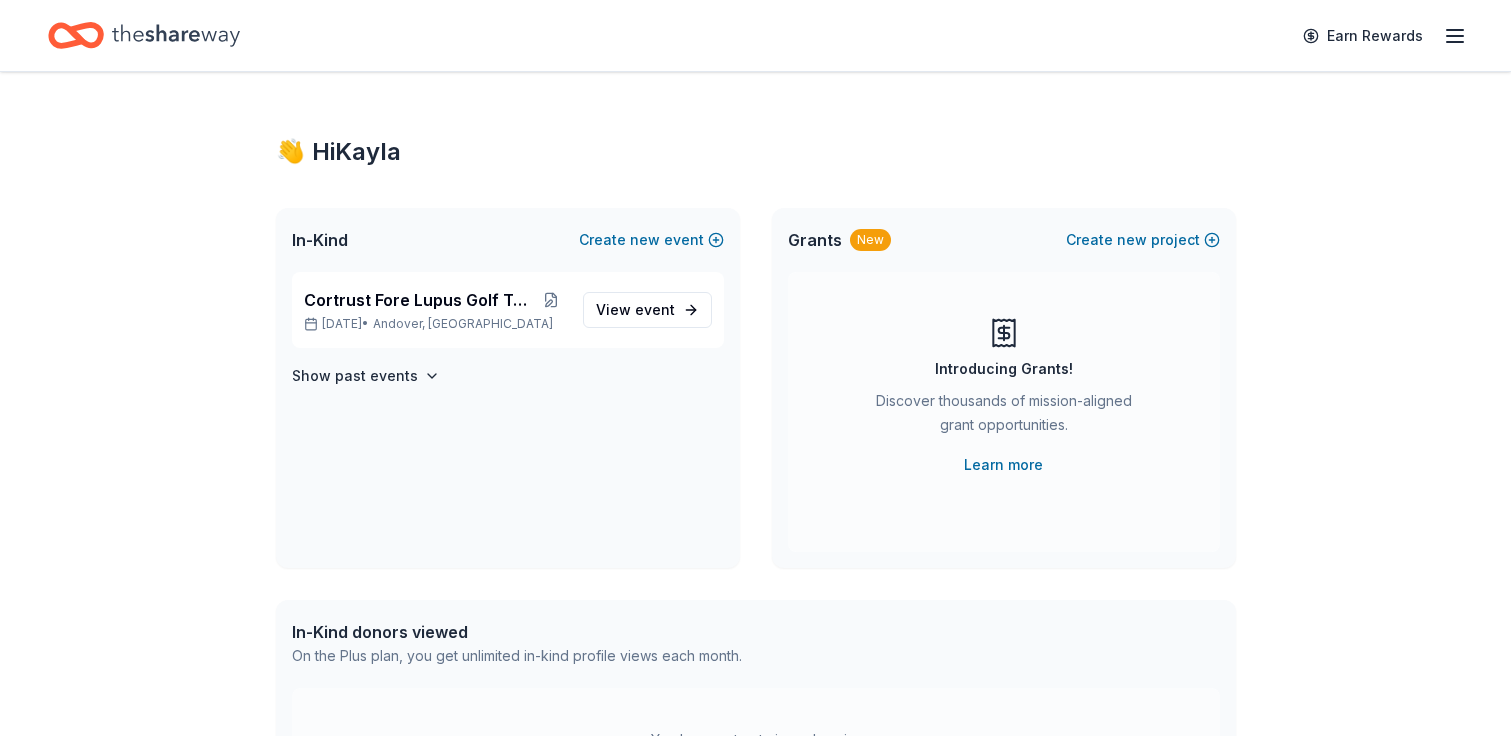 scroll, scrollTop: 0, scrollLeft: 0, axis: both 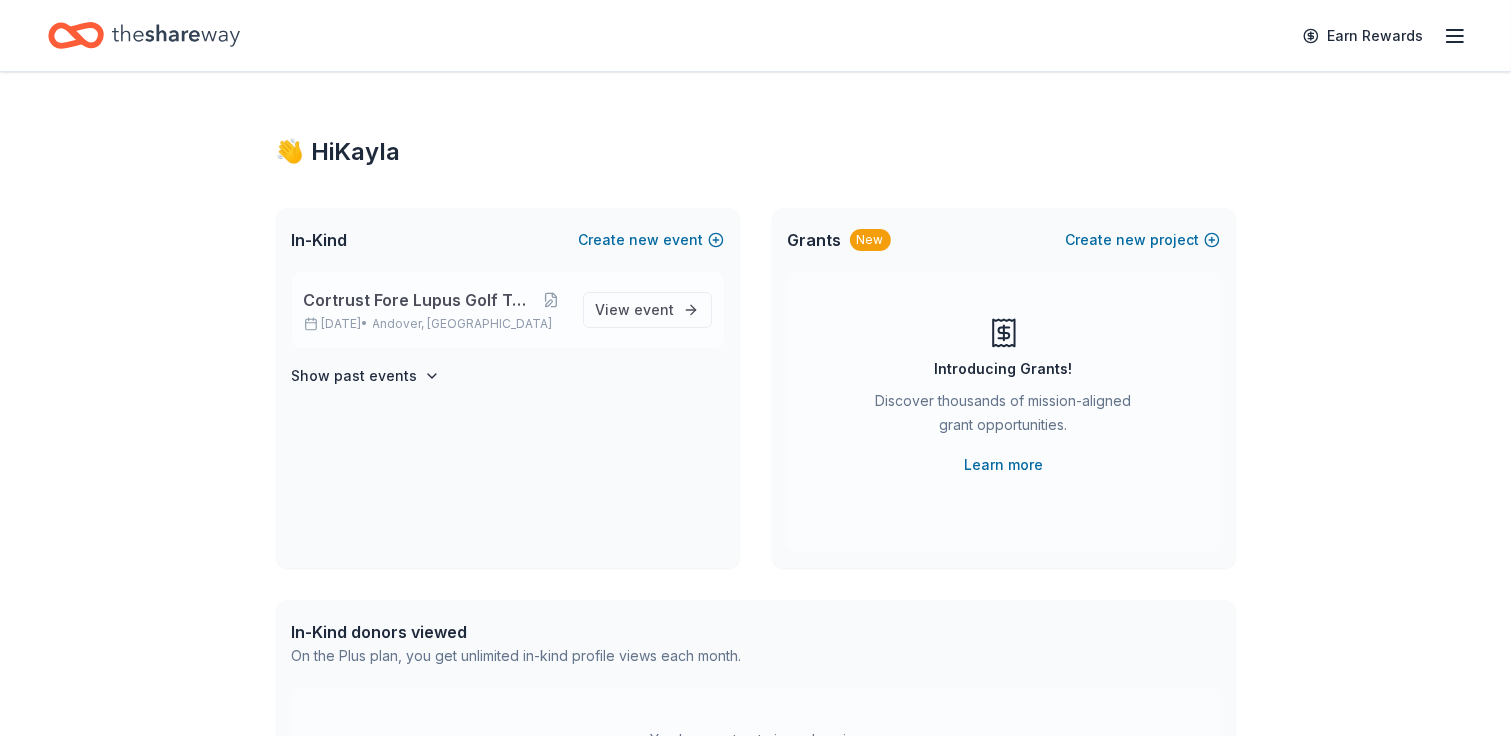 click on "Cortrust Fore Lupus Golf Tournament" at bounding box center (420, 300) 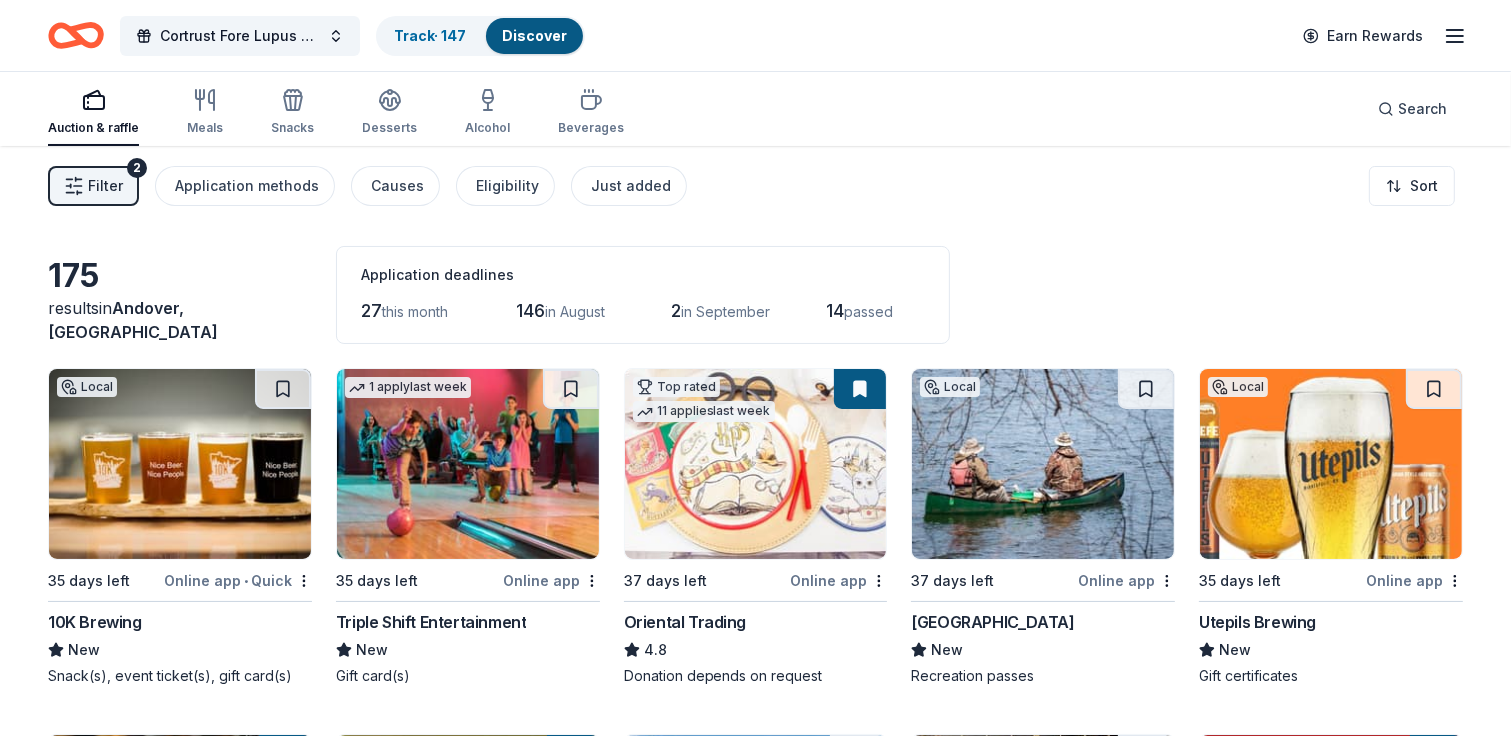 click at bounding box center (180, 464) 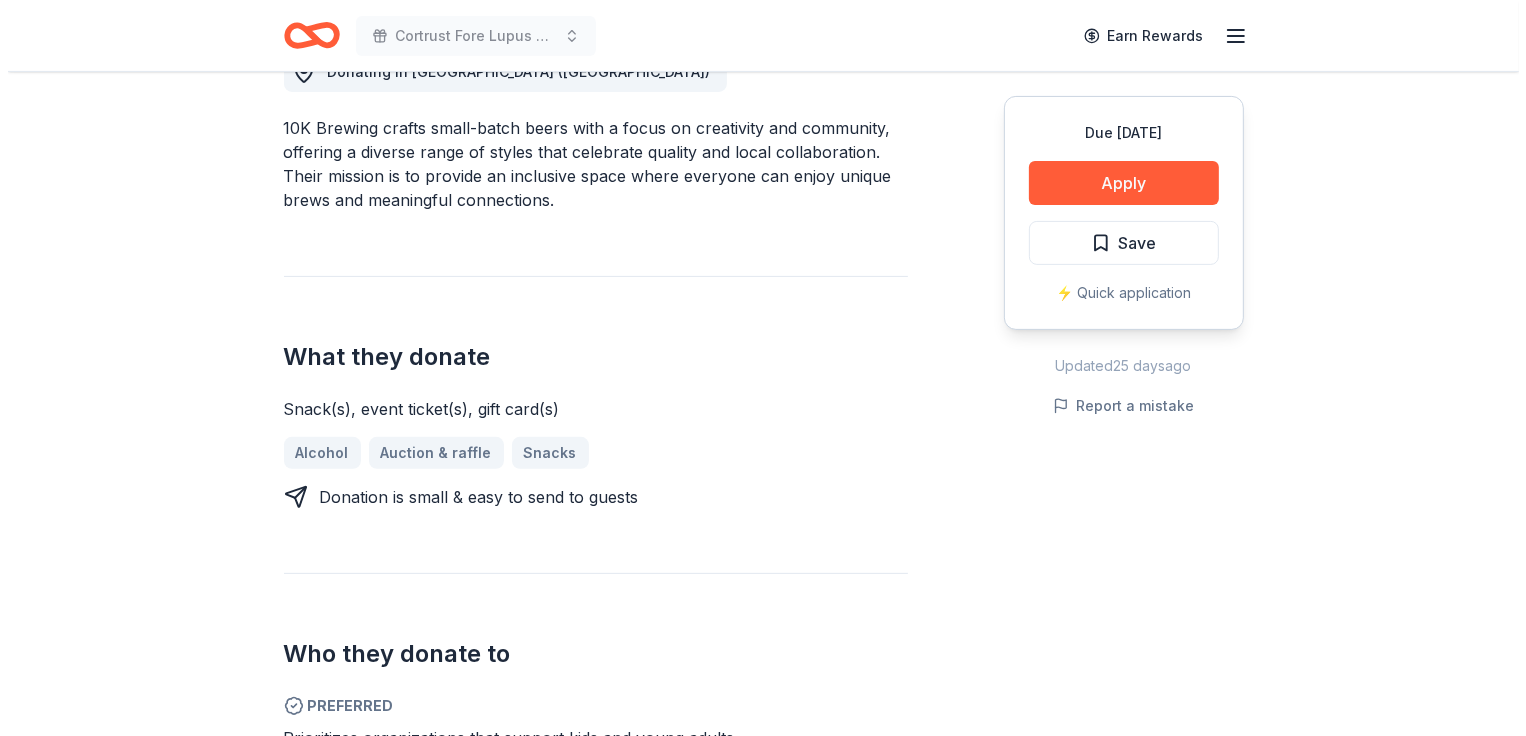 scroll, scrollTop: 600, scrollLeft: 0, axis: vertical 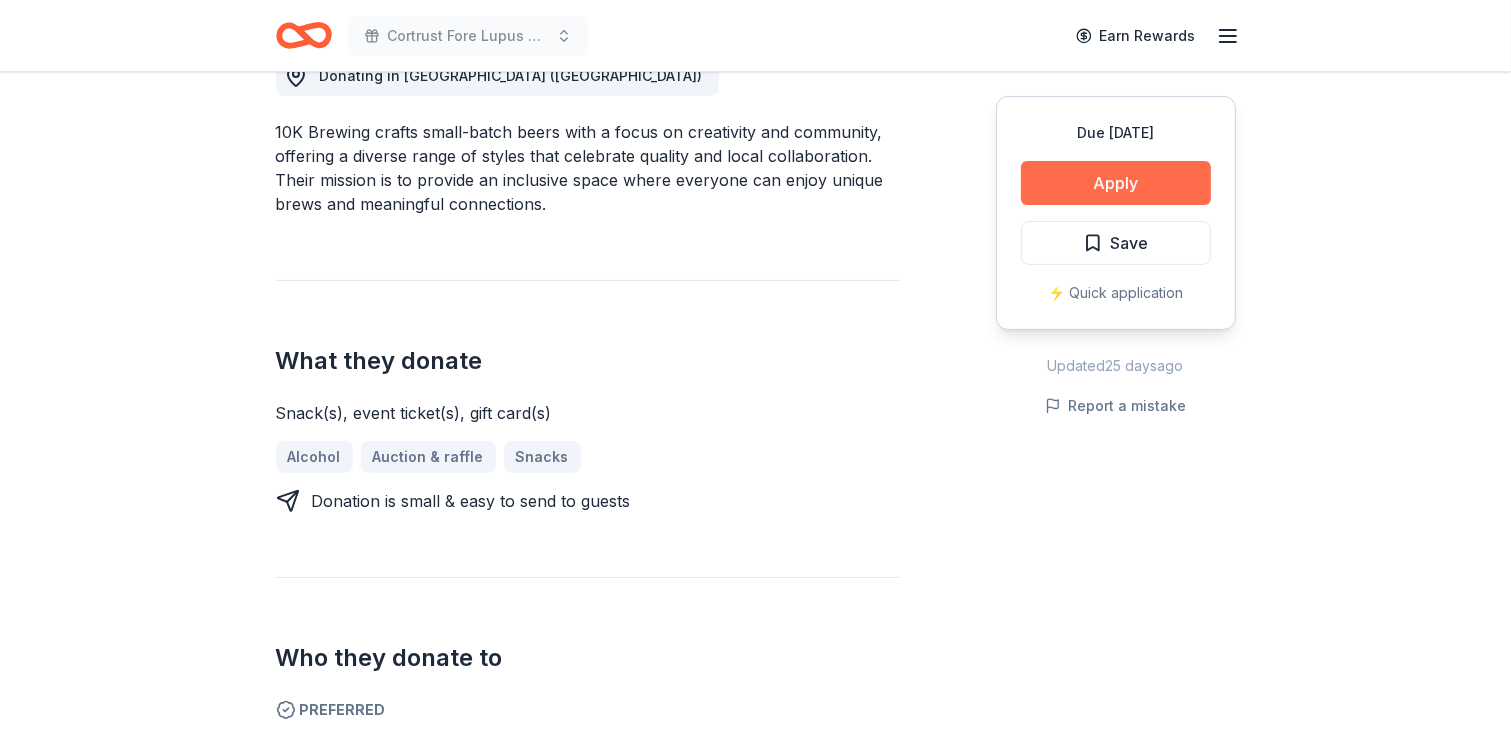 click on "Apply" at bounding box center [1116, 183] 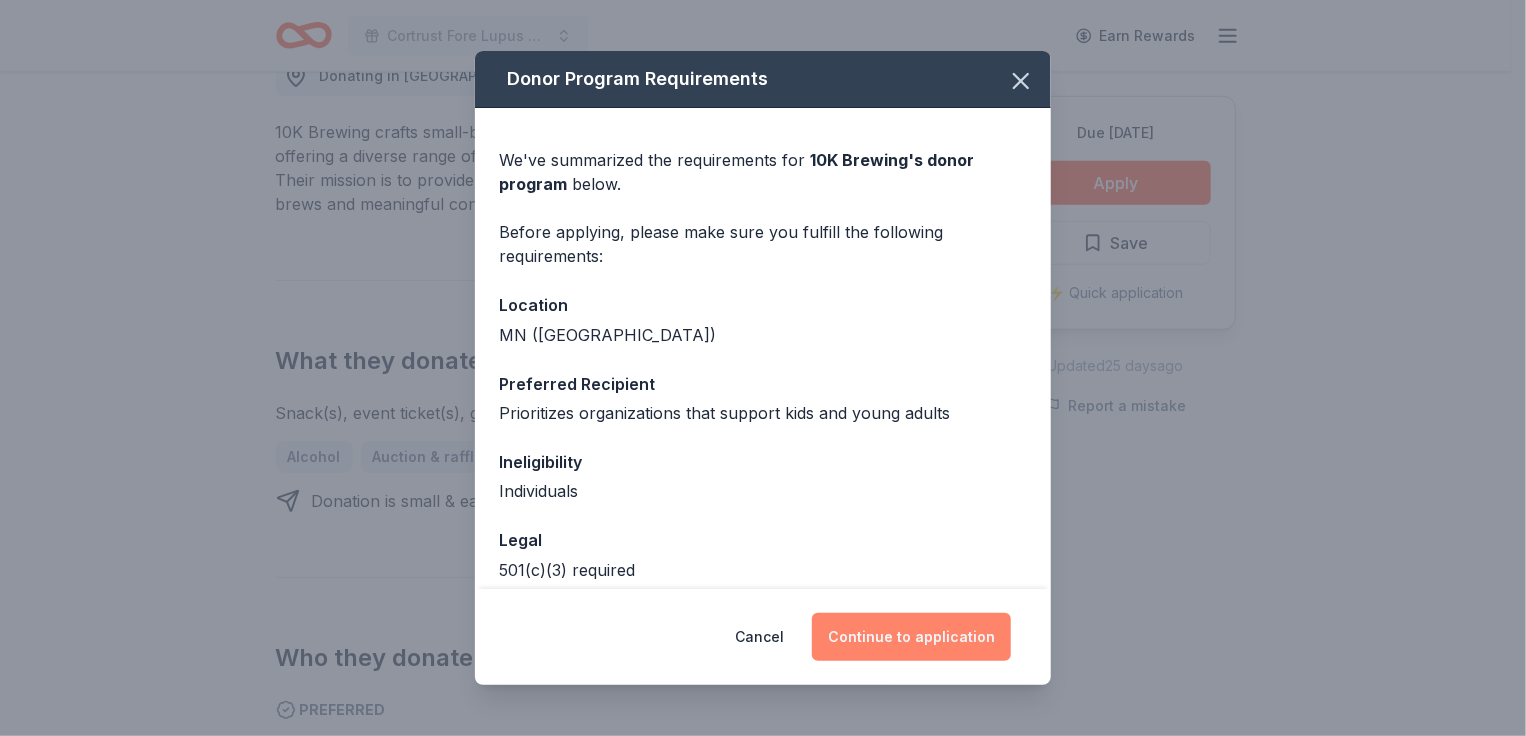 click on "Continue to application" at bounding box center [911, 637] 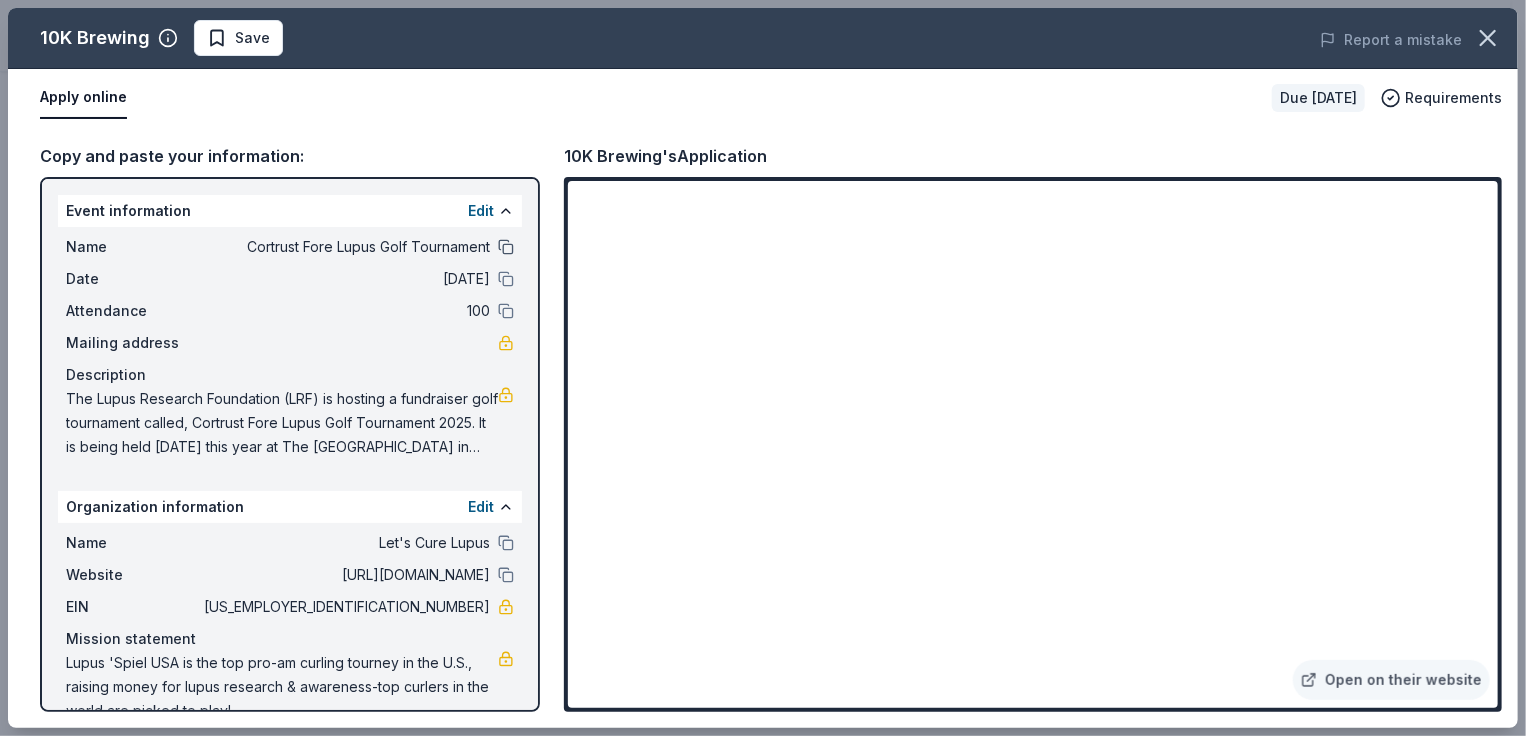 click at bounding box center [506, 247] 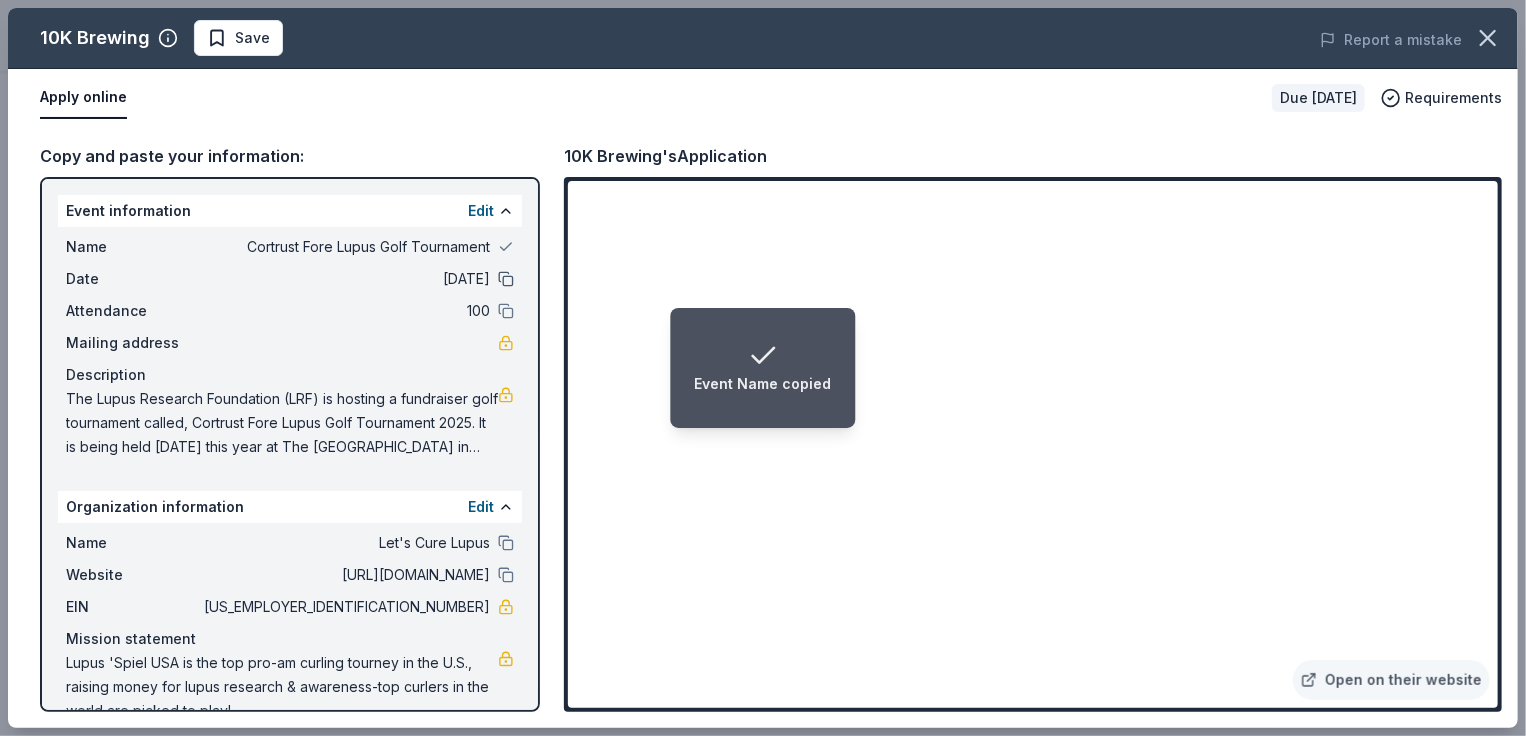 click at bounding box center [506, 279] 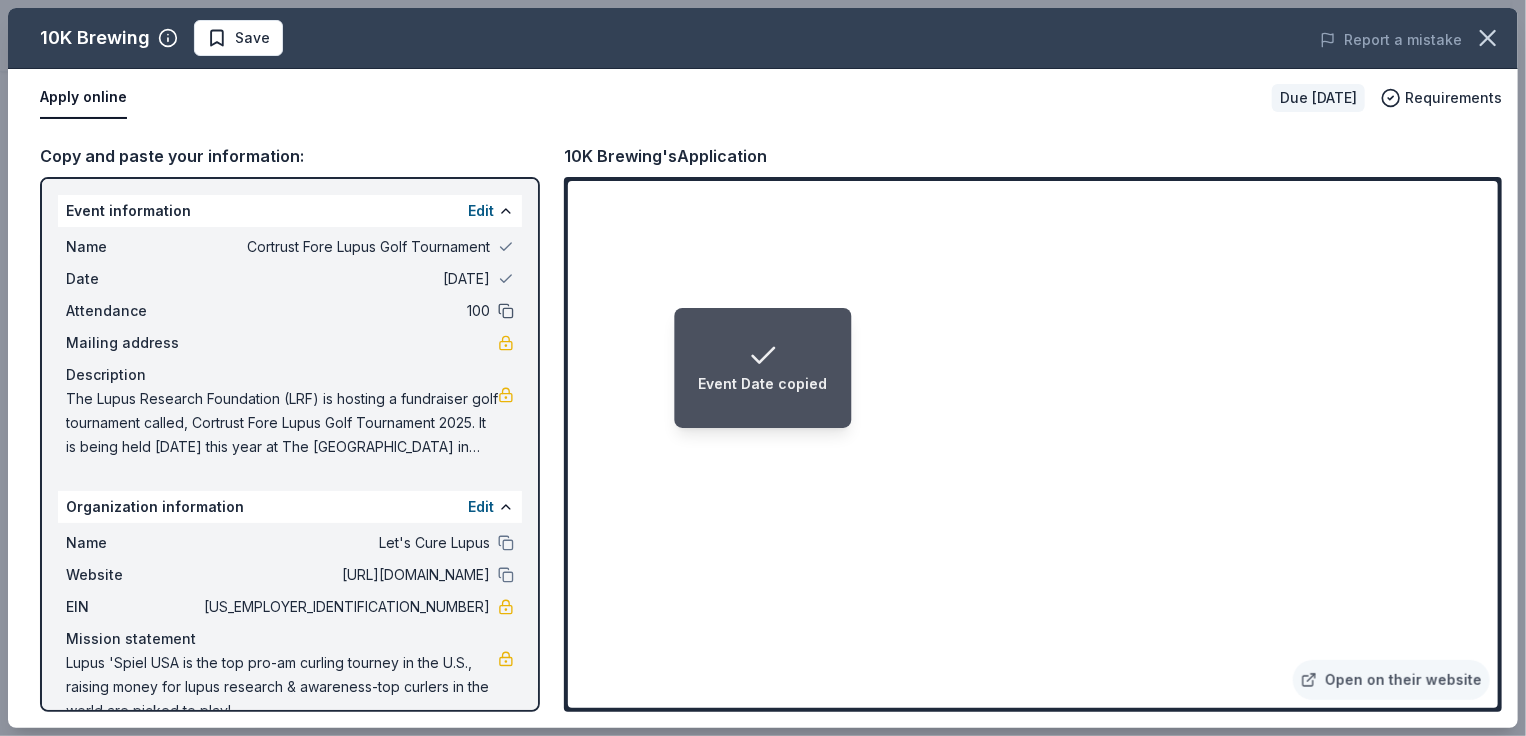 click at bounding box center (506, 311) 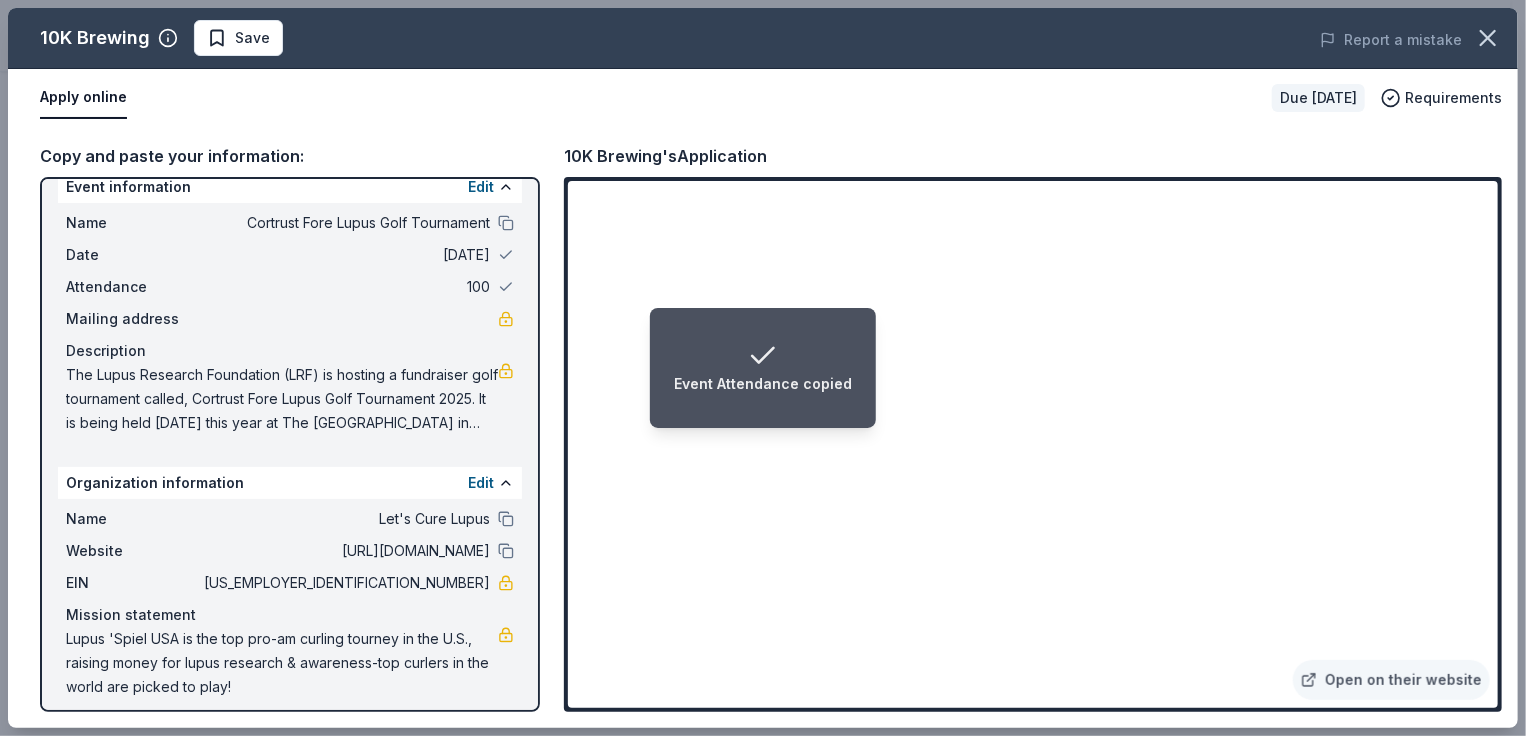 scroll, scrollTop: 36, scrollLeft: 0, axis: vertical 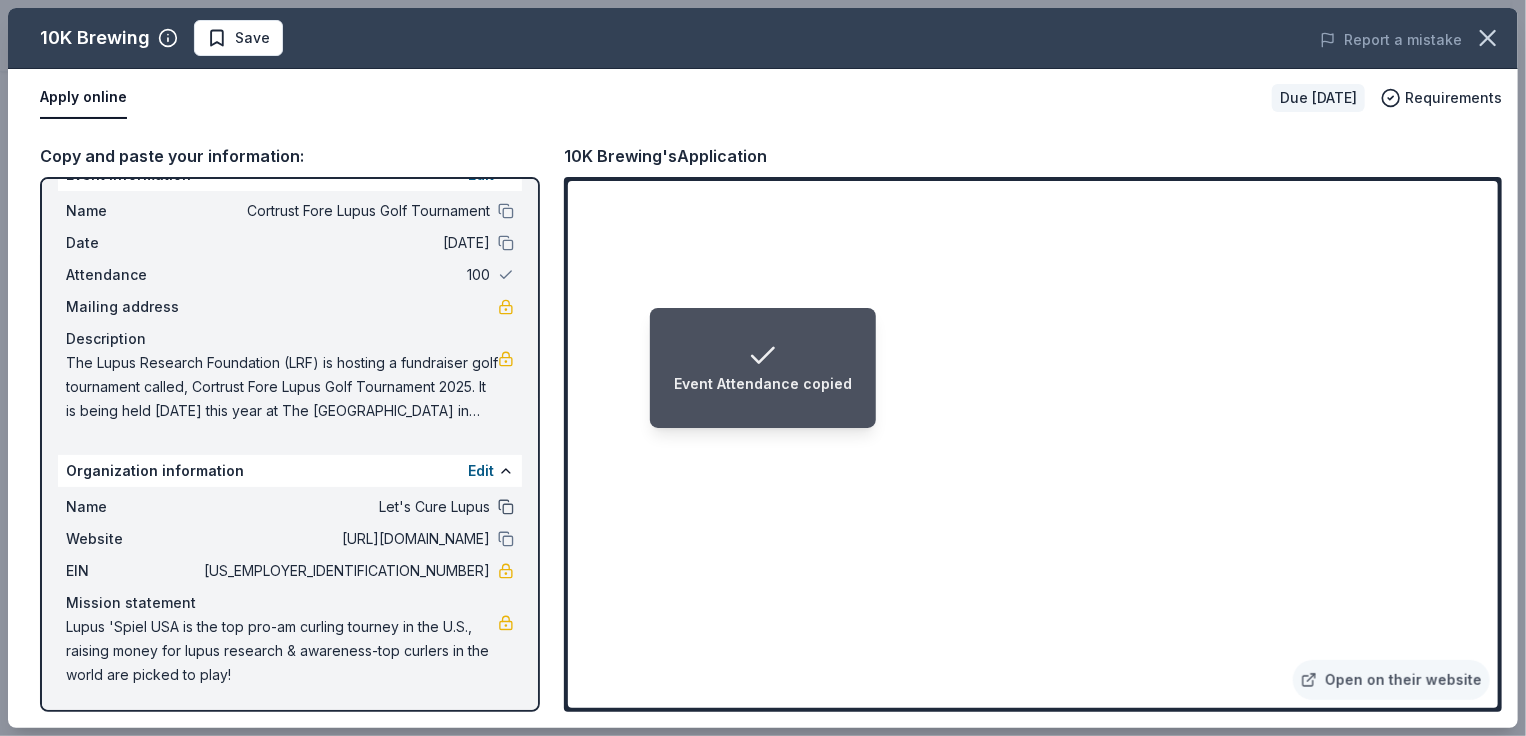 click at bounding box center [506, 507] 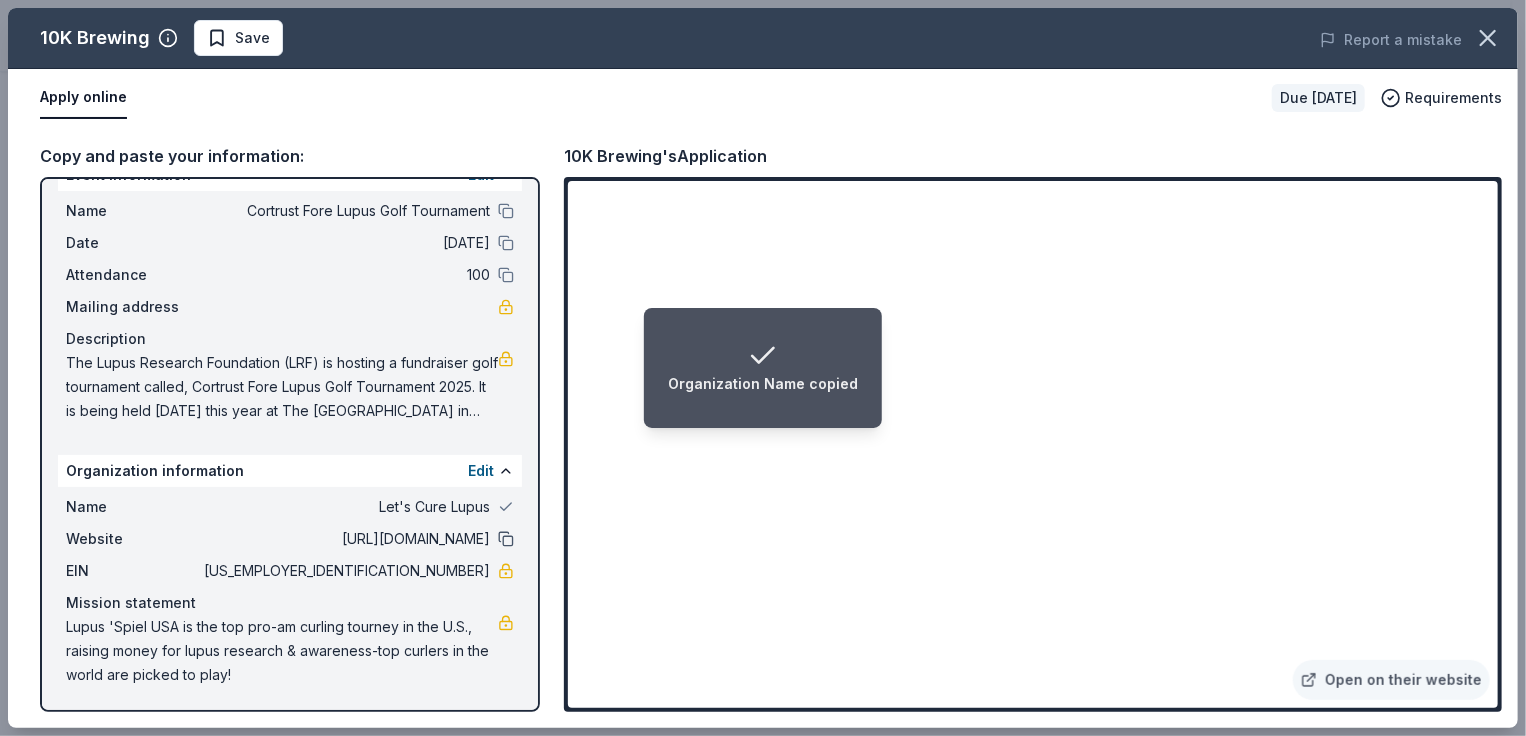 click at bounding box center (506, 539) 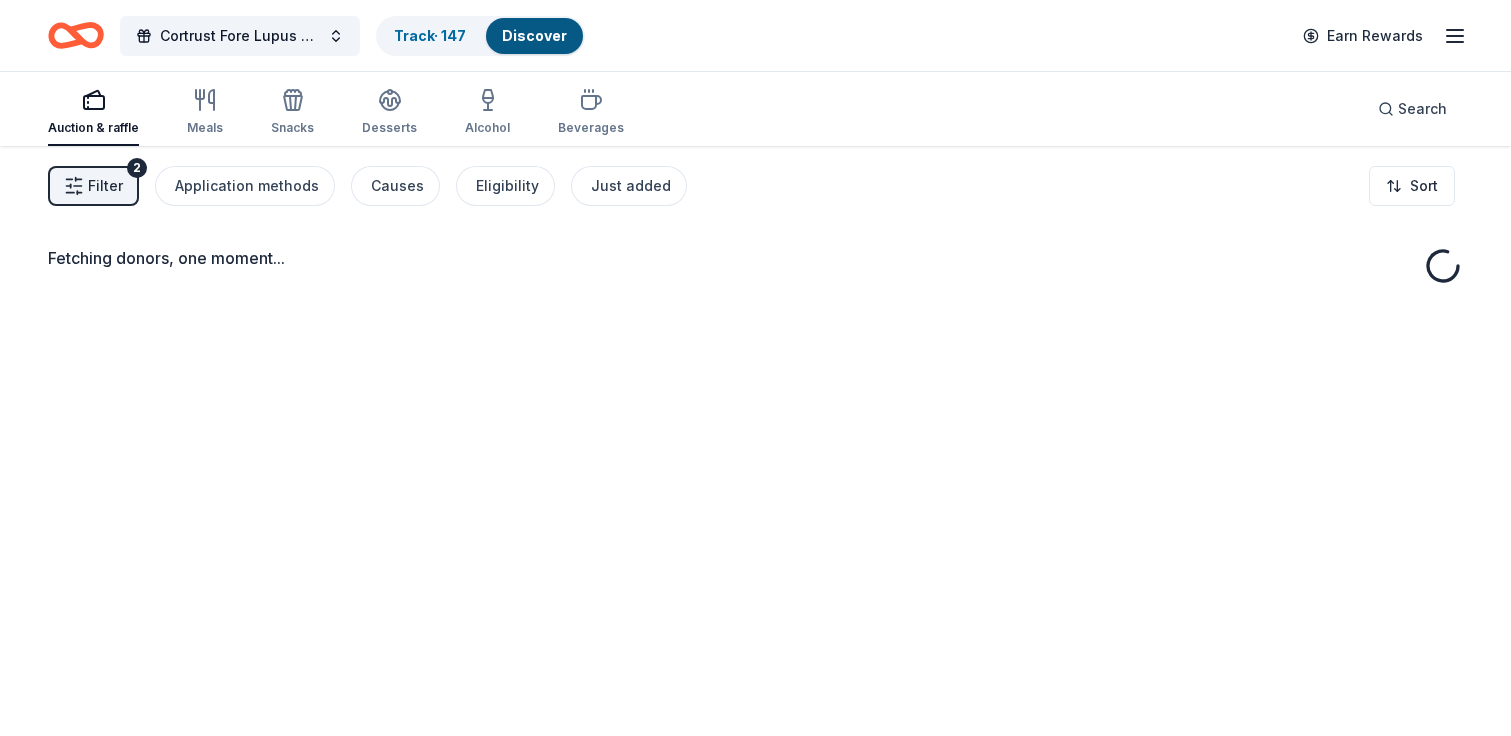 scroll, scrollTop: 0, scrollLeft: 0, axis: both 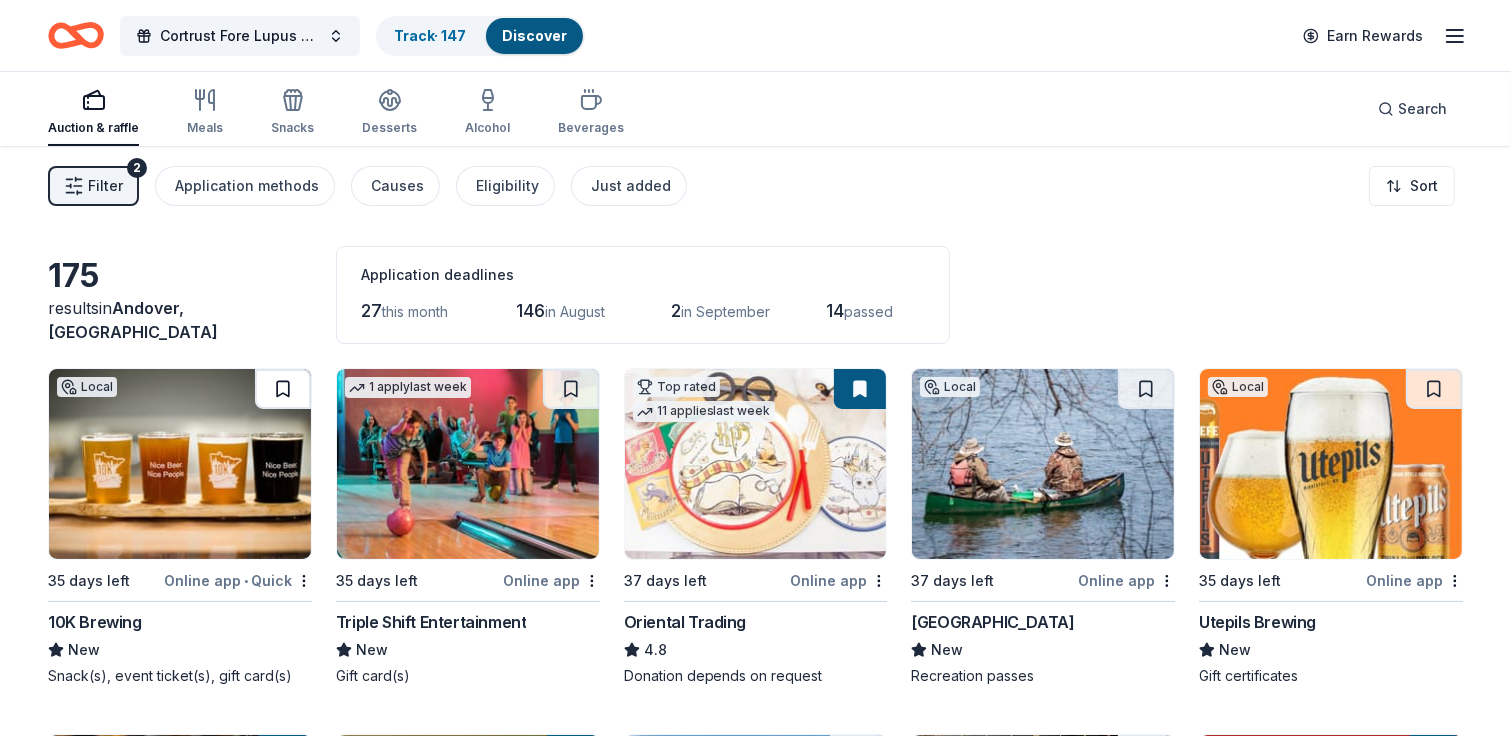 click at bounding box center [283, 389] 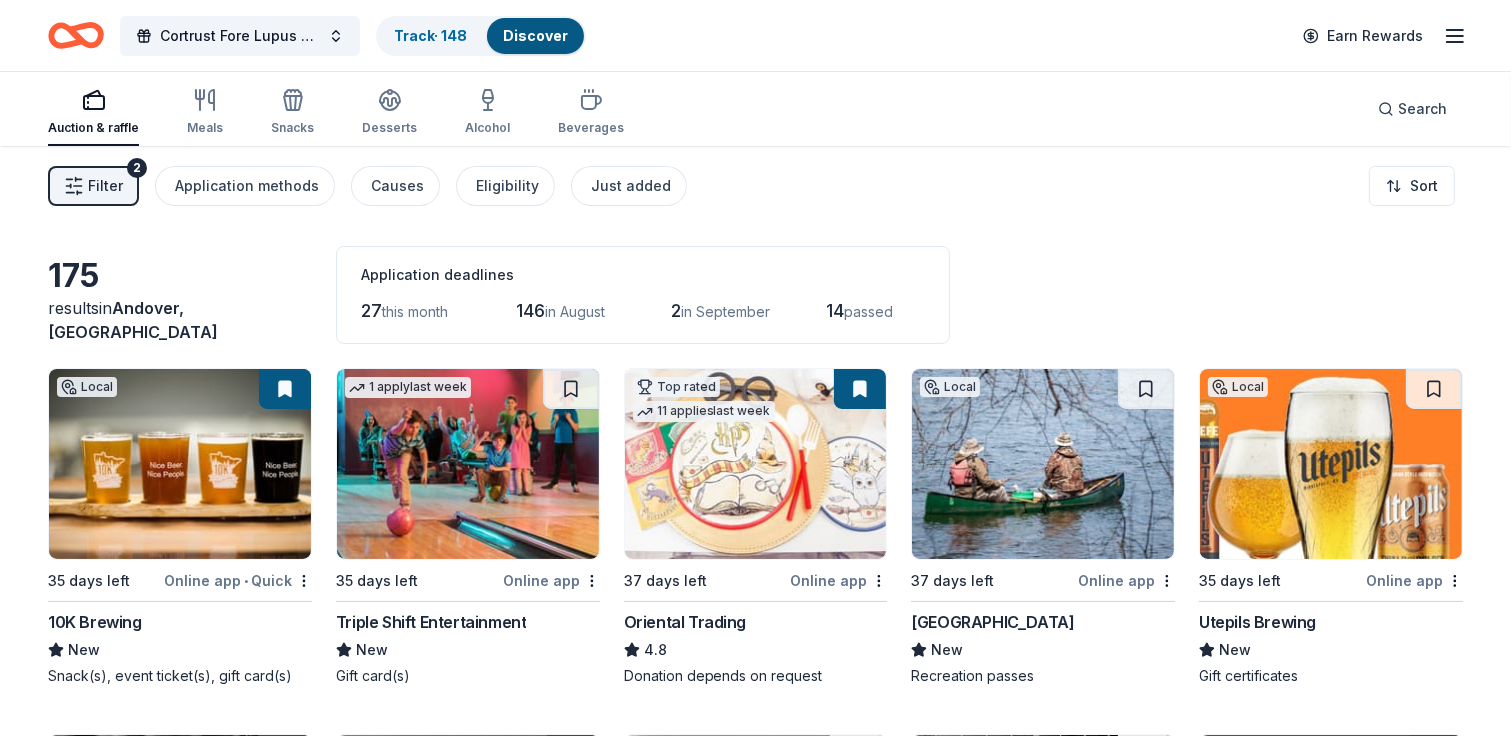 drag, startPoint x: 296, startPoint y: 387, endPoint x: 282, endPoint y: 387, distance: 14 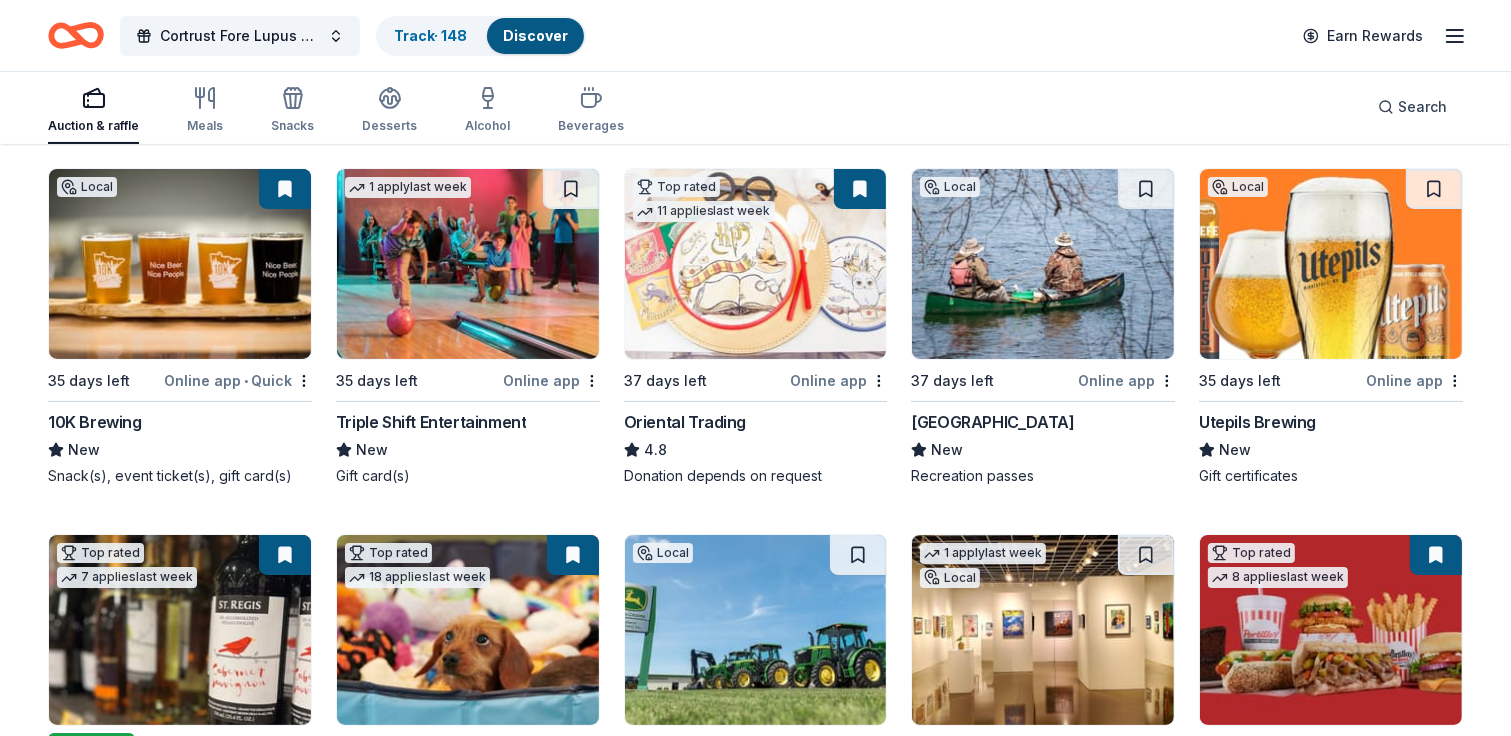 scroll, scrollTop: 100, scrollLeft: 0, axis: vertical 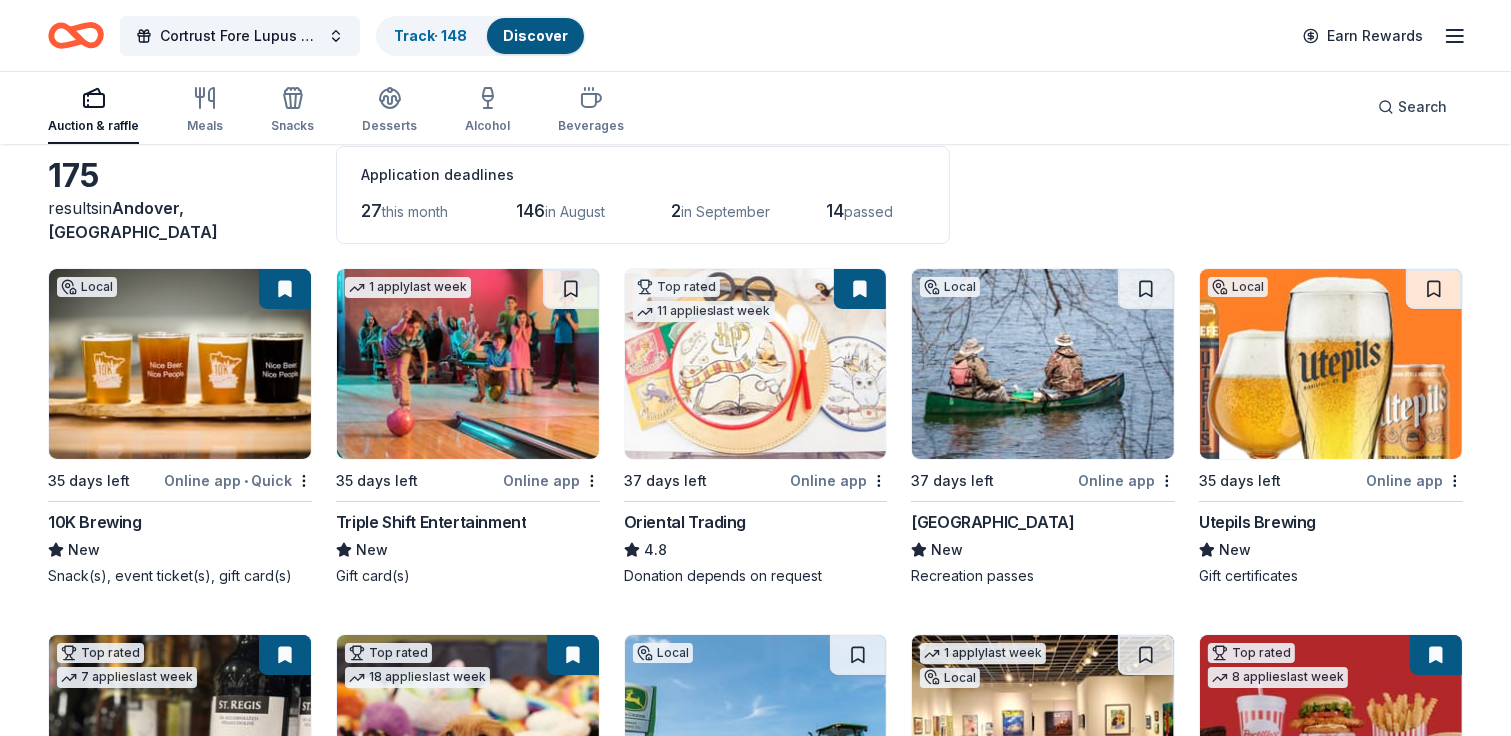 click at bounding box center (285, 289) 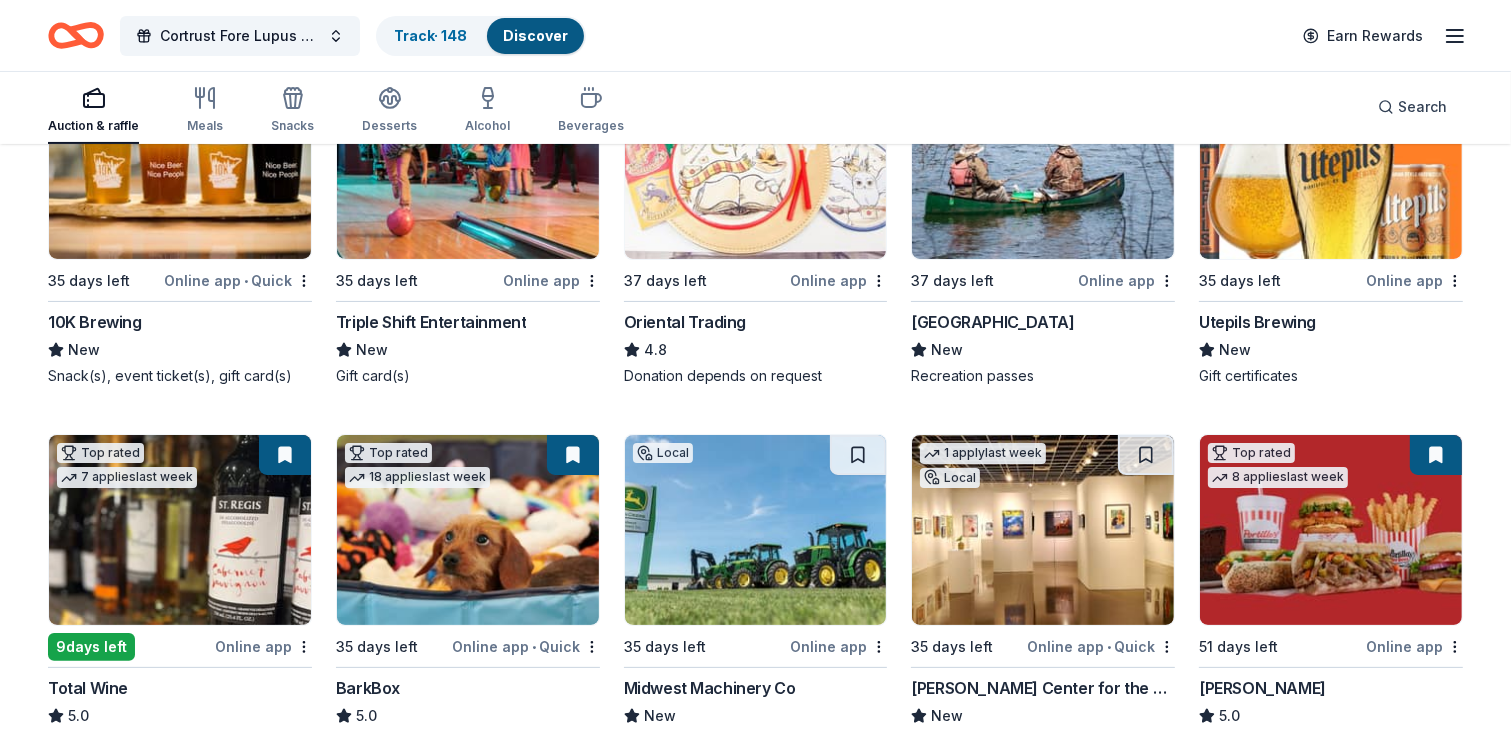 scroll, scrollTop: 100, scrollLeft: 0, axis: vertical 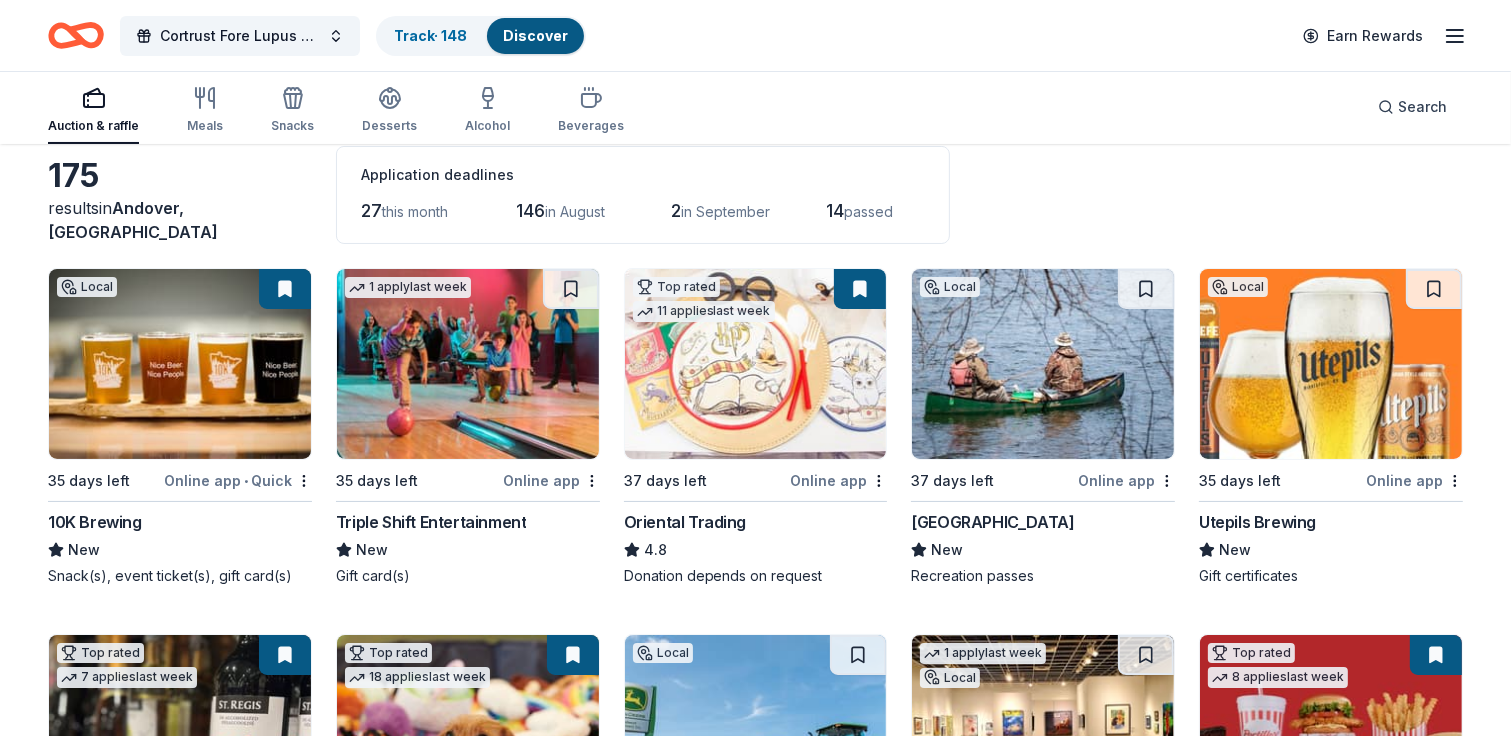 click at bounding box center (285, 289) 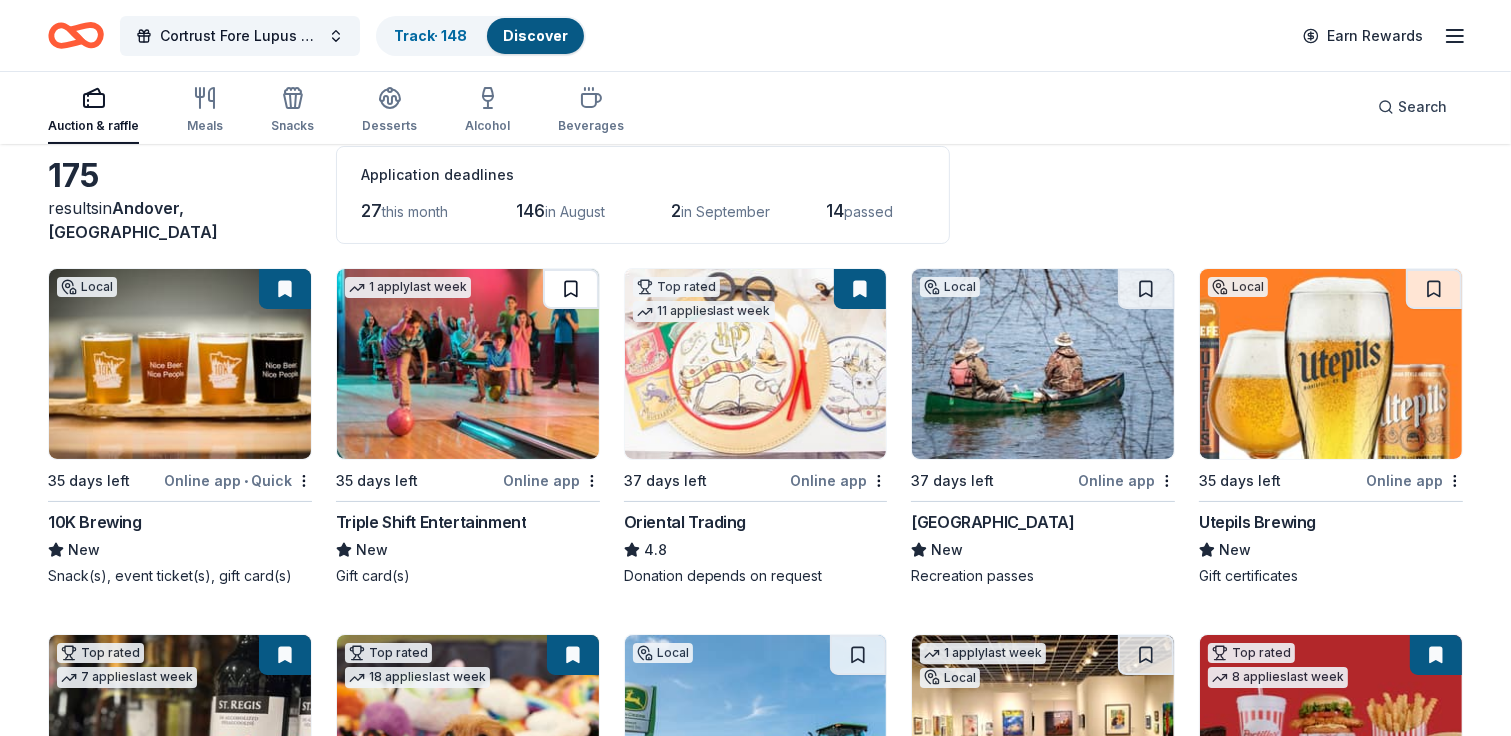 click at bounding box center [571, 289] 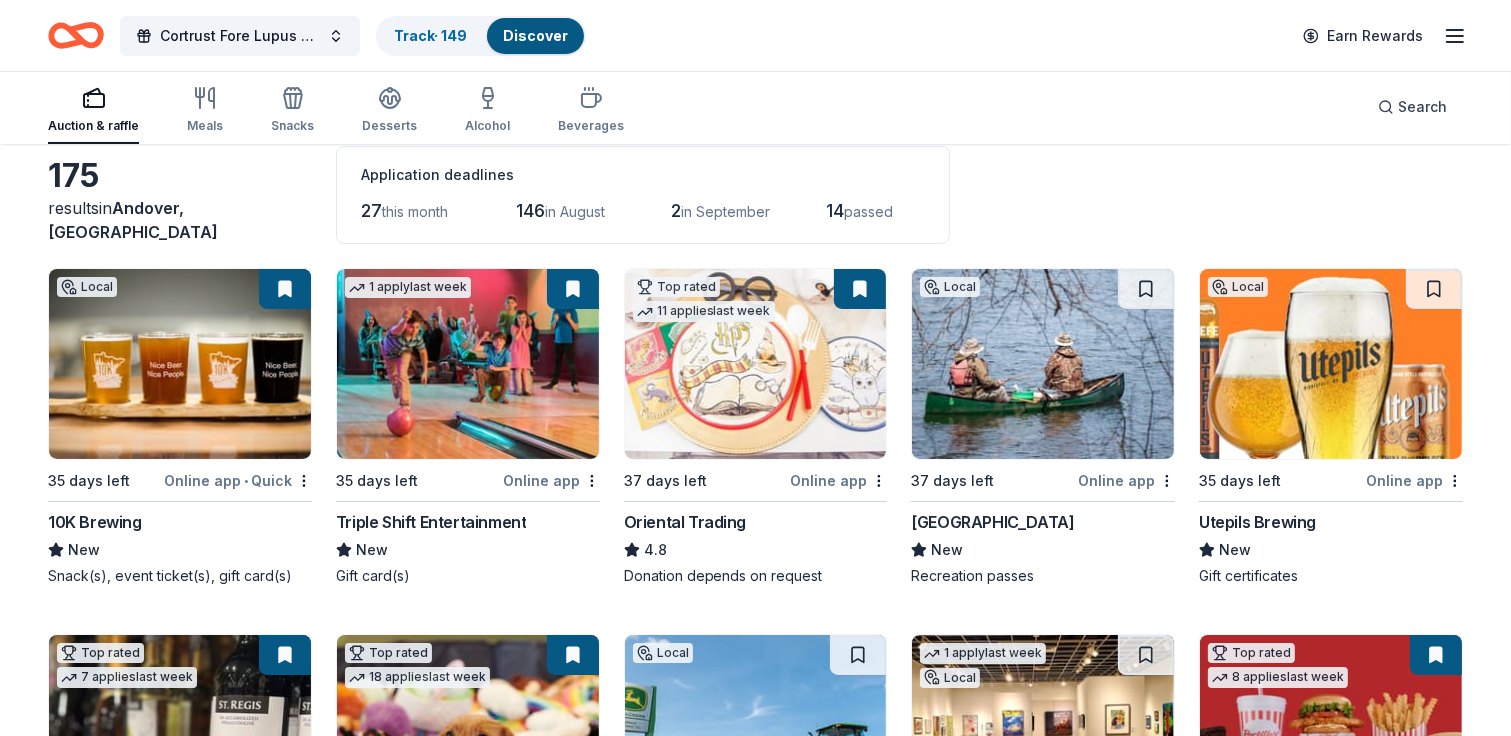 click on "Discover" at bounding box center (535, 35) 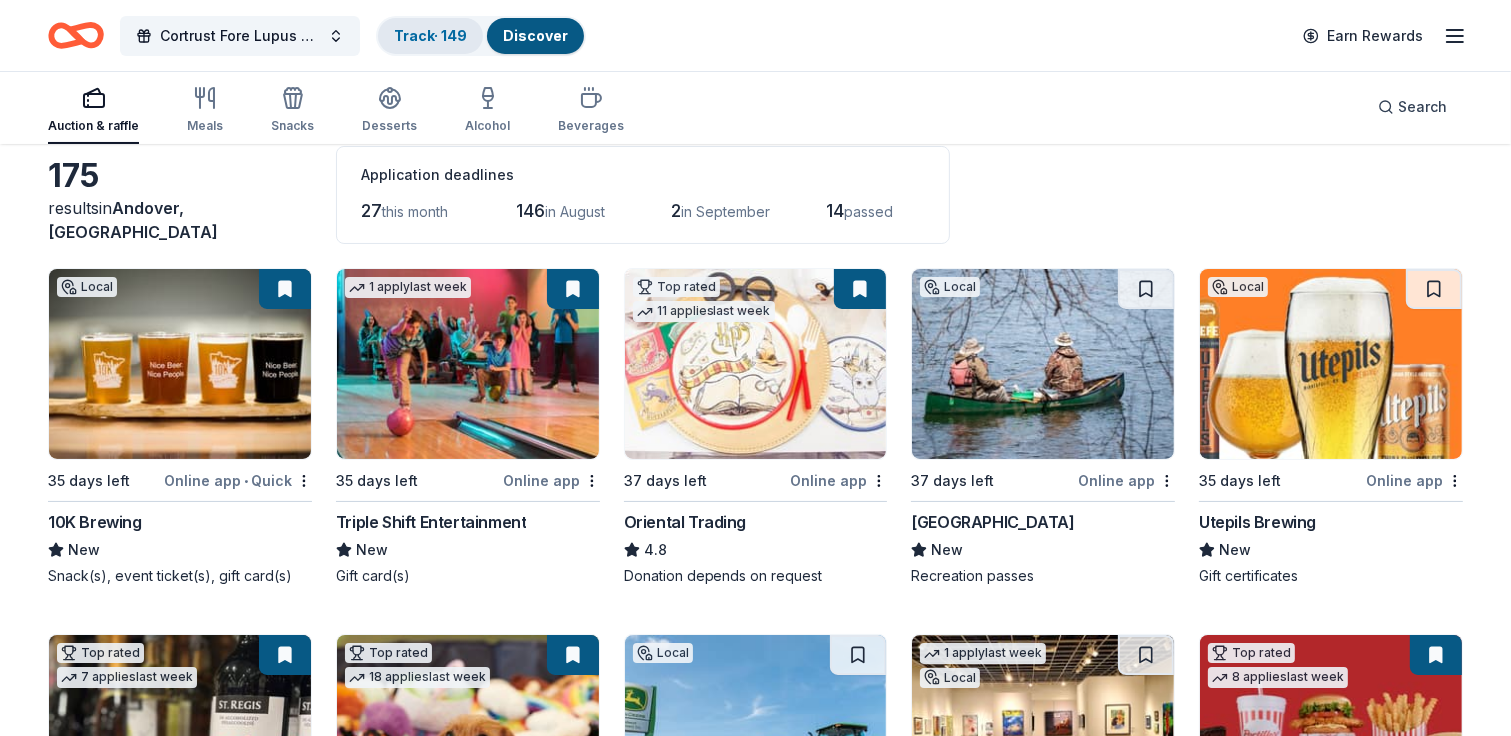 click on "Track  · 149" at bounding box center [430, 35] 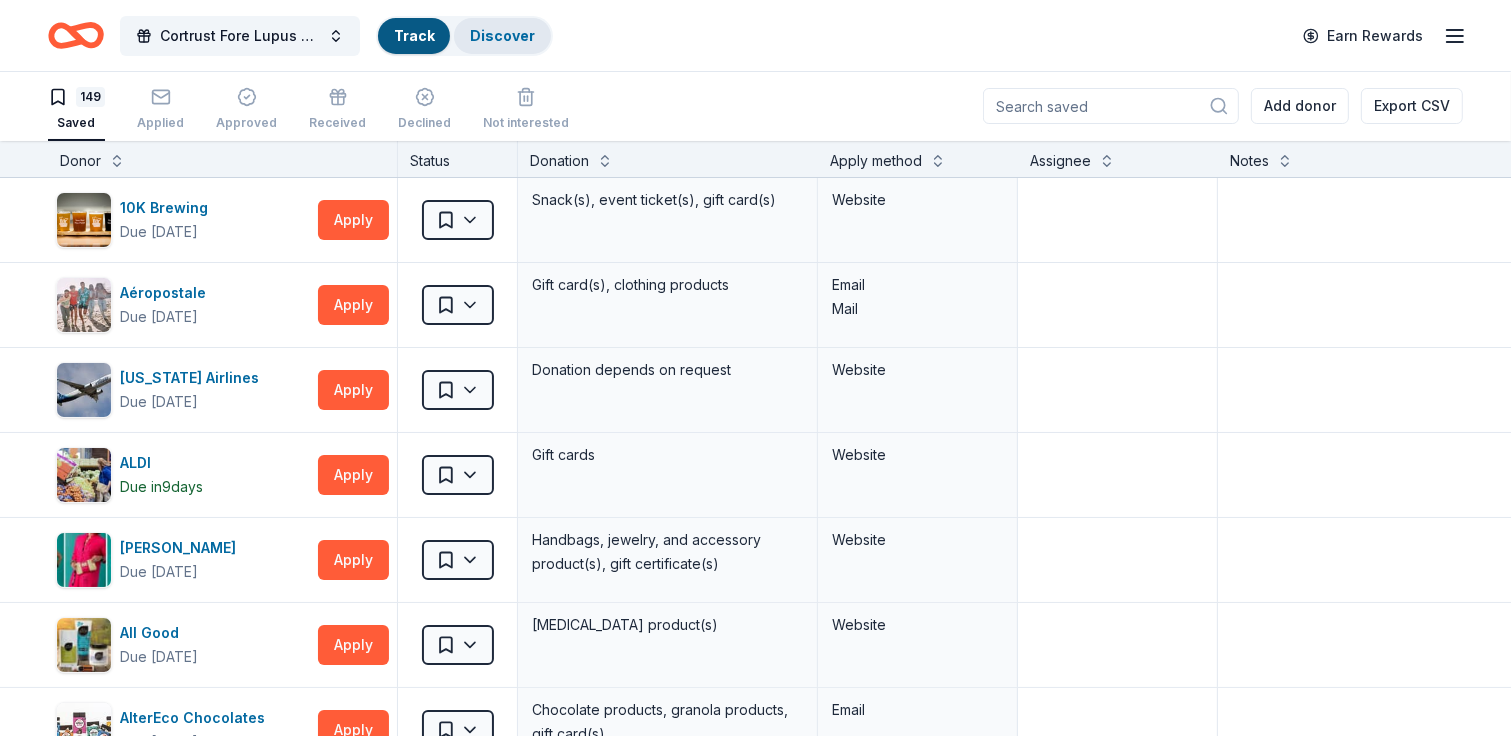 scroll, scrollTop: 0, scrollLeft: 0, axis: both 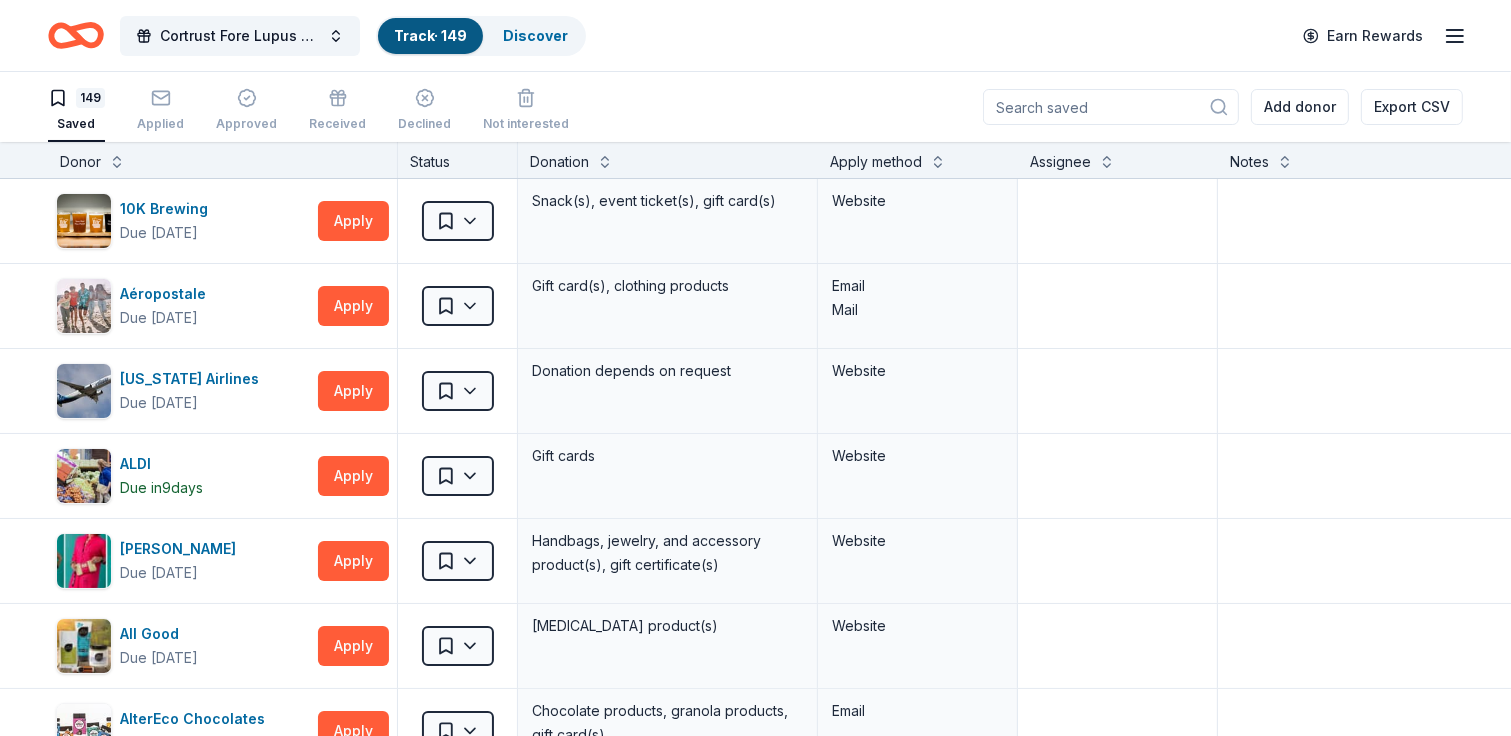 click on "Track  · 149" at bounding box center (430, 35) 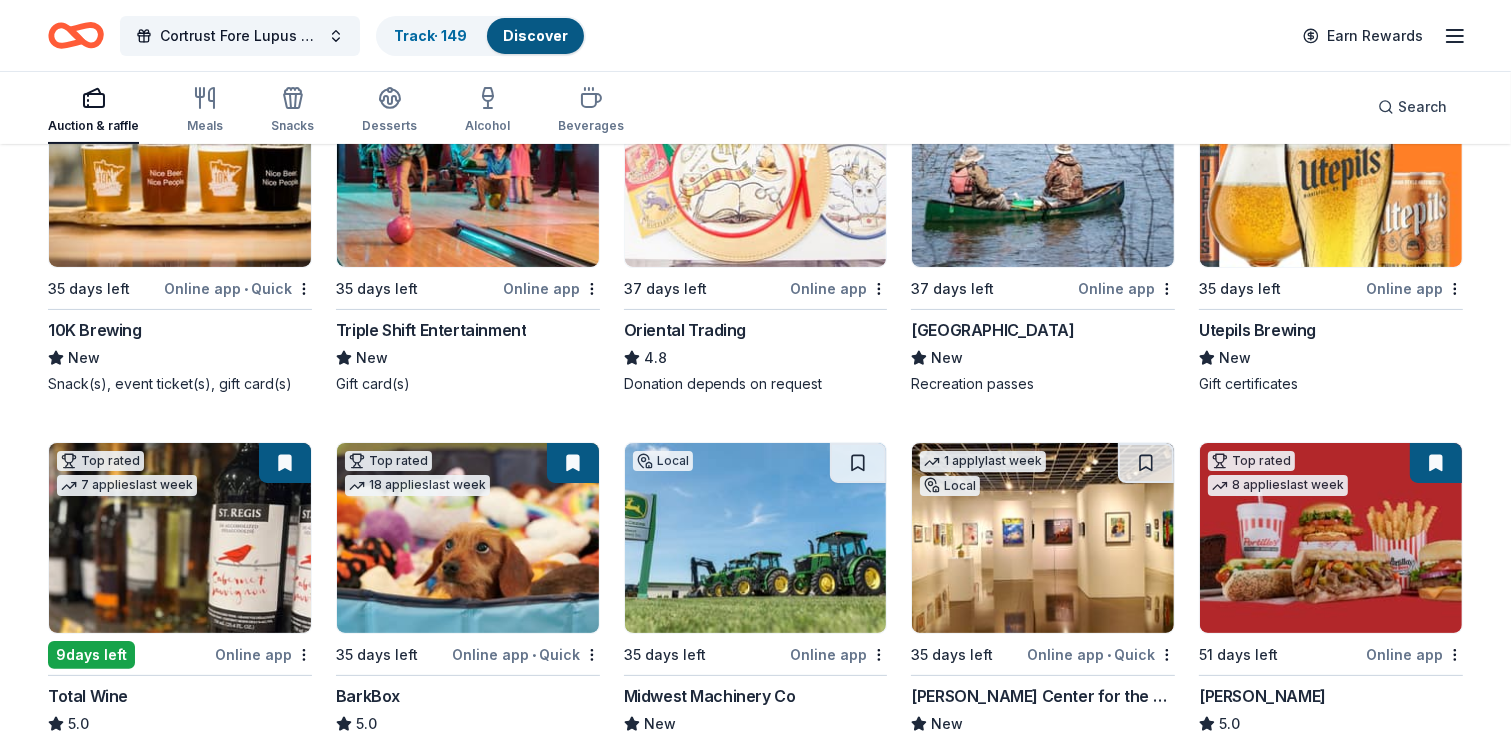 scroll, scrollTop: 300, scrollLeft: 0, axis: vertical 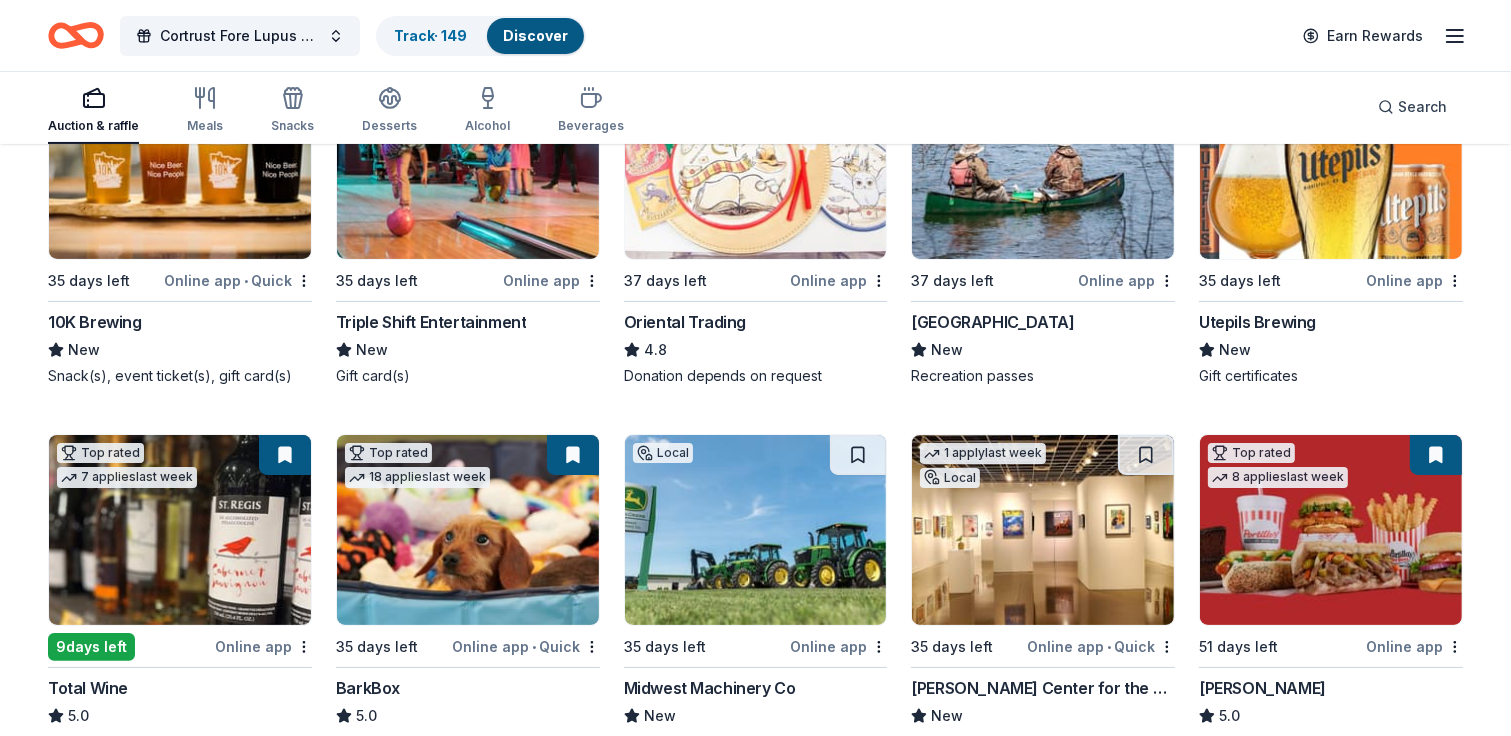 click at bounding box center (468, 164) 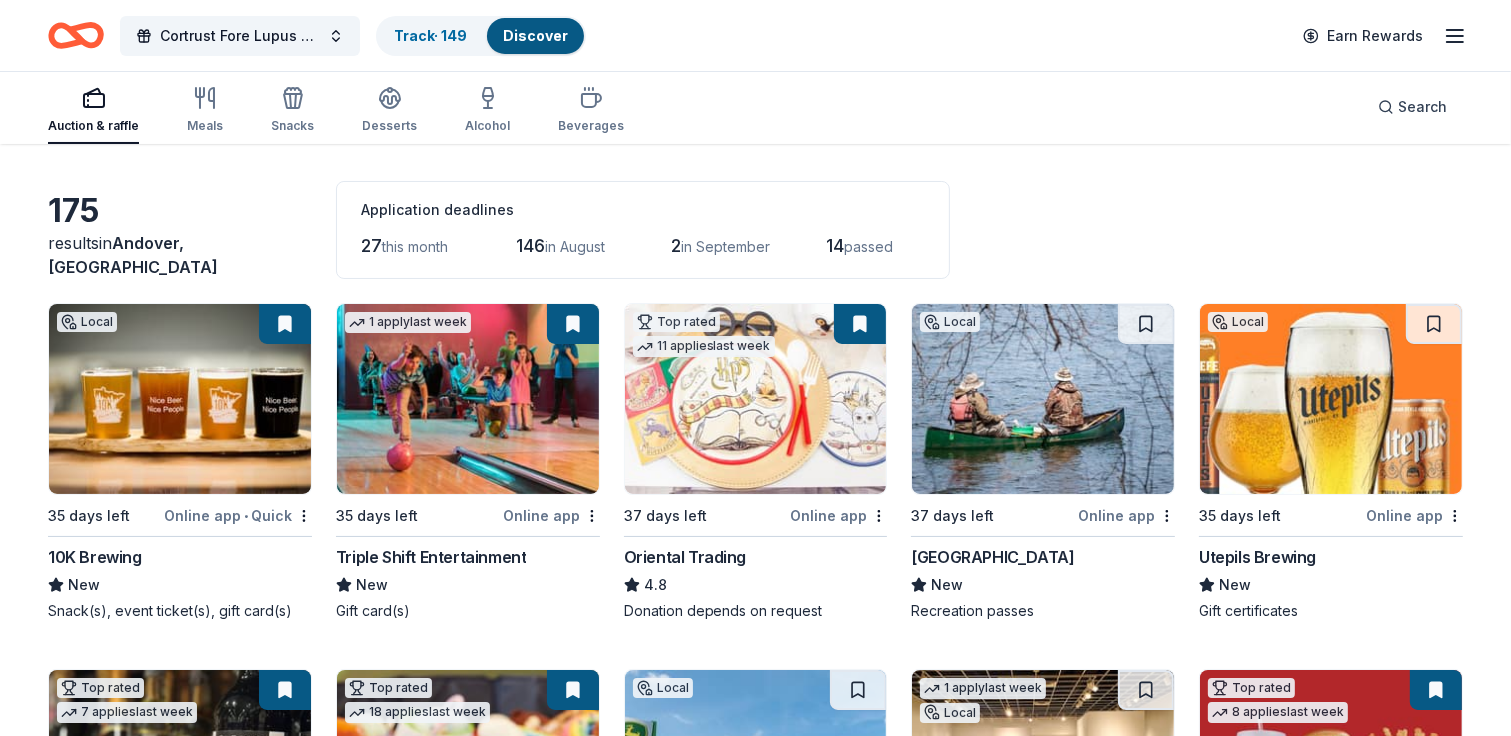 scroll, scrollTop: 100, scrollLeft: 0, axis: vertical 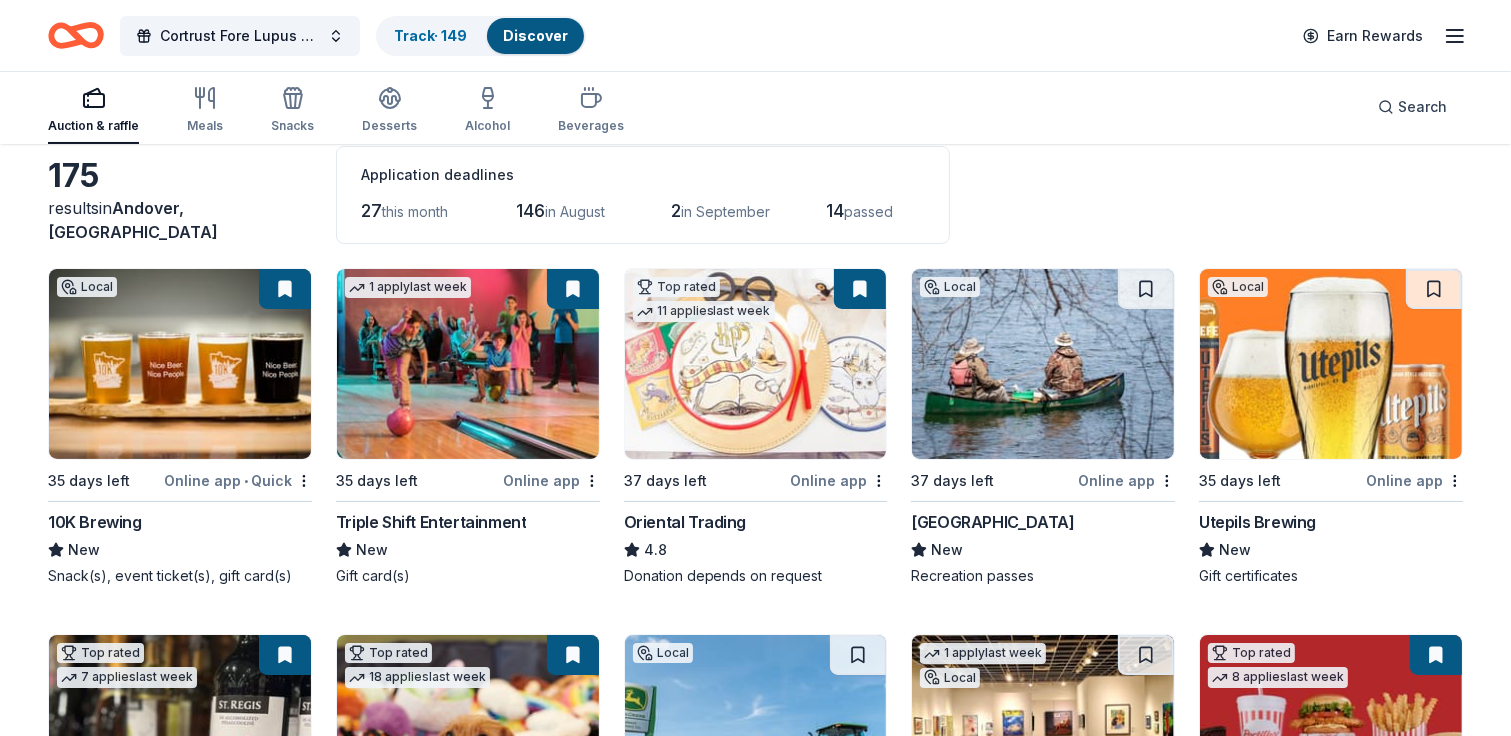 click at bounding box center (1043, 364) 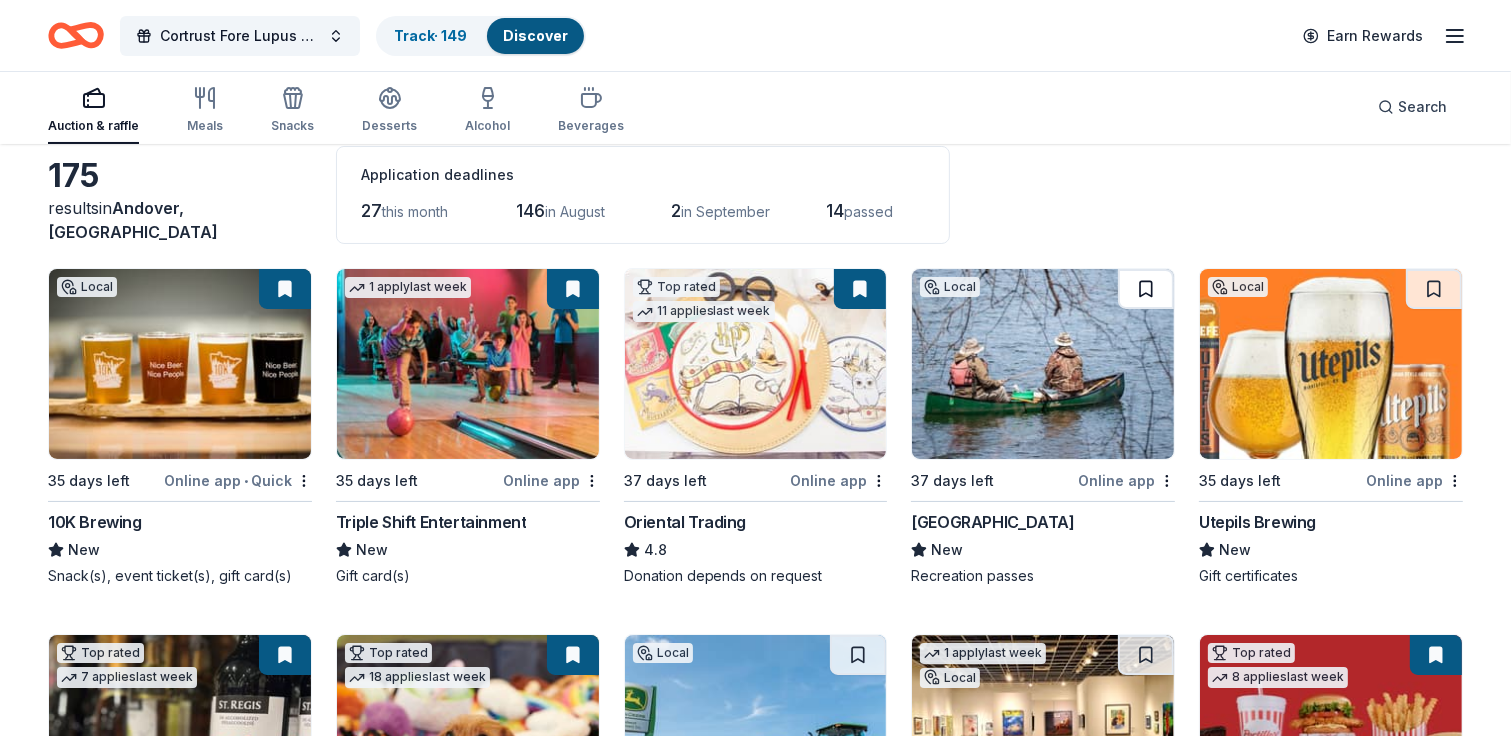 click at bounding box center (1146, 289) 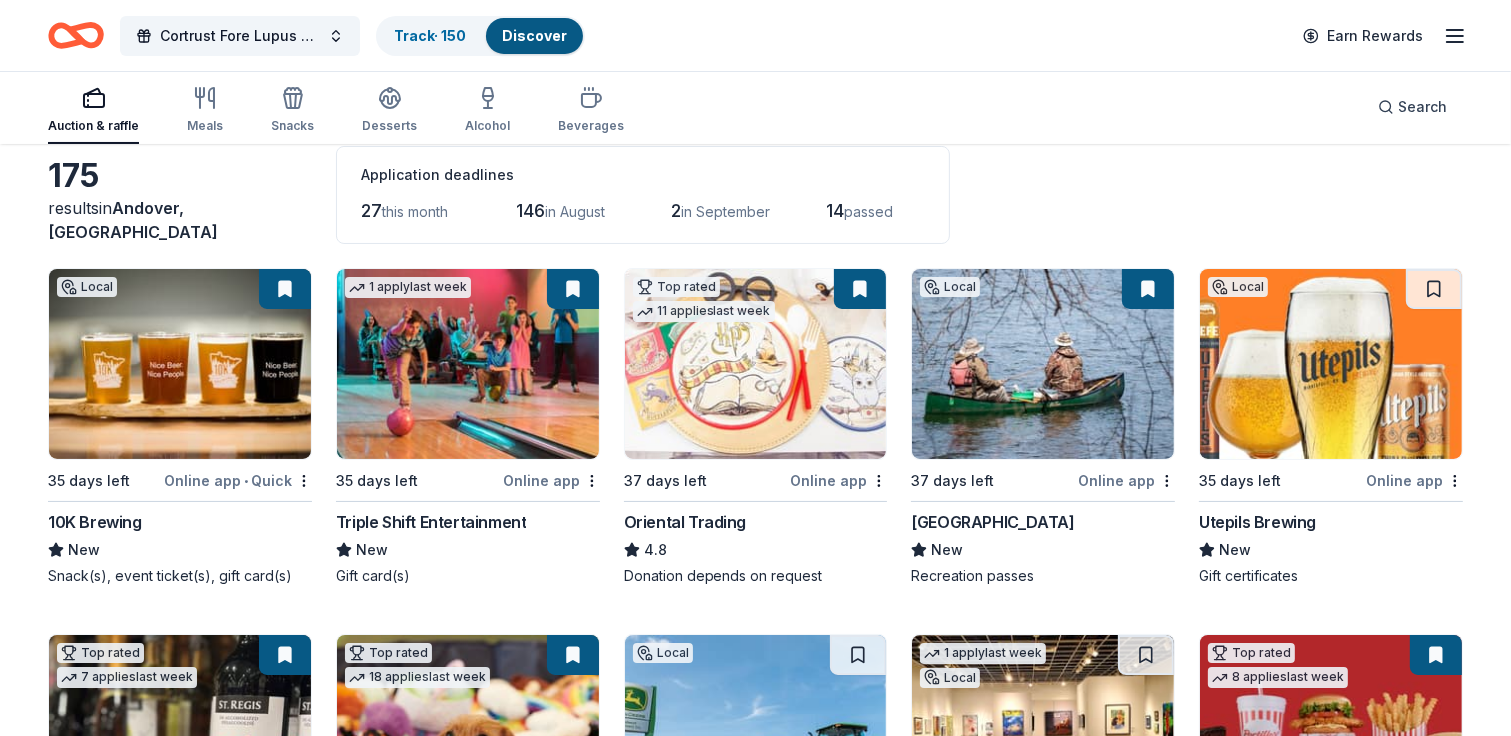 click at bounding box center (1331, 364) 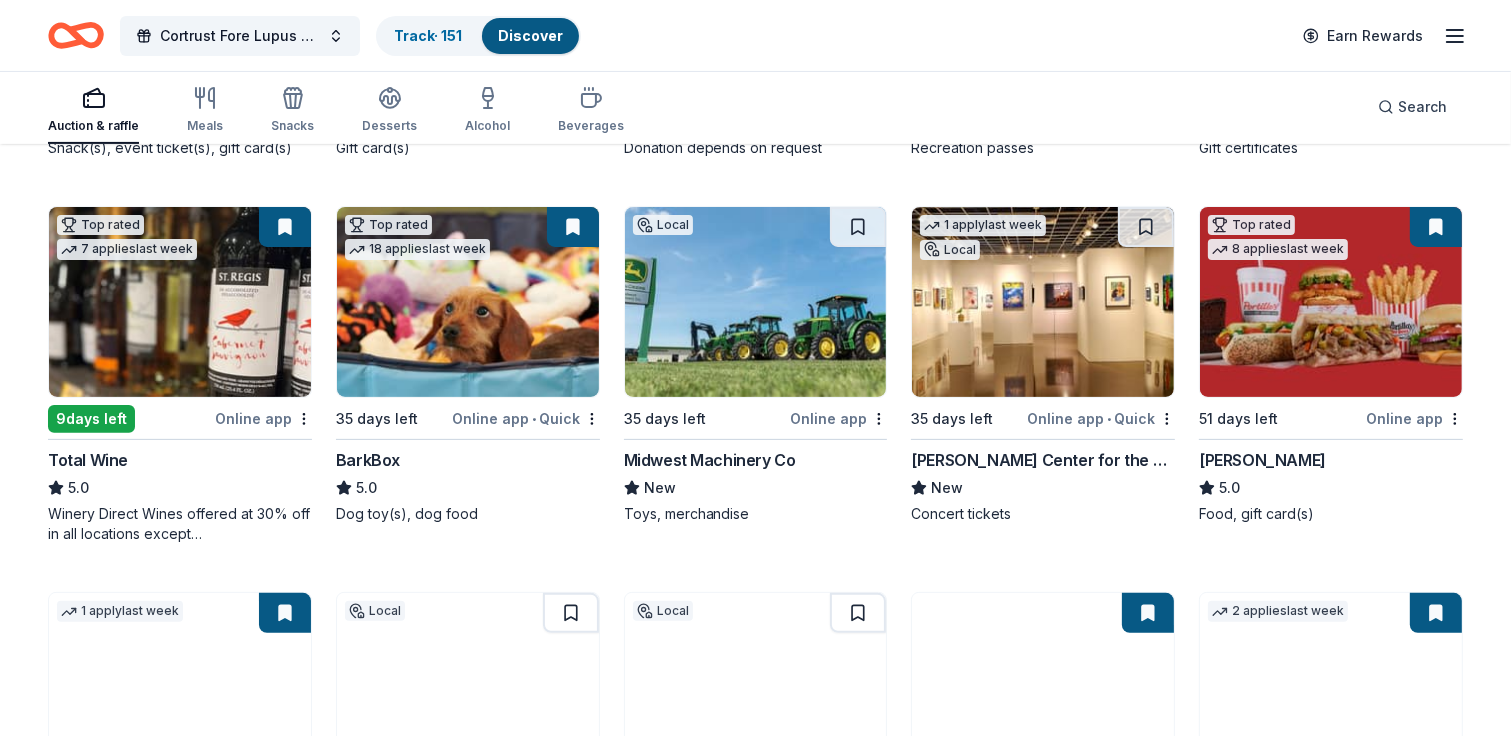 scroll, scrollTop: 500, scrollLeft: 0, axis: vertical 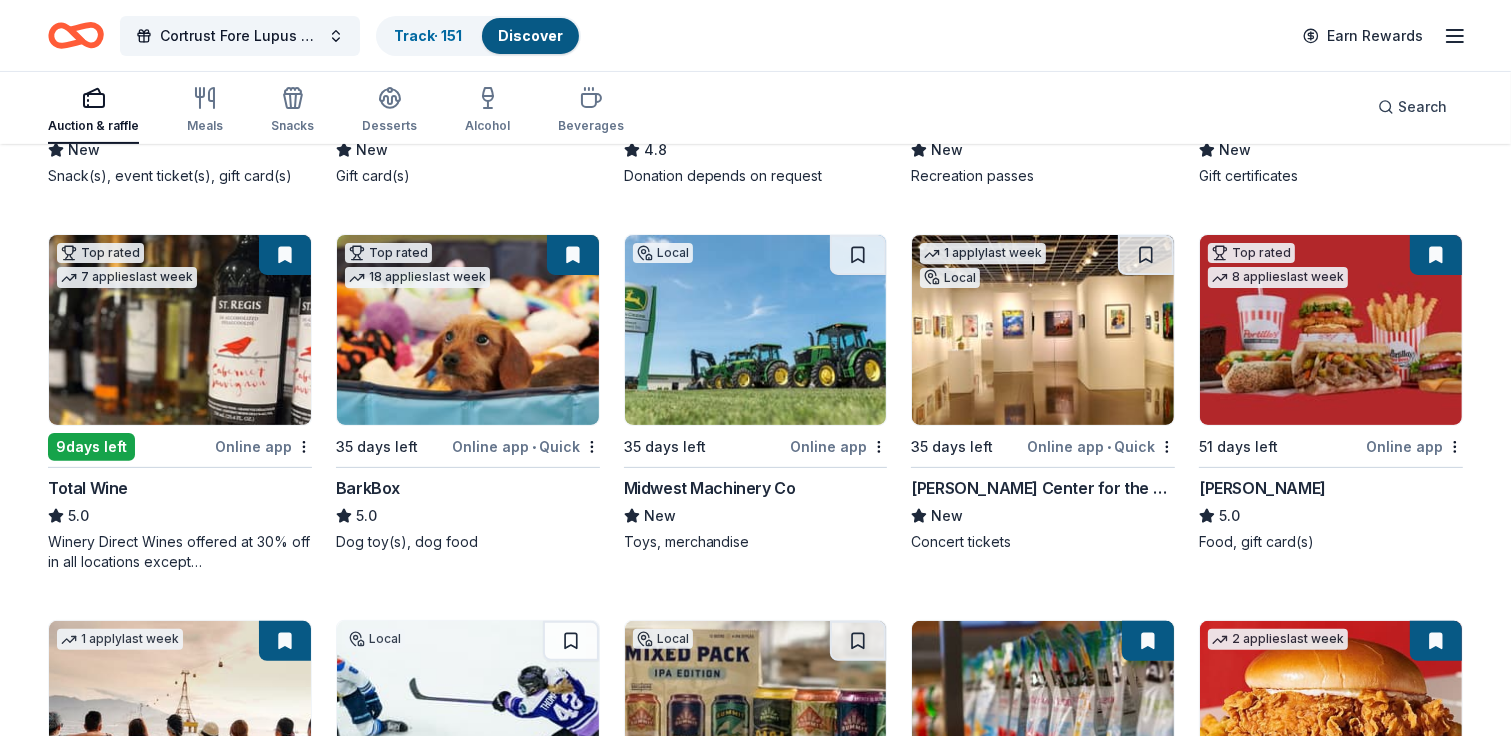 click at bounding box center (756, 330) 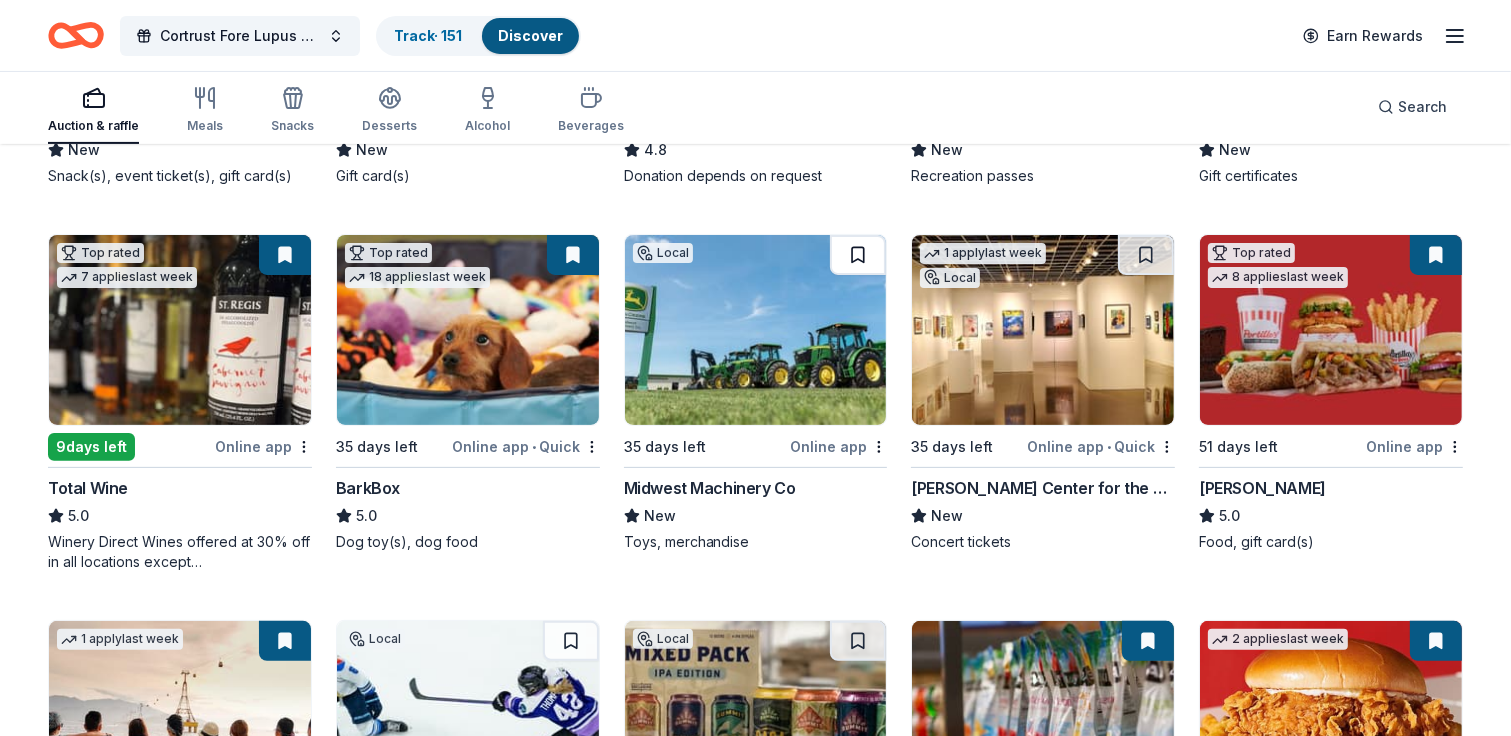 click at bounding box center [858, 255] 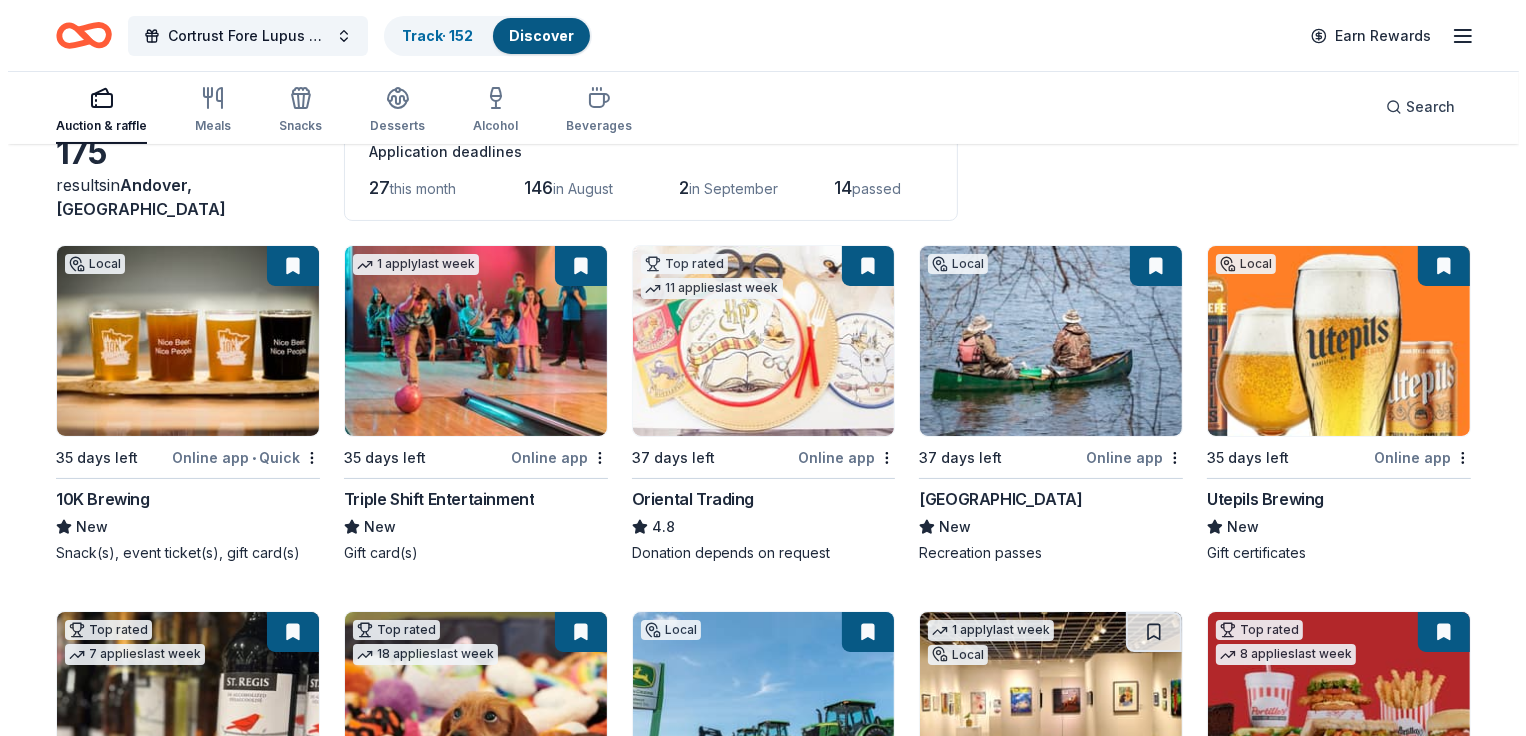 scroll, scrollTop: 0, scrollLeft: 0, axis: both 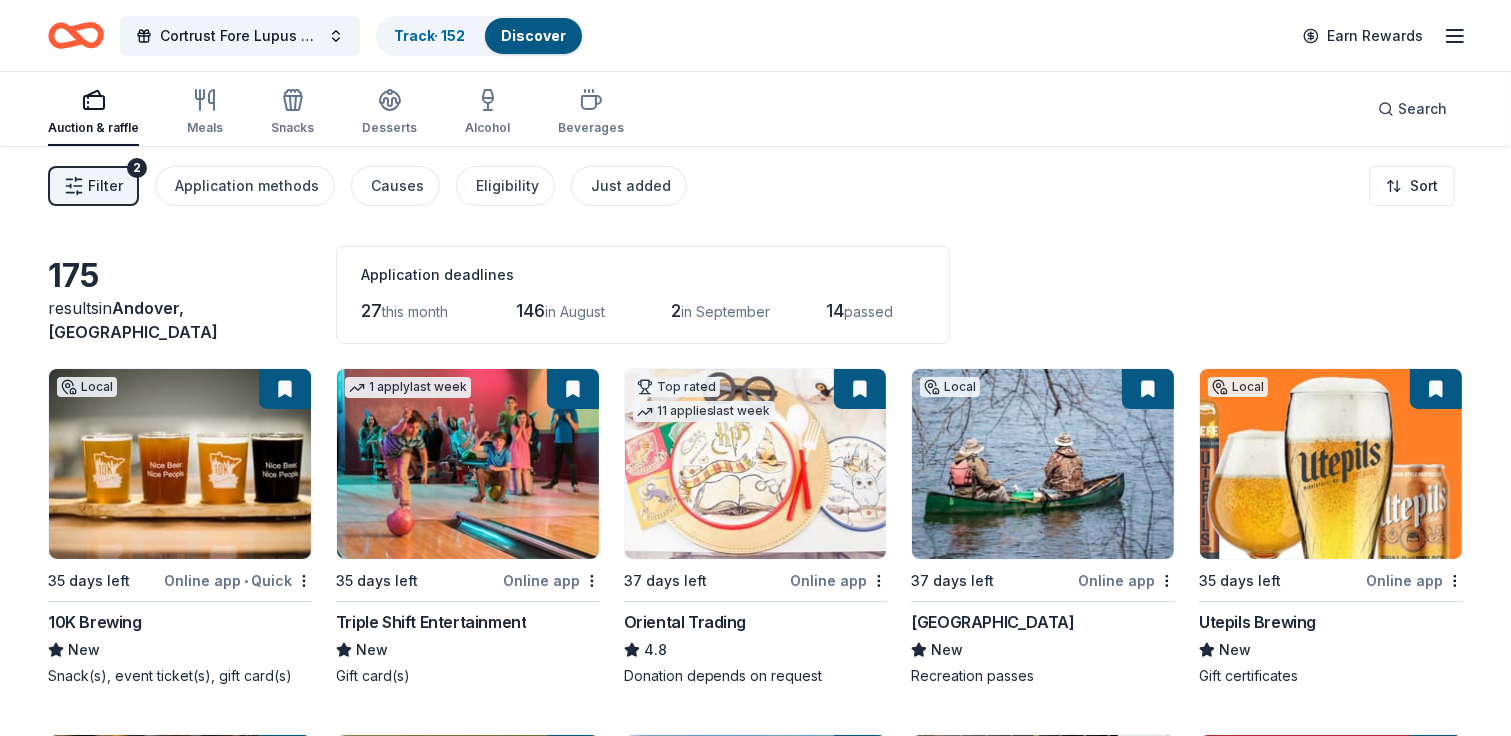 click on "Filter" at bounding box center (105, 186) 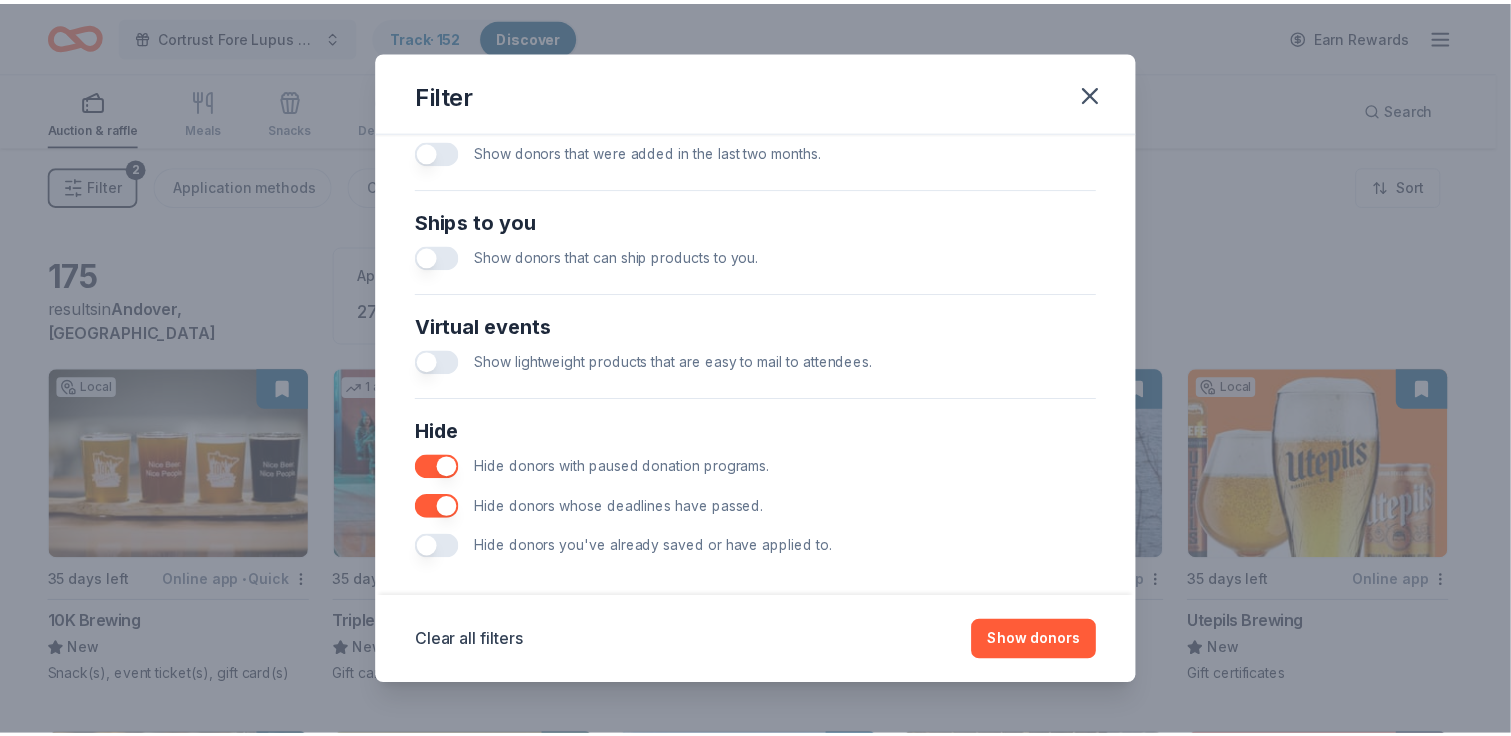 scroll, scrollTop: 852, scrollLeft: 0, axis: vertical 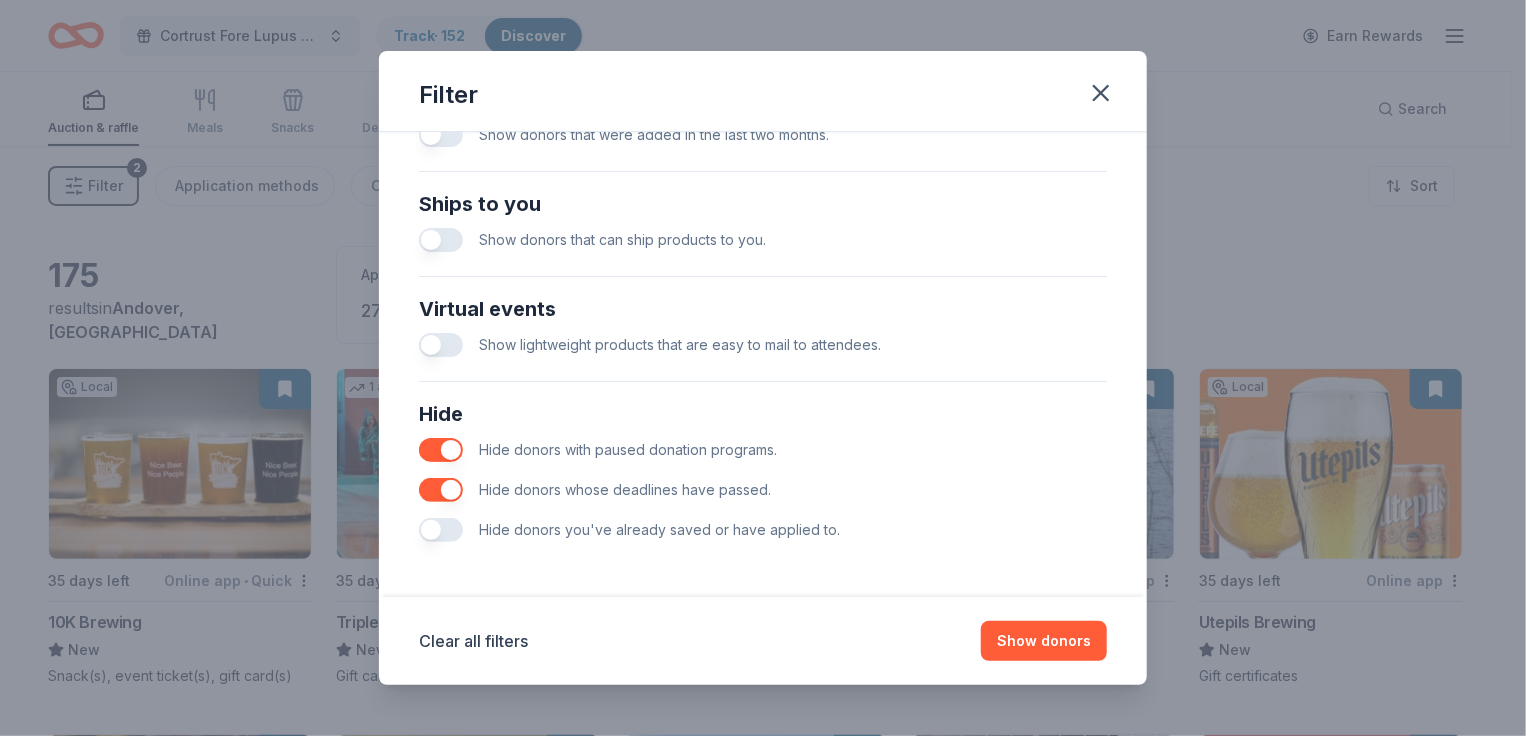 click at bounding box center [441, 530] 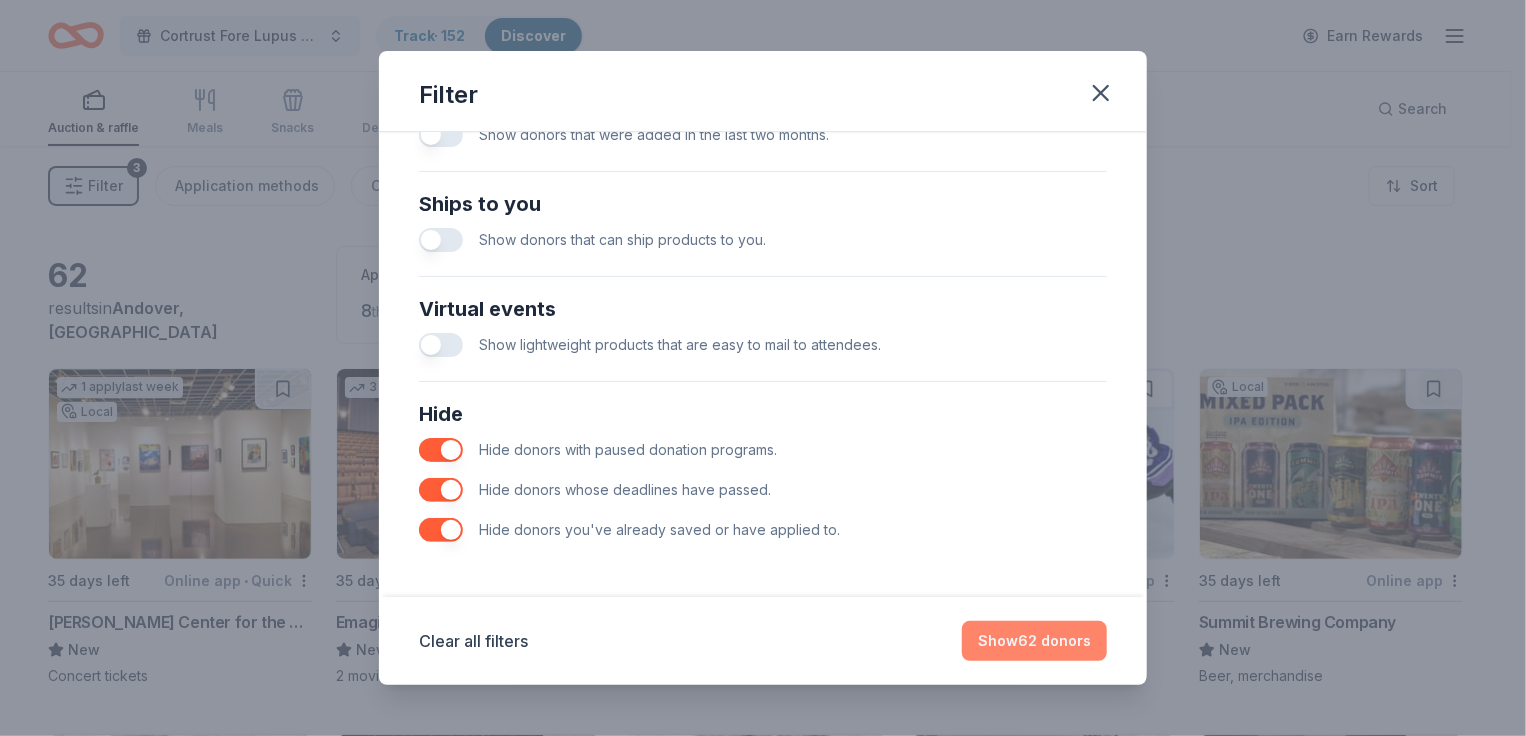 click on "Show  62   donors" at bounding box center (1034, 641) 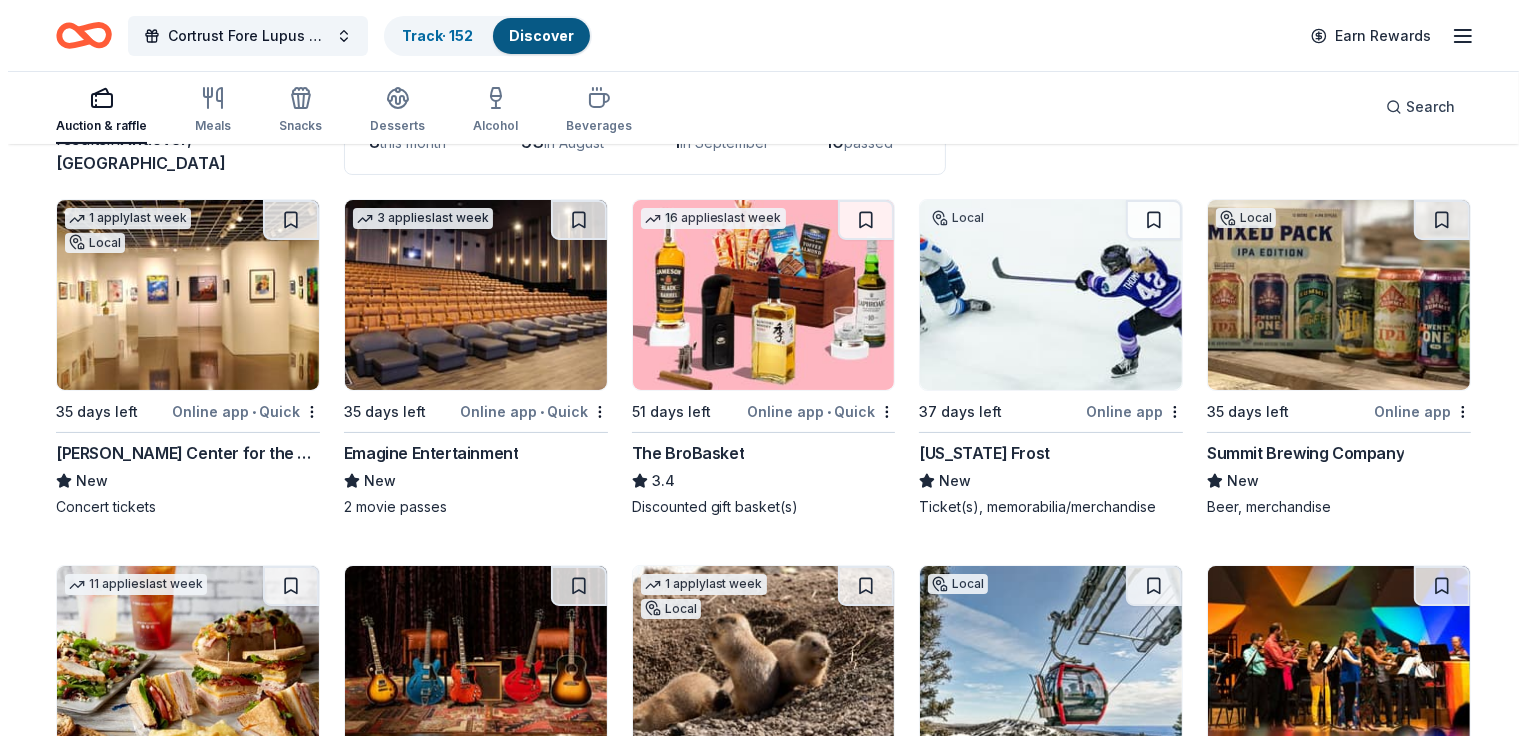 scroll, scrollTop: 0, scrollLeft: 0, axis: both 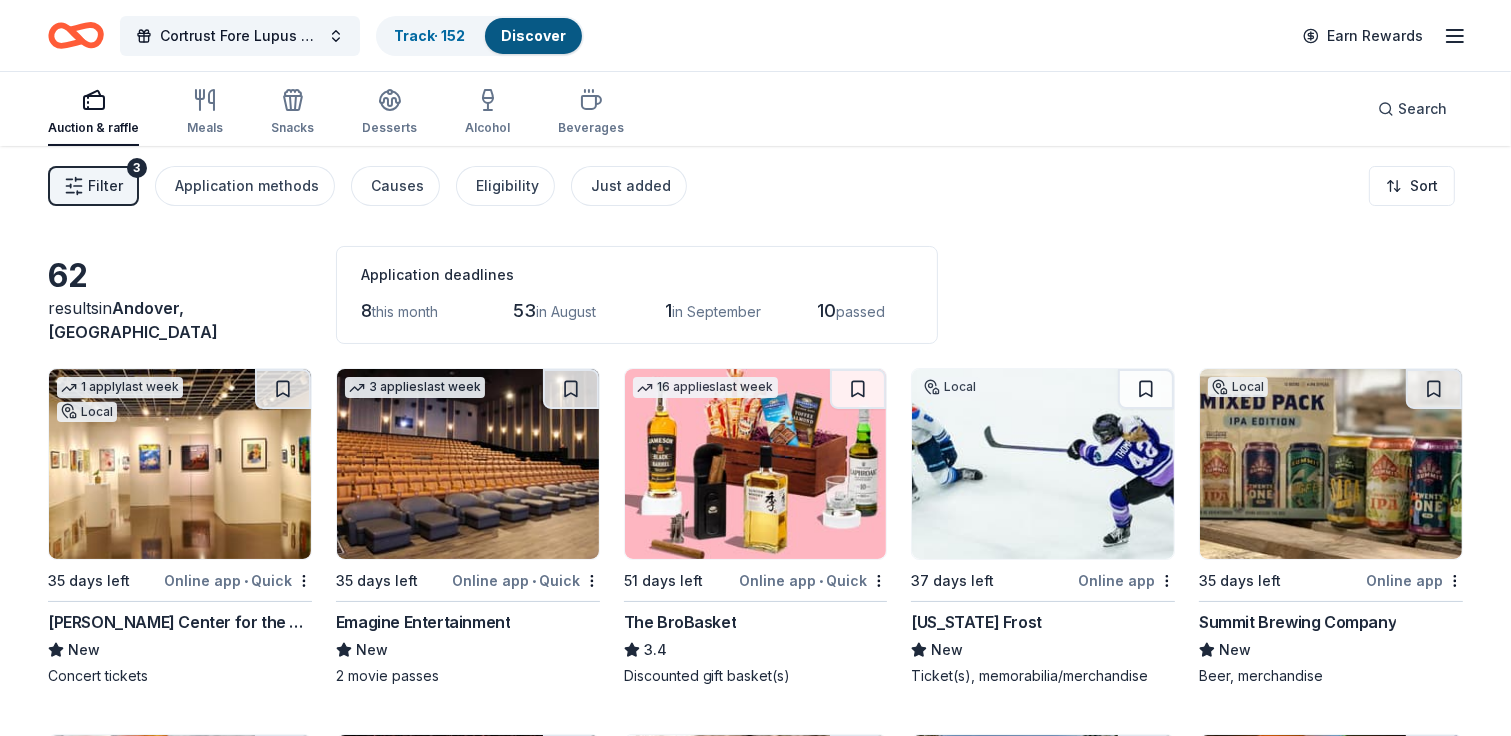 click on "Filter" at bounding box center [105, 186] 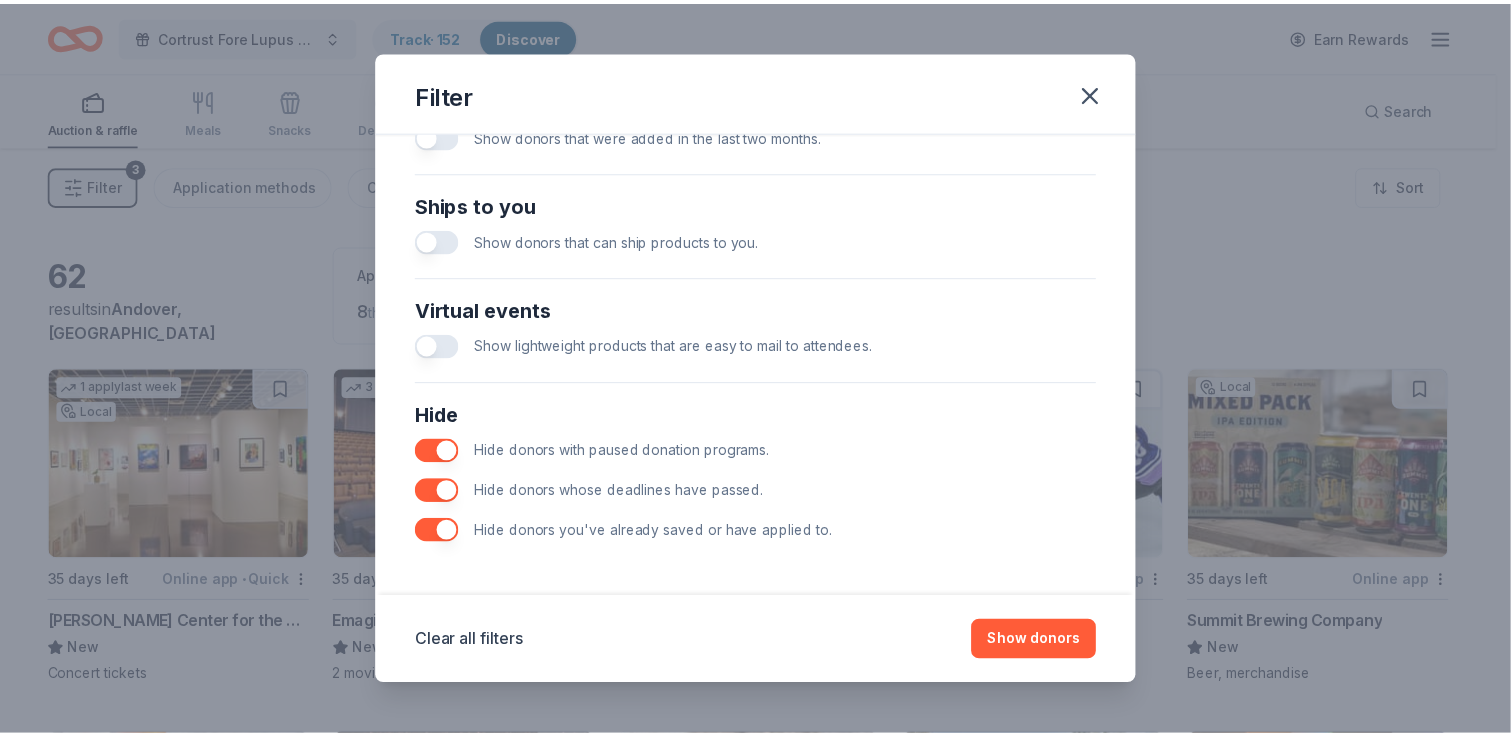 scroll, scrollTop: 852, scrollLeft: 0, axis: vertical 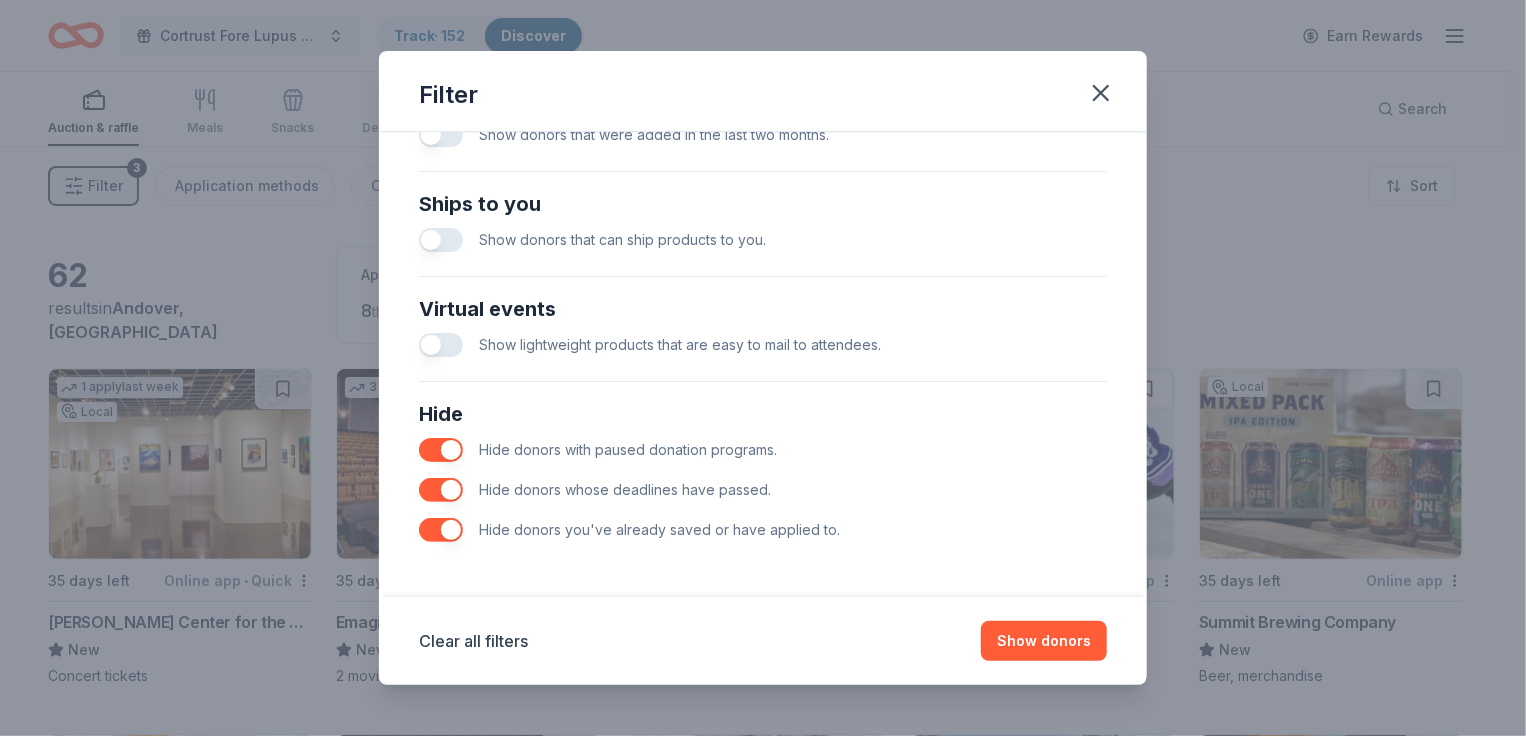 click at bounding box center (441, 530) 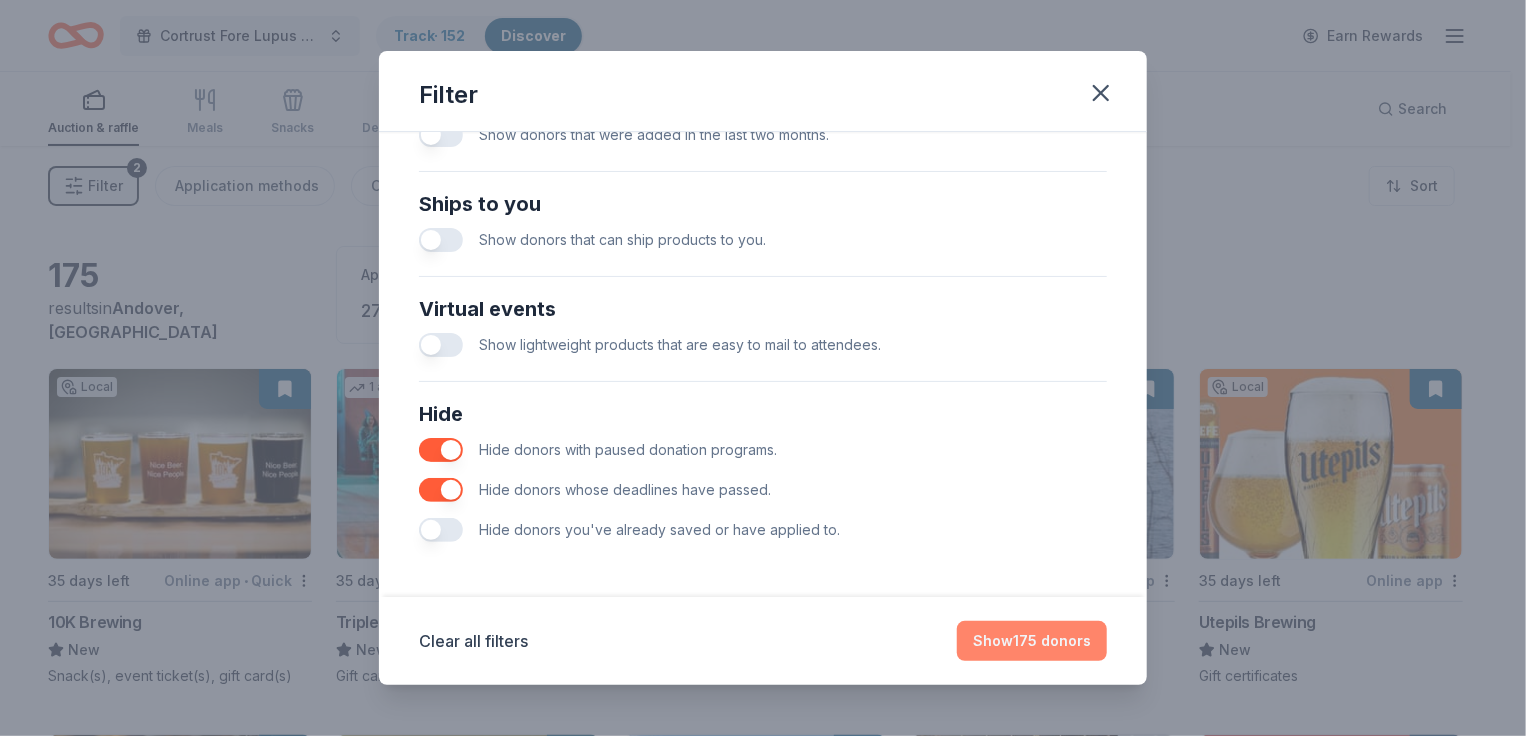 click on "Show  175   donors" at bounding box center [1032, 641] 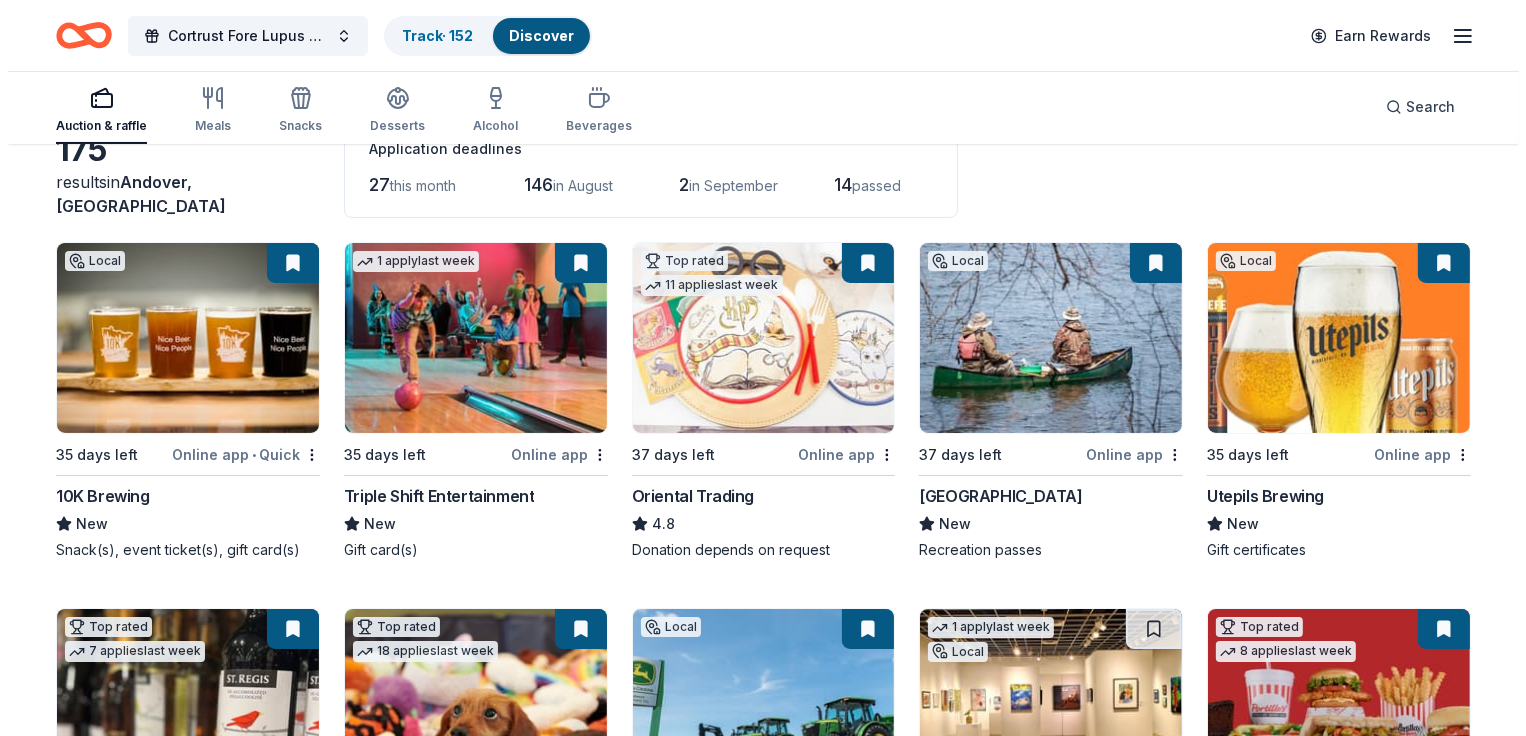 scroll, scrollTop: 0, scrollLeft: 0, axis: both 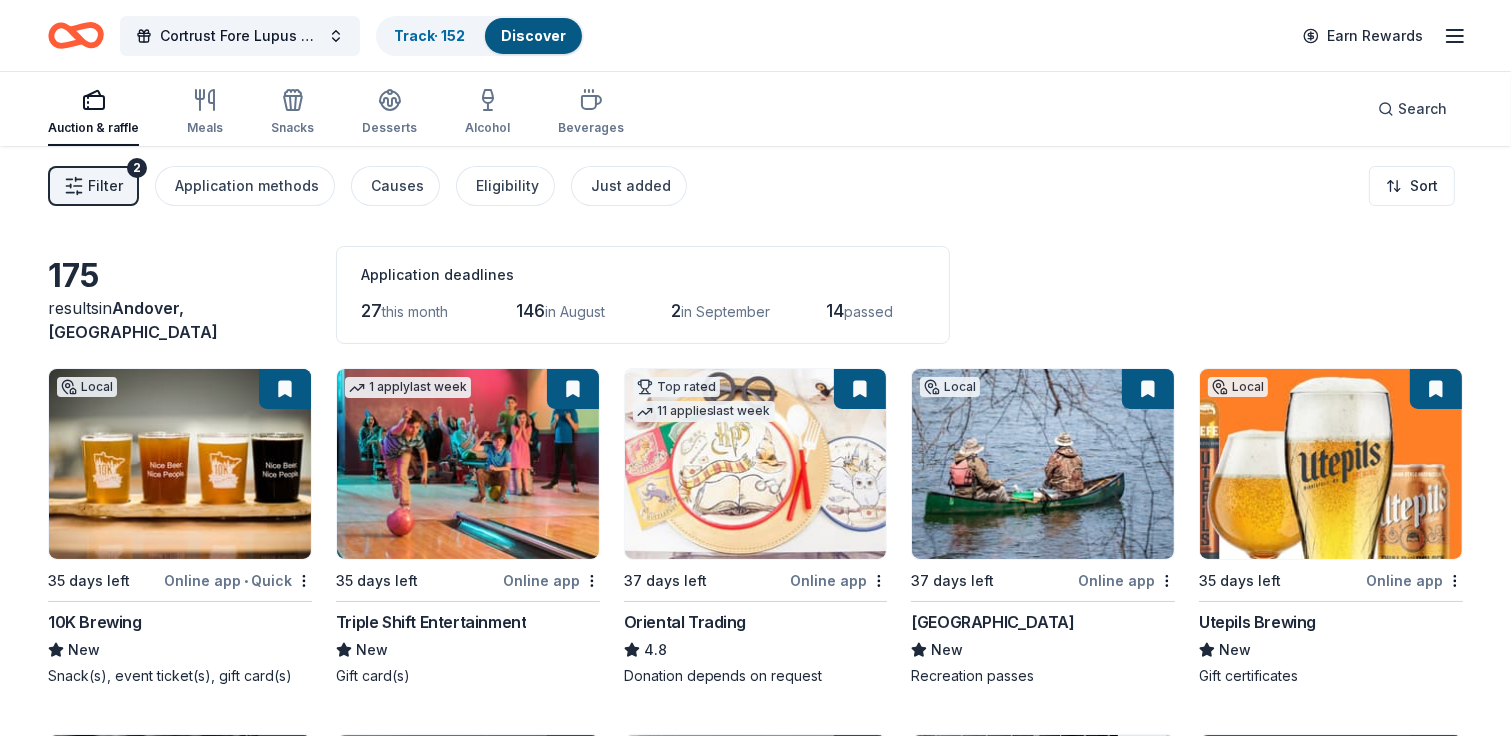 click on "Filter" at bounding box center (105, 186) 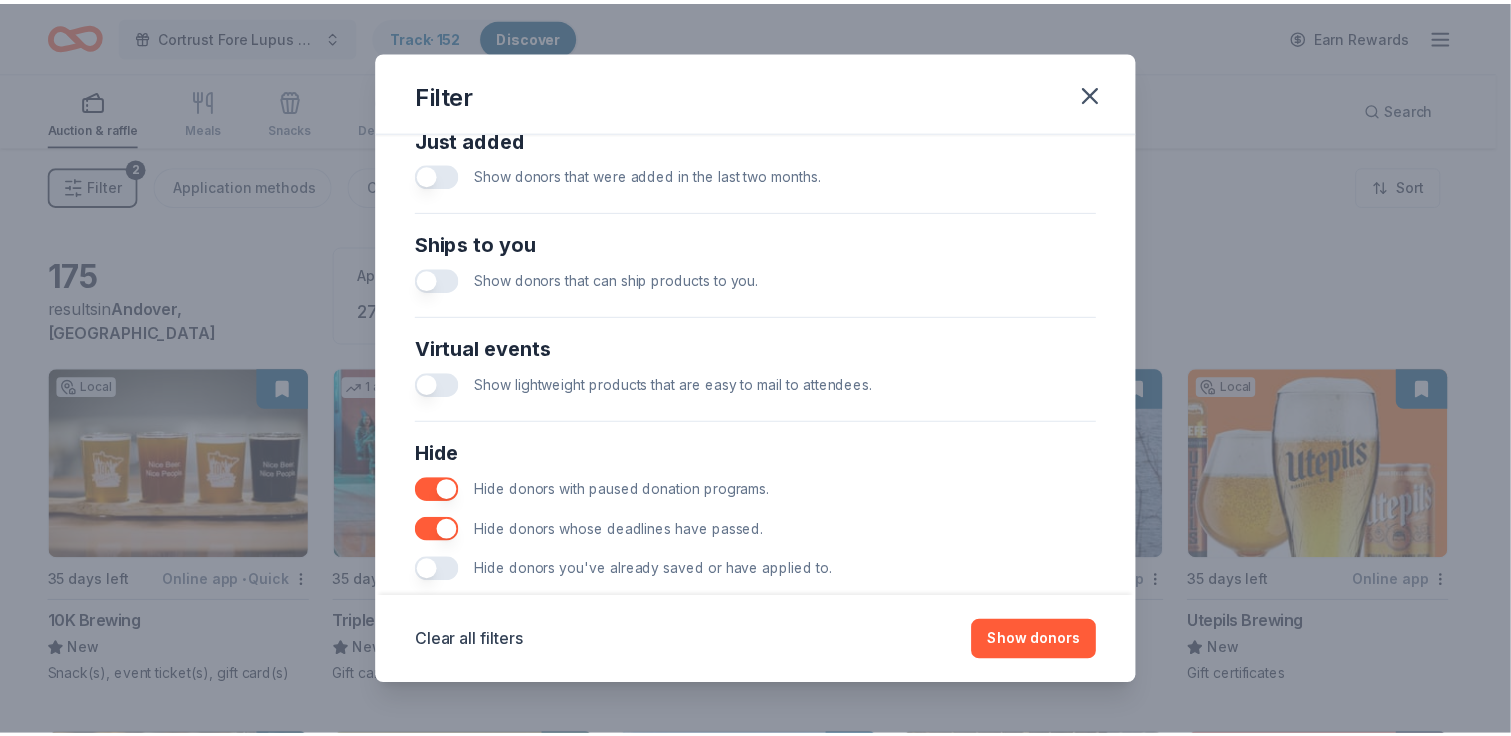 scroll, scrollTop: 852, scrollLeft: 0, axis: vertical 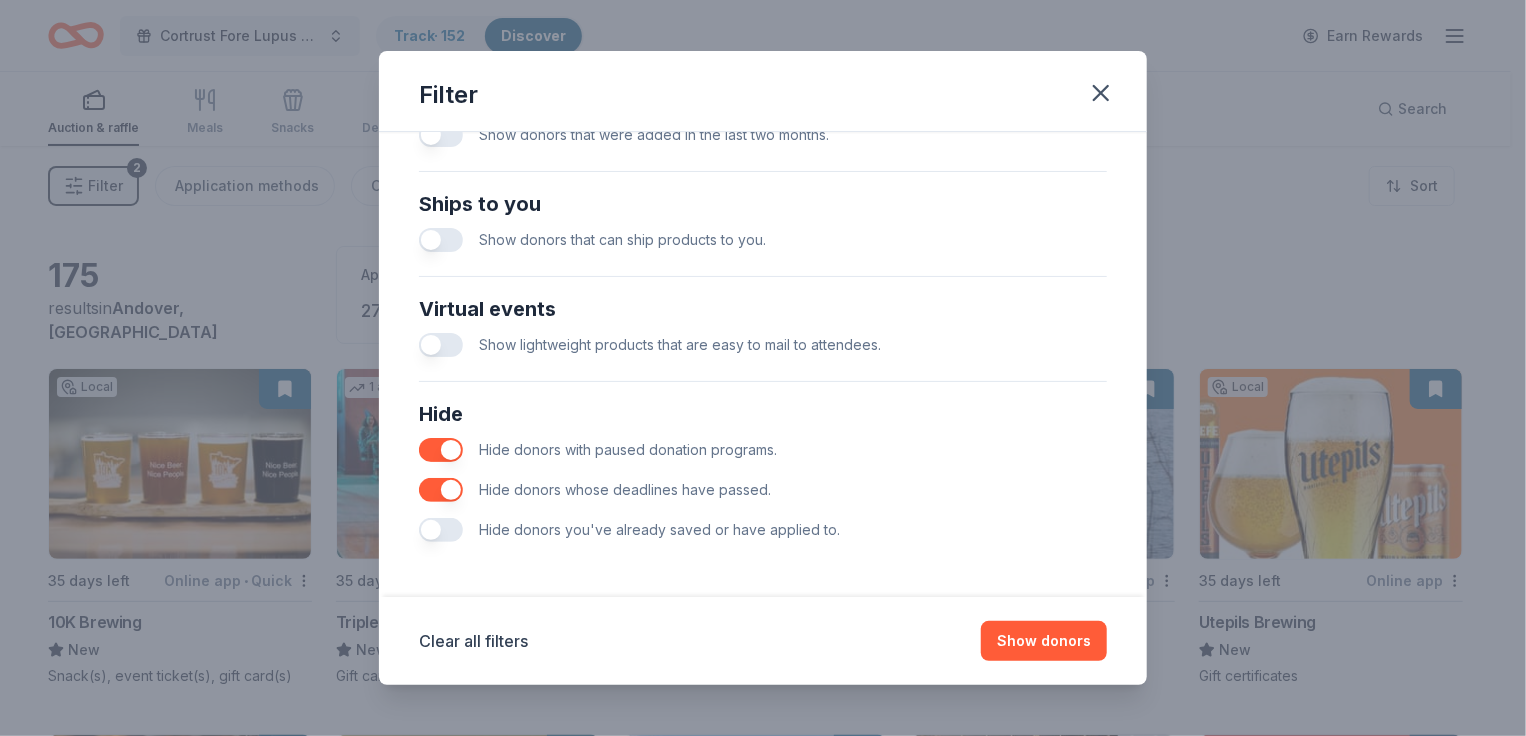 click at bounding box center [441, 530] 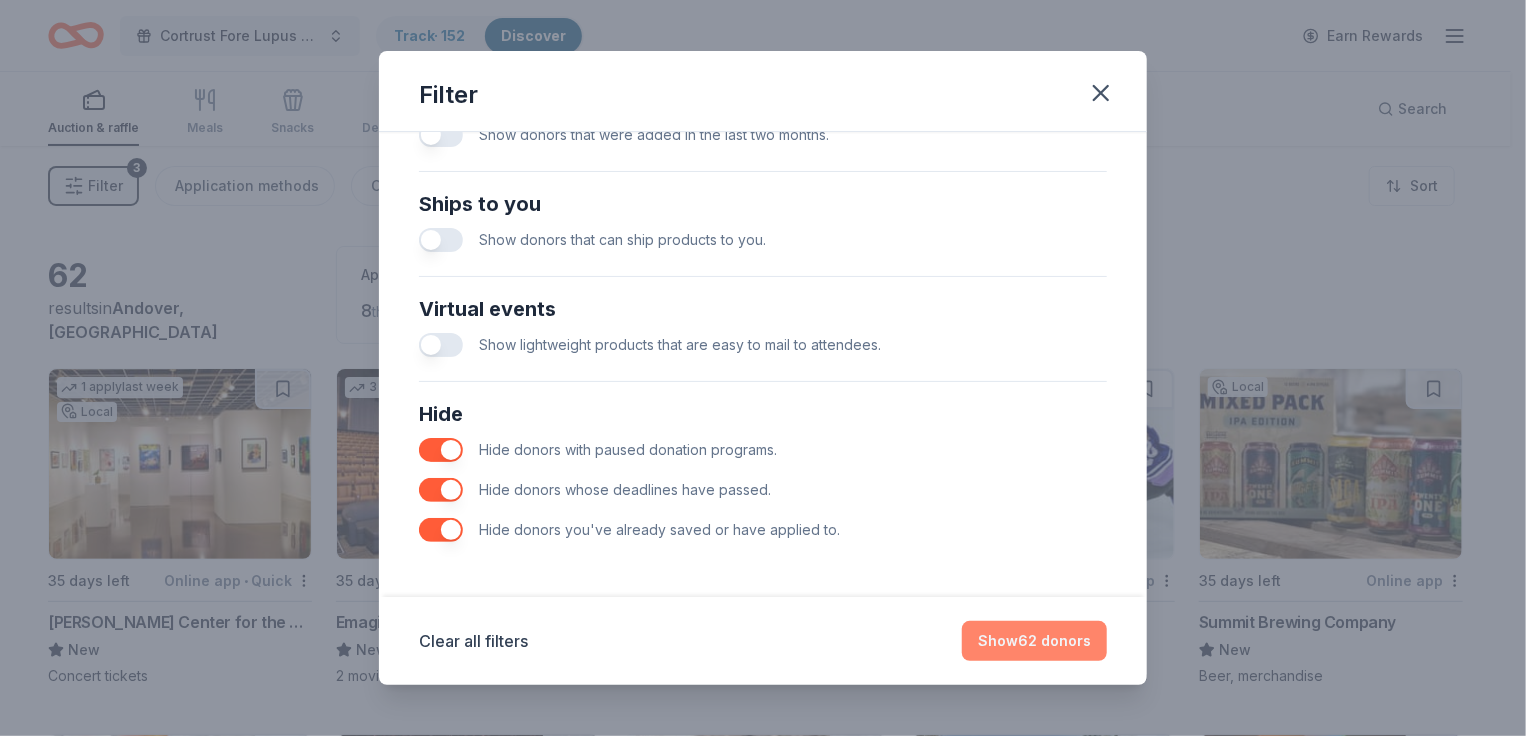 click on "Show  62   donors" at bounding box center (1034, 641) 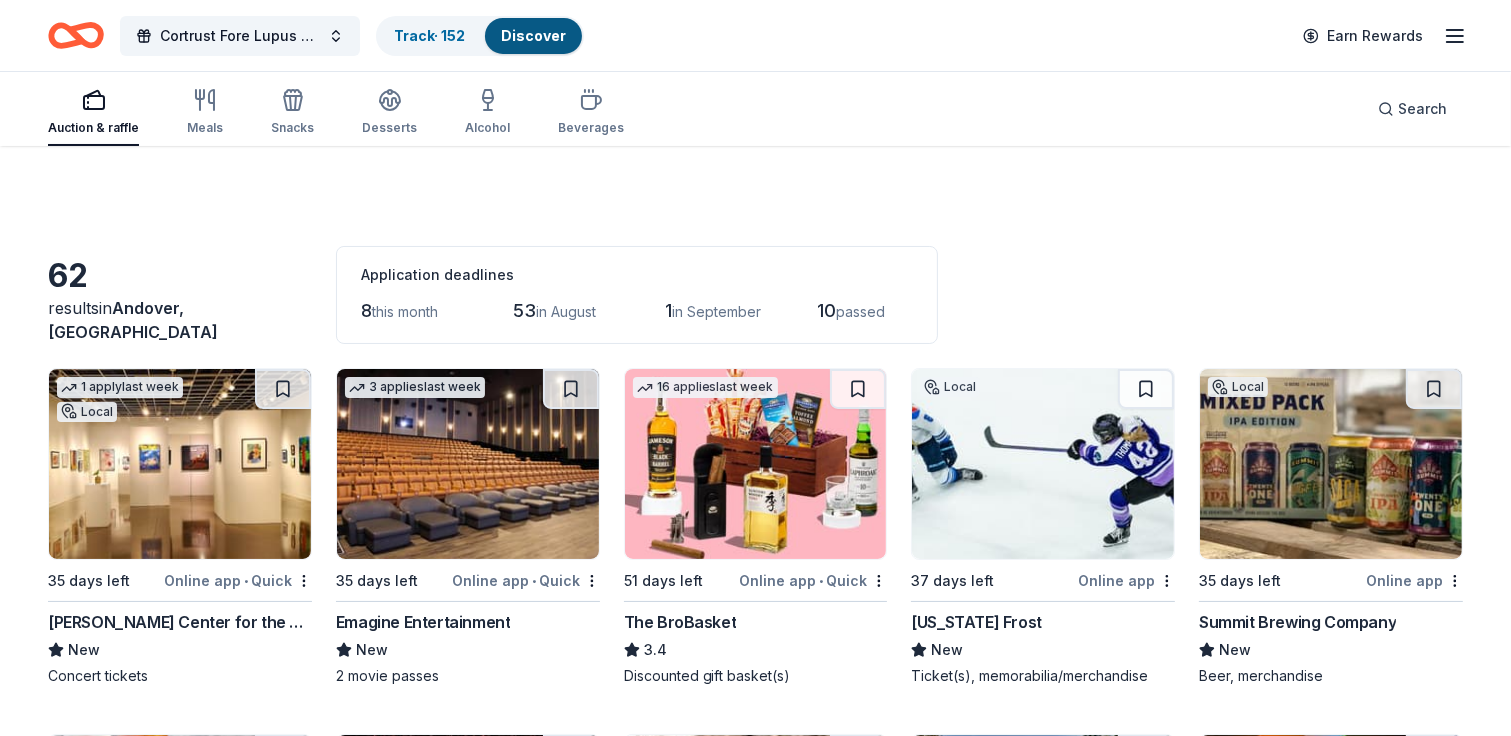 scroll, scrollTop: 100, scrollLeft: 0, axis: vertical 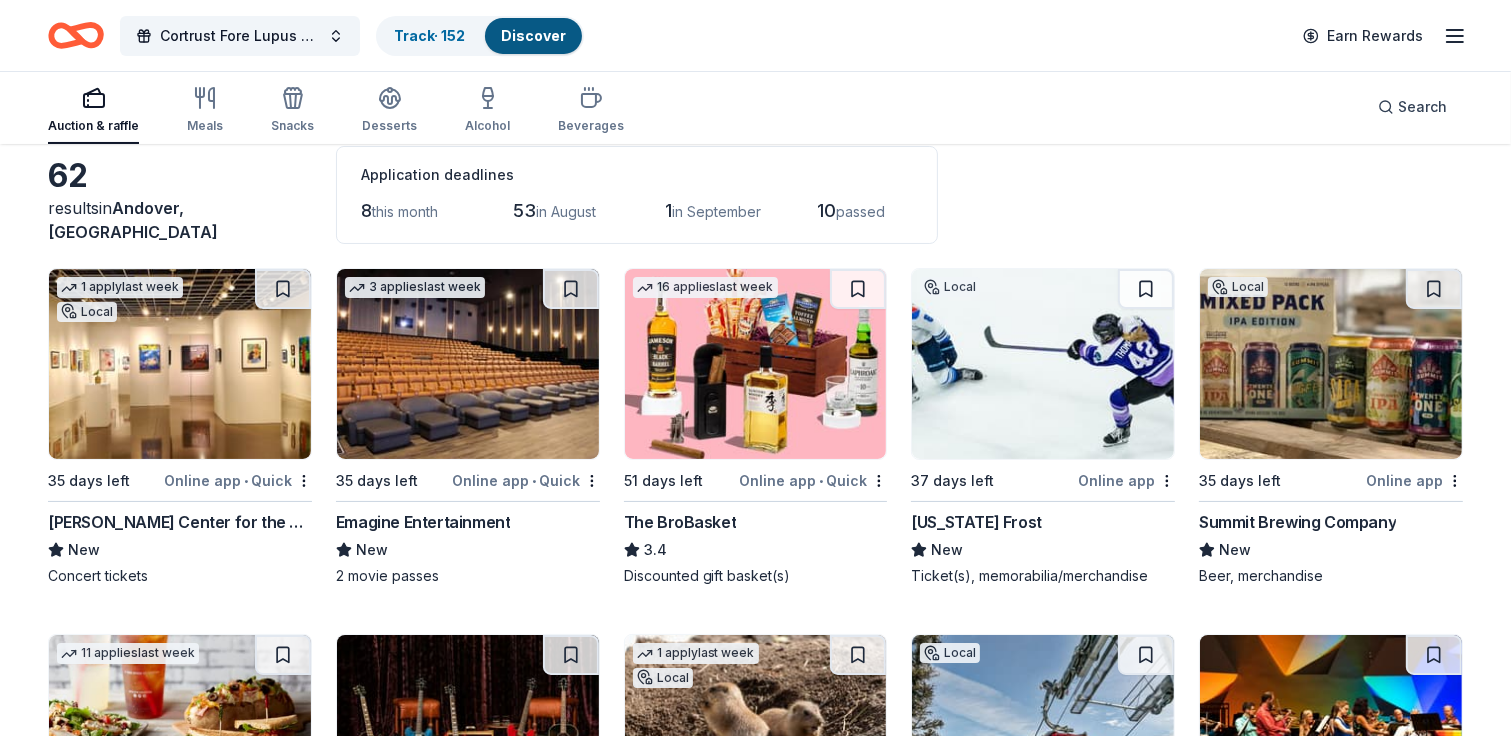 click at bounding box center [180, 364] 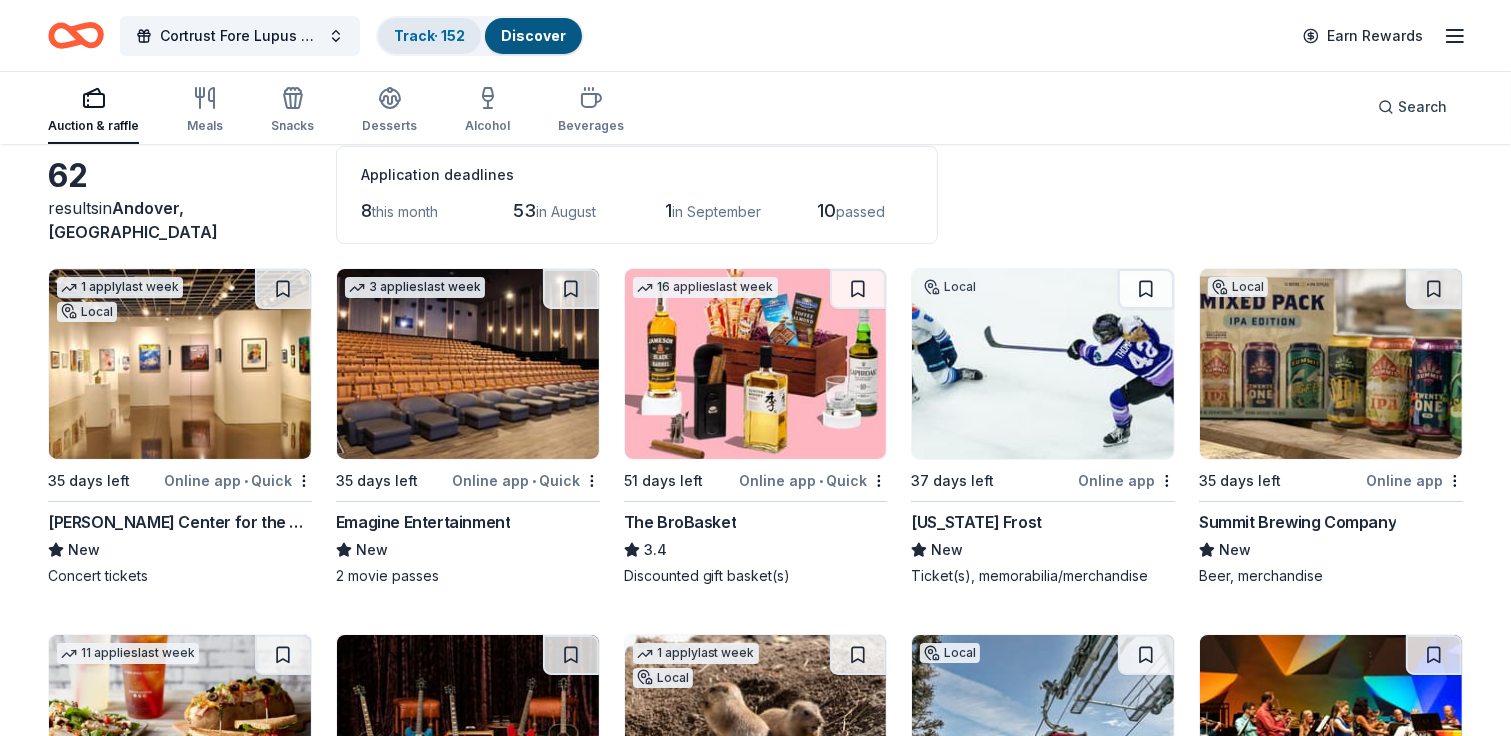 click on "Track  · 152" at bounding box center [429, 35] 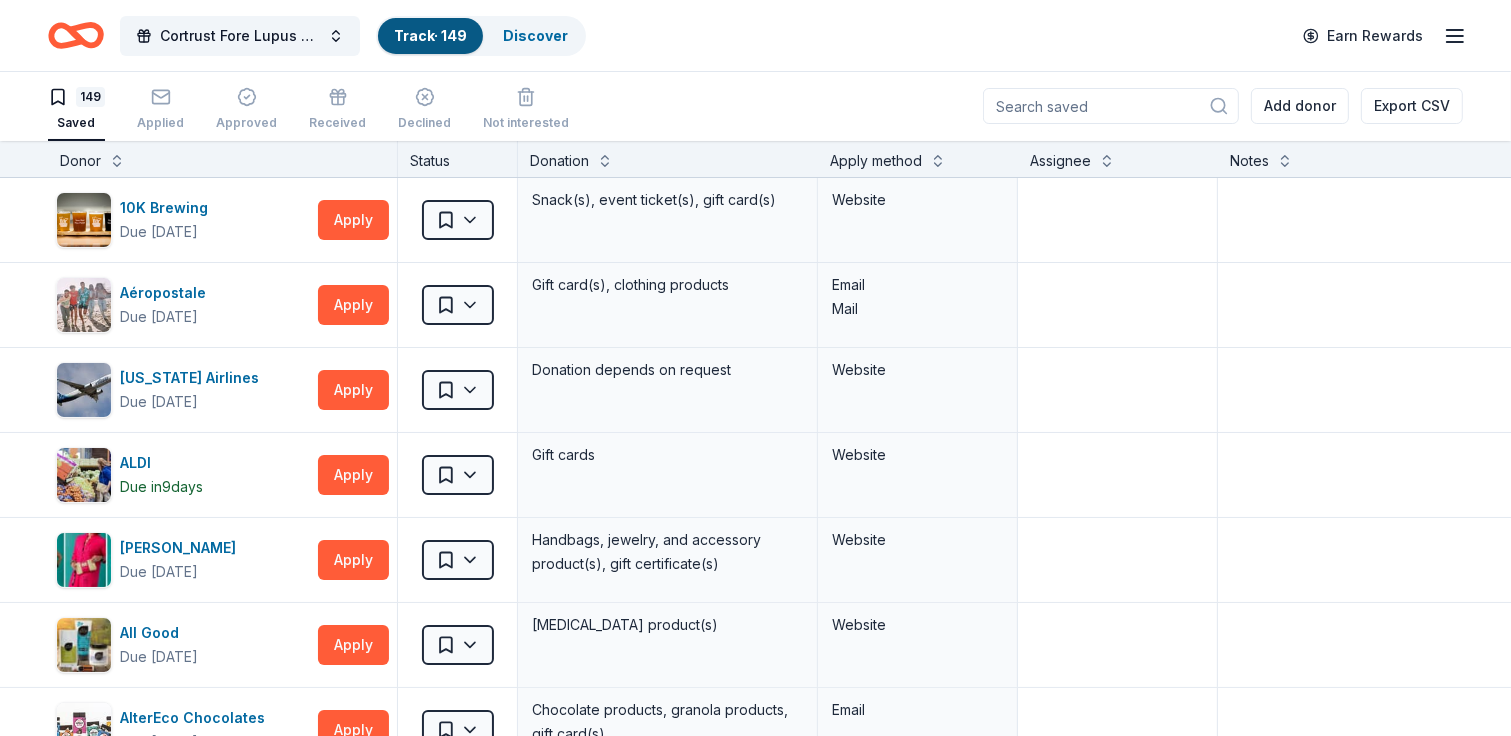 scroll, scrollTop: 0, scrollLeft: 0, axis: both 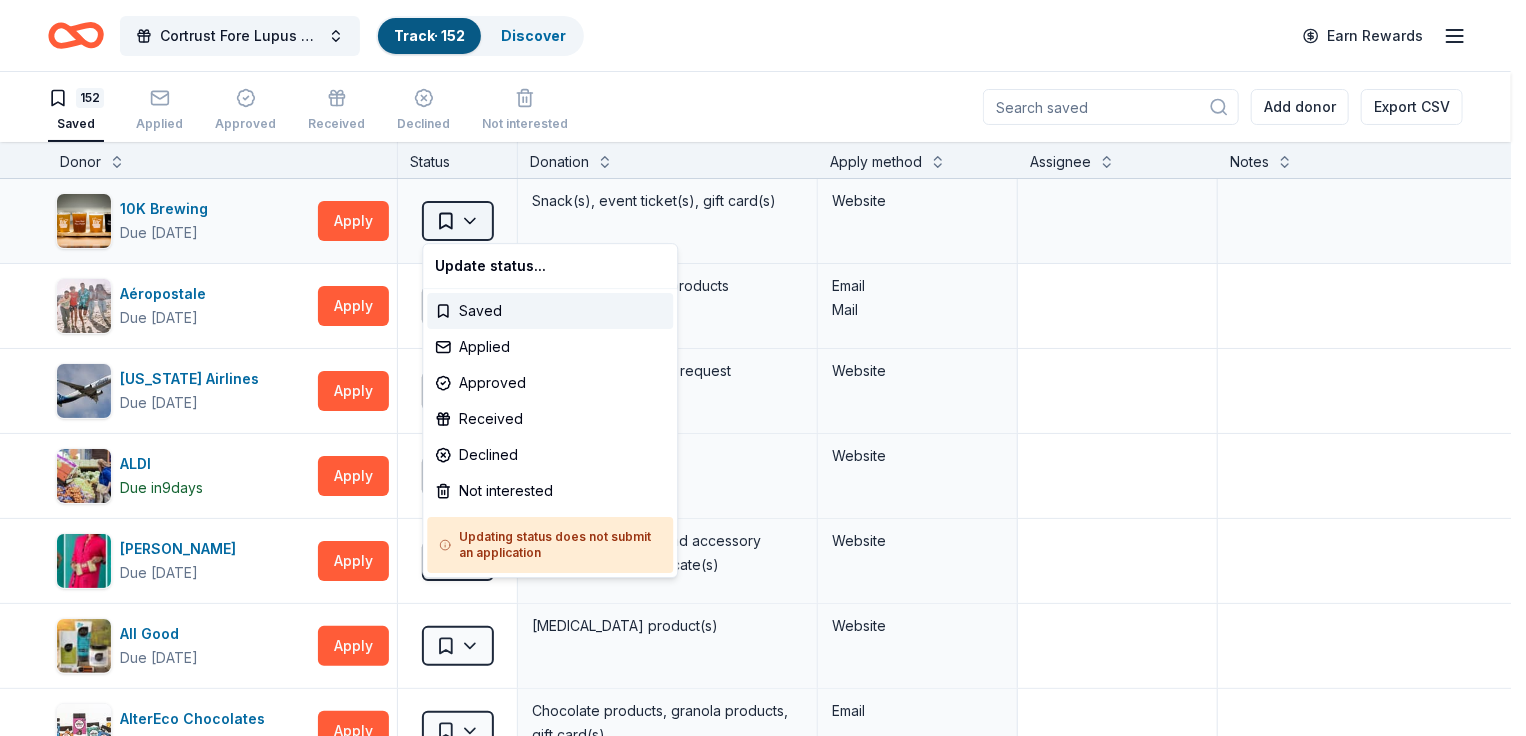 click on "Cortrust Fore Lupus Golf Tournament Track  · 152 Discover Earn Rewards 152 Saved Applied Approved Received Declined Not interested Add donor Export CSV Donor Status Donation Apply method Assignee Notes 10K Brewing Due in 35 days Apply Saved Snack(s), event ticket(s), gift card(s) Website Aéropostale Due in 44 days Apply Saved Gift card(s), clothing products Email Mail Alaska Airlines Due in 21 days Apply Saved Donation depends on request Website ALDI  Due in  9  days Apply Saved Gift cards Website Alexis Drake Due in 35 days Apply Saved Handbags, jewelry, and accessory product(s), gift certificate(s) Website All Good Due in 35 days Apply Saved Skin care product(s) Website AlterEco Chocolates Due in 35 days Apply Saved Chocolate products, granola products, gift card(s) Email American Eagle Due in 35 days Apply Saved Gift card(s) Website Apple American Group Due in 37 days Apply Saved Gift certificate(s) Website Baby Tula Due in 35 days Apply Saved Baby products Website BarkBox Due in 35 days Apply Saved 5 5" at bounding box center (763, 368) 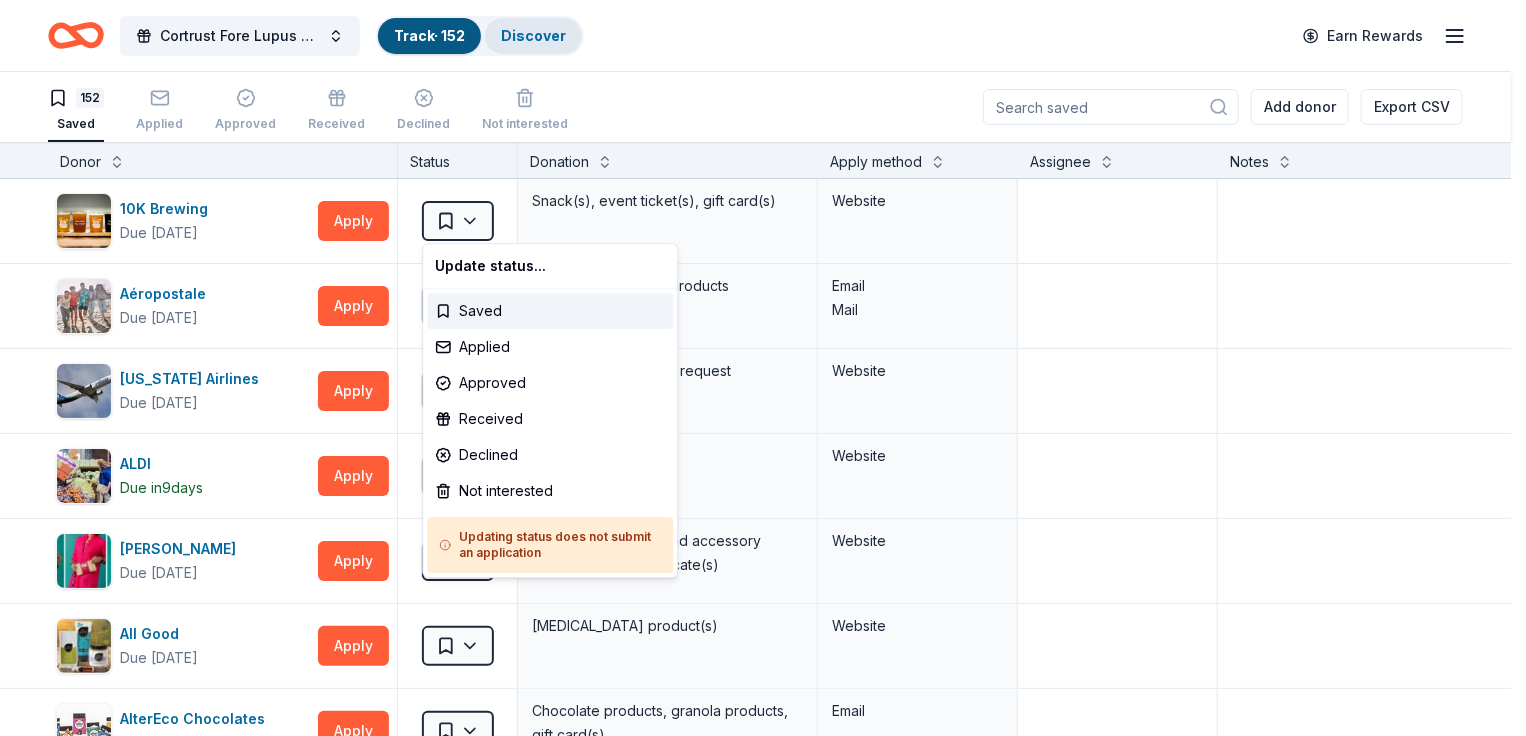 click on "Cortrust Fore Lupus Golf Tournament Track  · 152 Discover Earn Rewards 152 Saved Applied Approved Received Declined Not interested Add donor Export CSV Donor Status Donation Apply method Assignee Notes 10K Brewing Due in 35 days Apply Saved Snack(s), event ticket(s), gift card(s) Website Aéropostale Due in 44 days Apply Saved Gift card(s), clothing products Email Mail Alaska Airlines Due in 21 days Apply Saved Donation depends on request Website ALDI  Due in  9  days Apply Saved Gift cards Website Alexis Drake Due in 35 days Apply Saved Handbags, jewelry, and accessory product(s), gift certificate(s) Website All Good Due in 35 days Apply Saved Skin care product(s) Website AlterEco Chocolates Due in 35 days Apply Saved Chocolate products, granola products, gift card(s) Email American Eagle Due in 35 days Apply Saved Gift card(s) Website Apple American Group Due in 37 days Apply Saved Gift certificate(s) Website Baby Tula Due in 35 days Apply Saved Baby products Website BarkBox Due in 35 days Apply Saved 5 5" at bounding box center (763, 368) 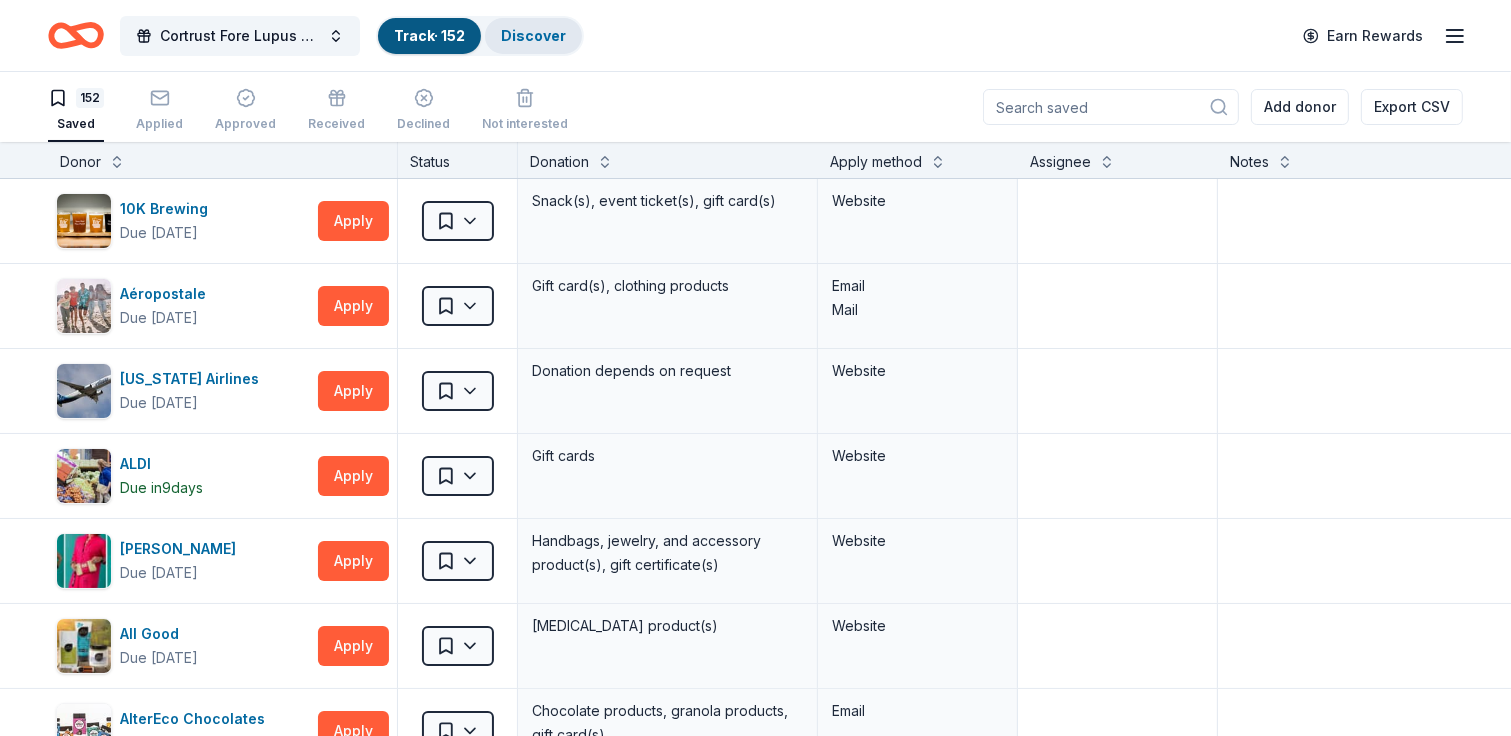 click on "Discover" at bounding box center (533, 35) 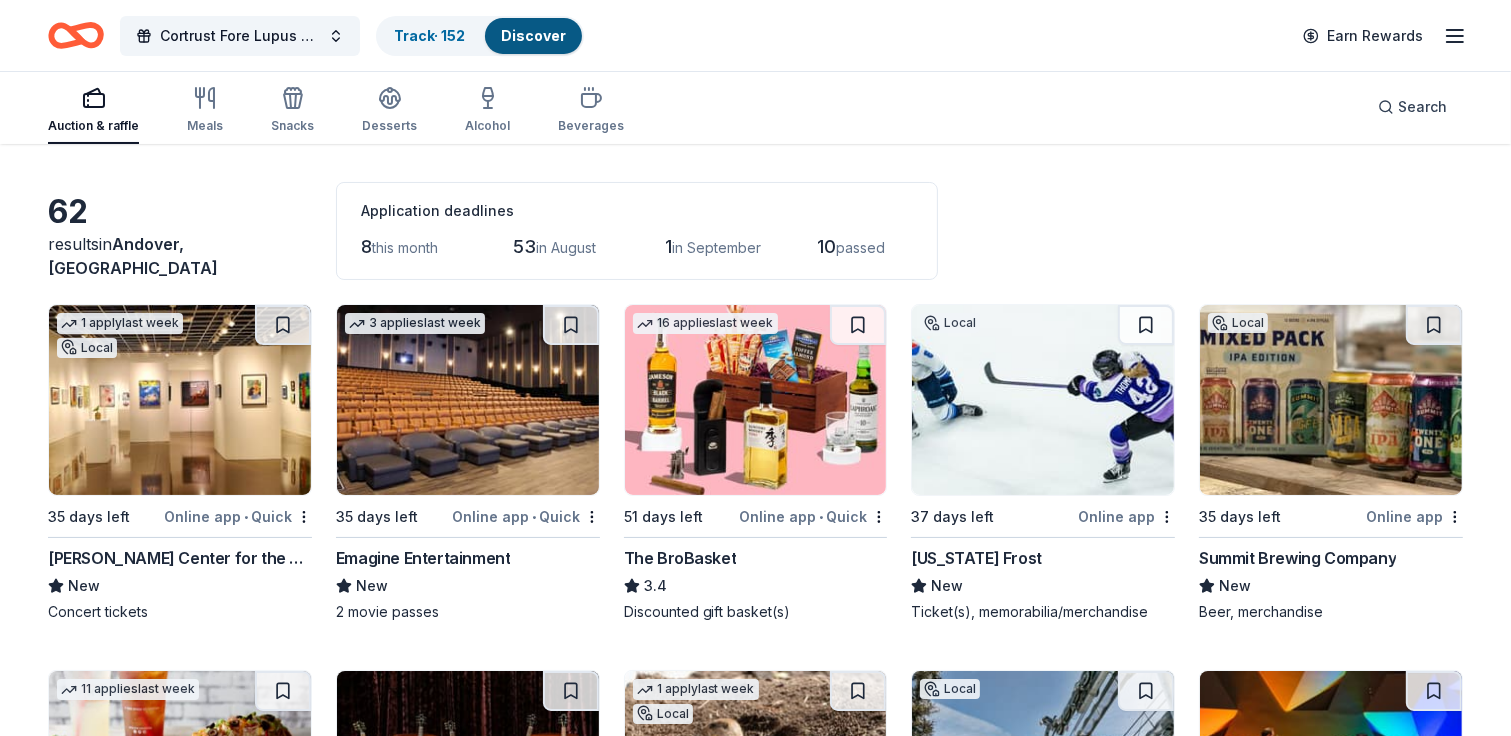 scroll, scrollTop: 100, scrollLeft: 0, axis: vertical 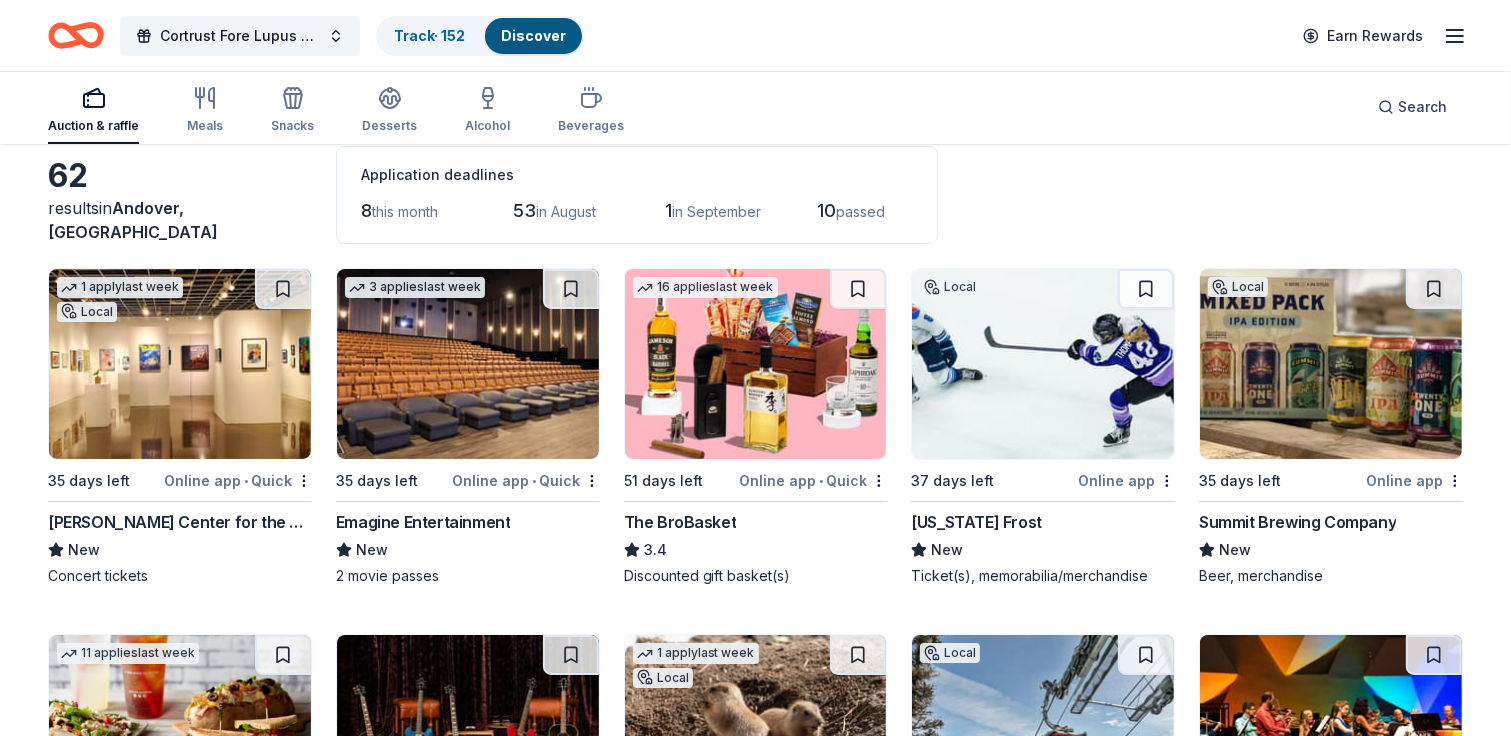 click at bounding box center (468, 364) 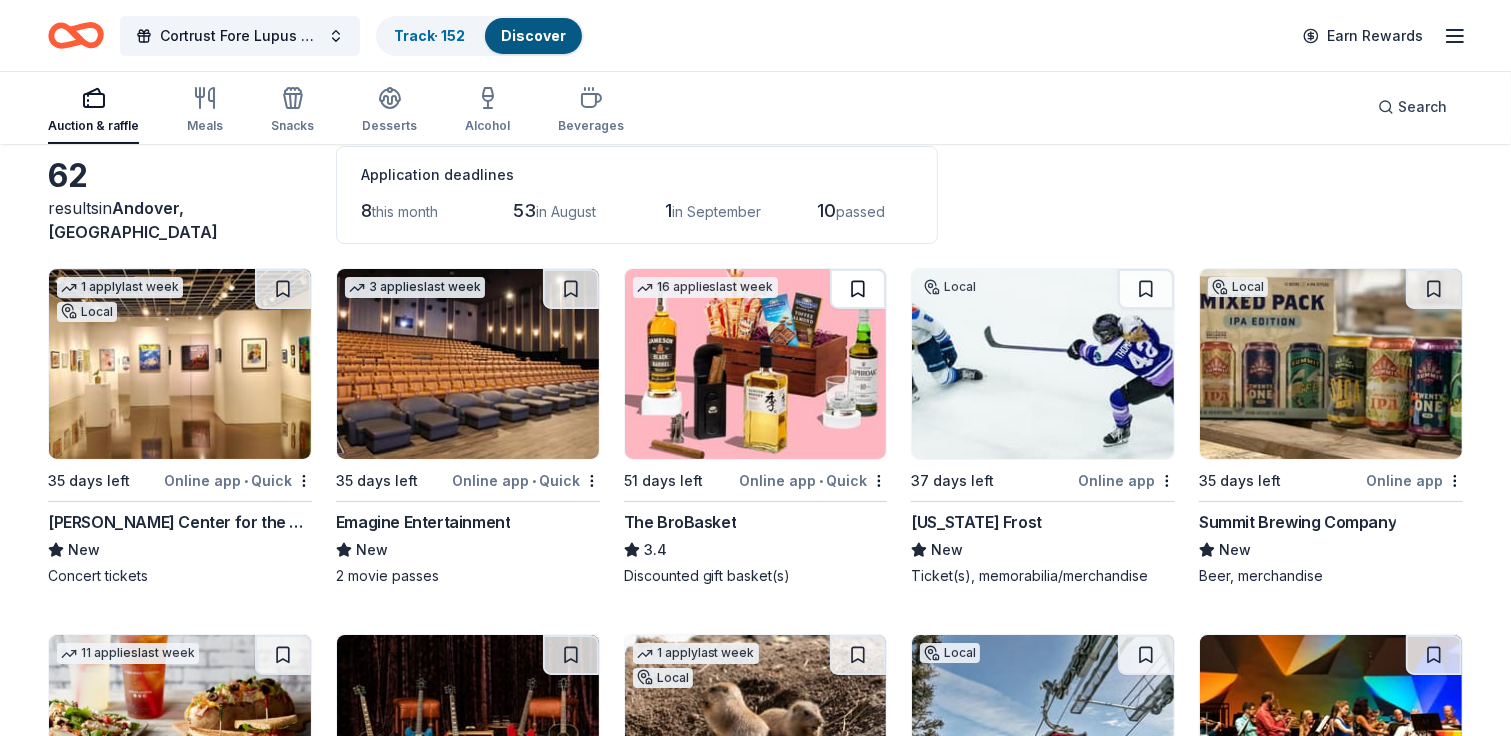 click at bounding box center (858, 289) 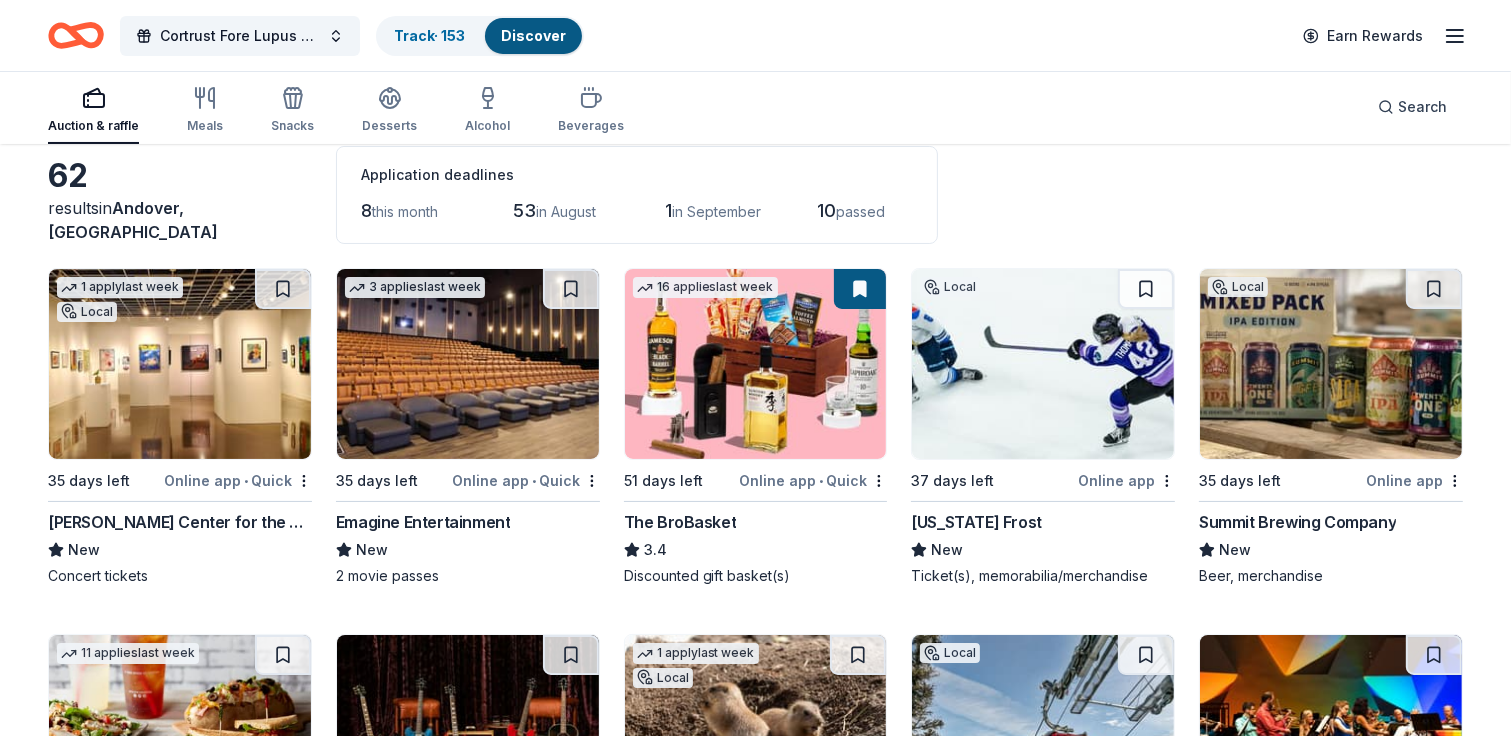 click at bounding box center [1043, 364] 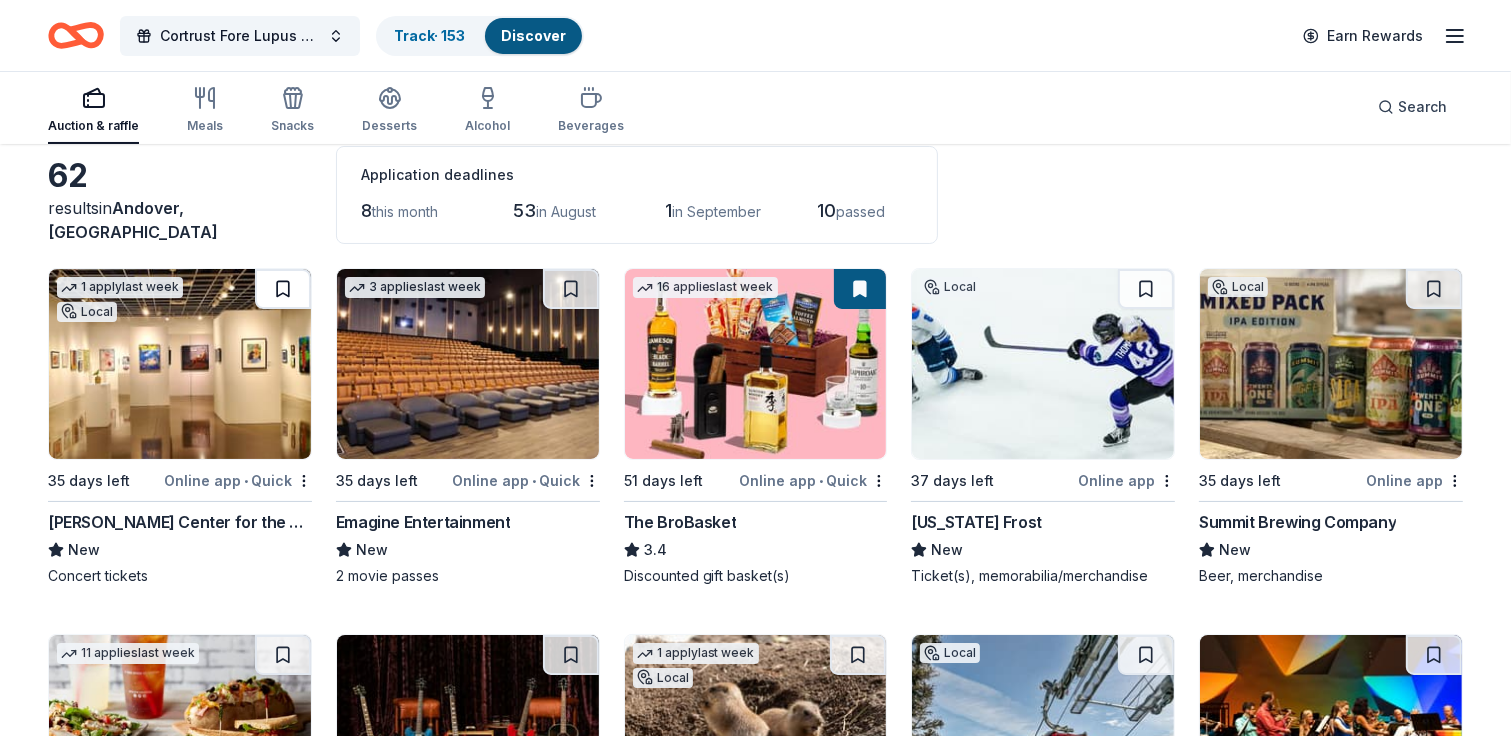 click at bounding box center (283, 289) 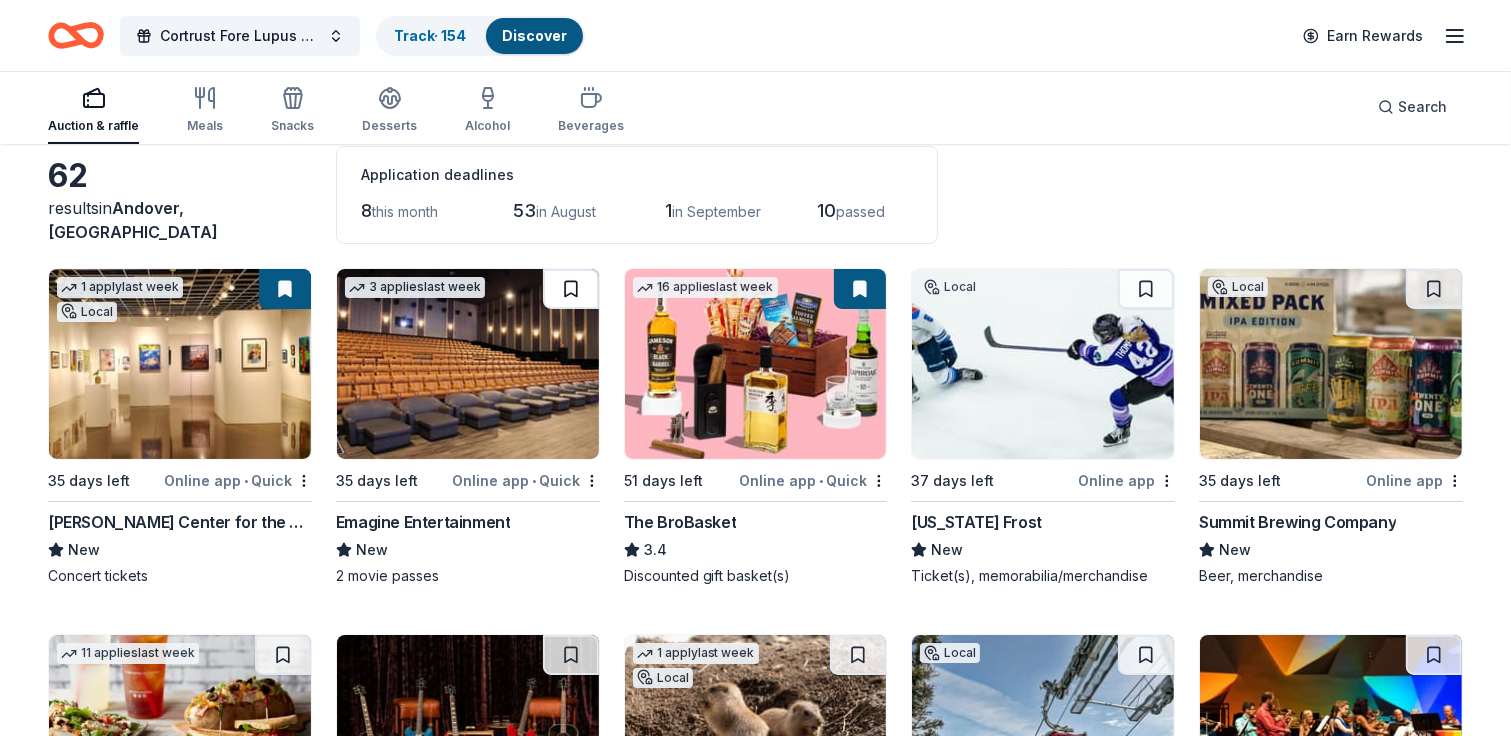 click at bounding box center (571, 289) 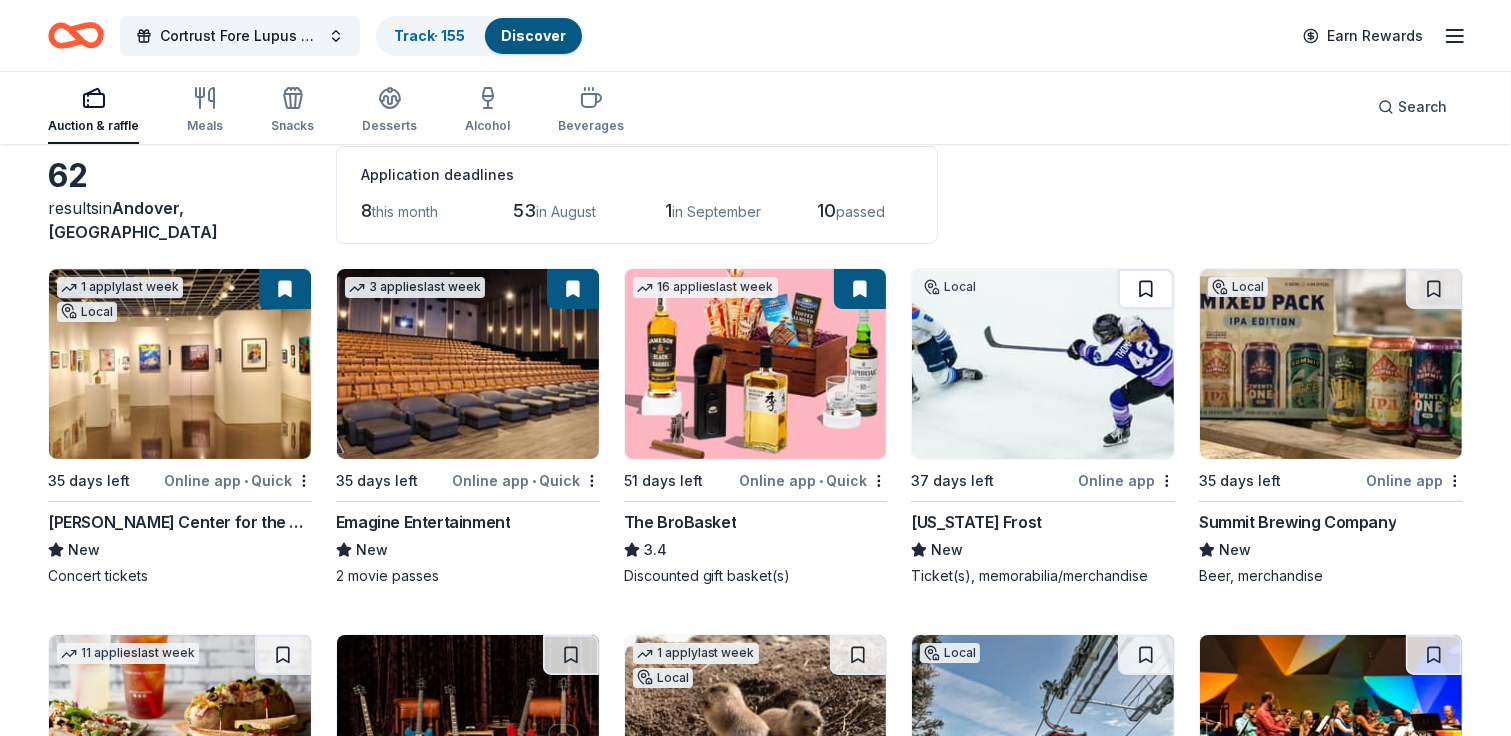 click at bounding box center (1146, 289) 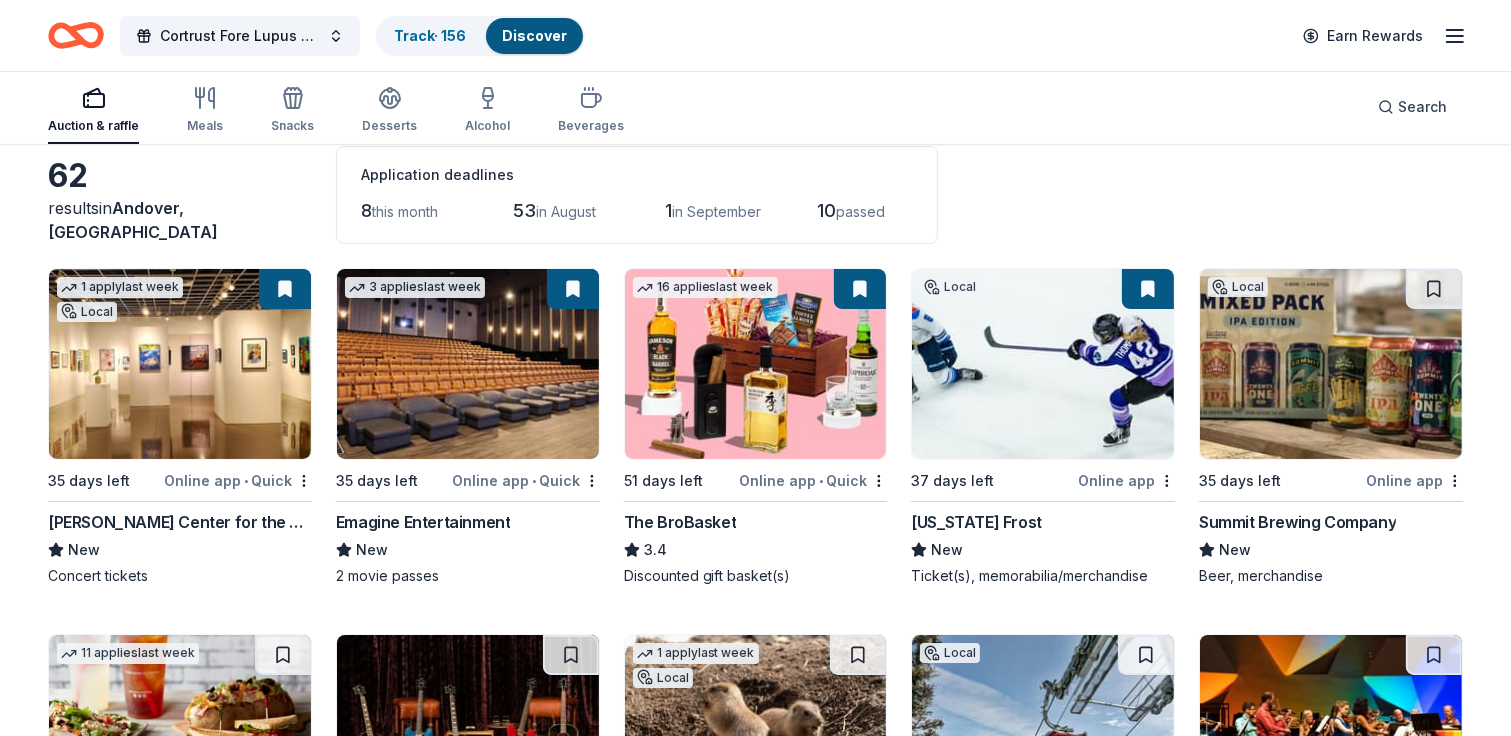 click at bounding box center (1331, 364) 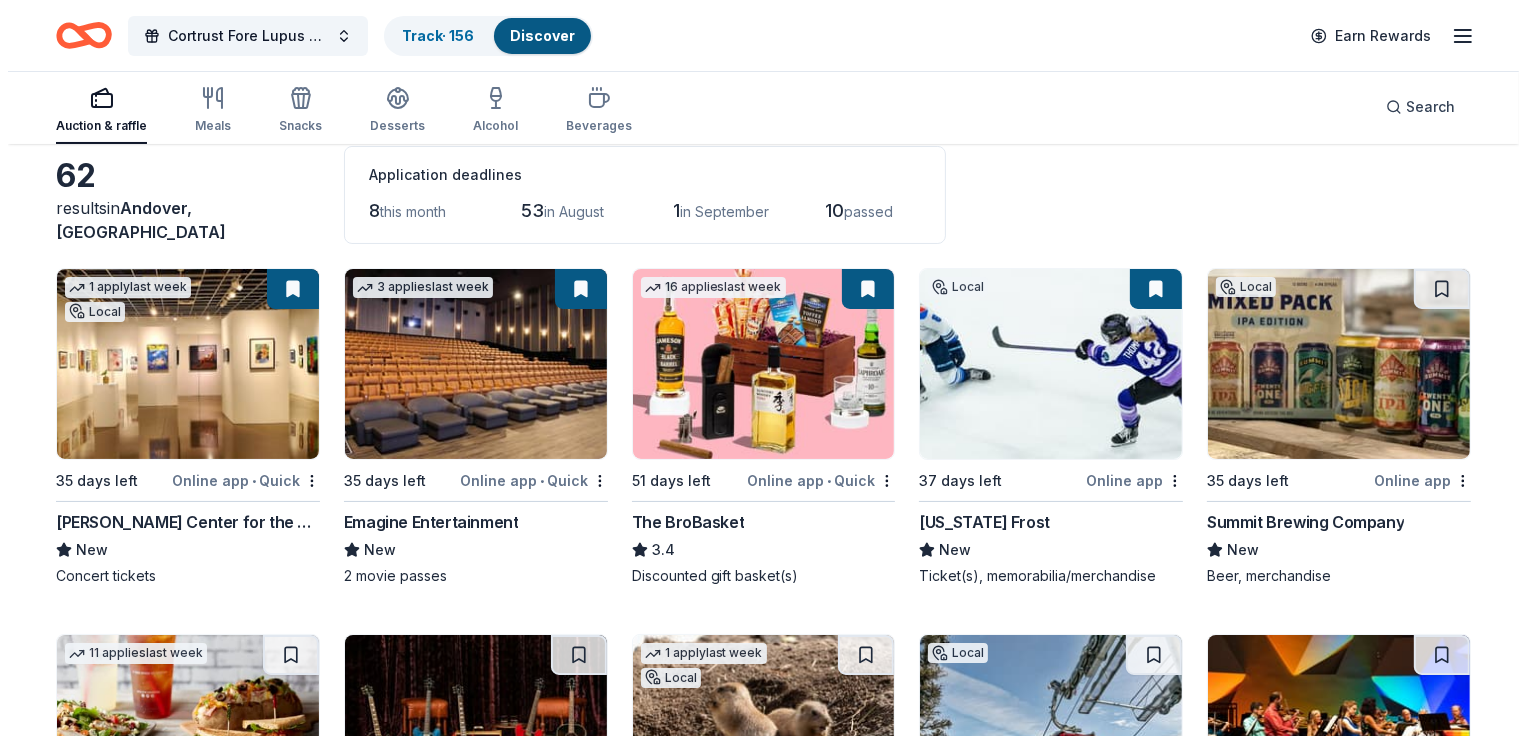 scroll, scrollTop: 0, scrollLeft: 0, axis: both 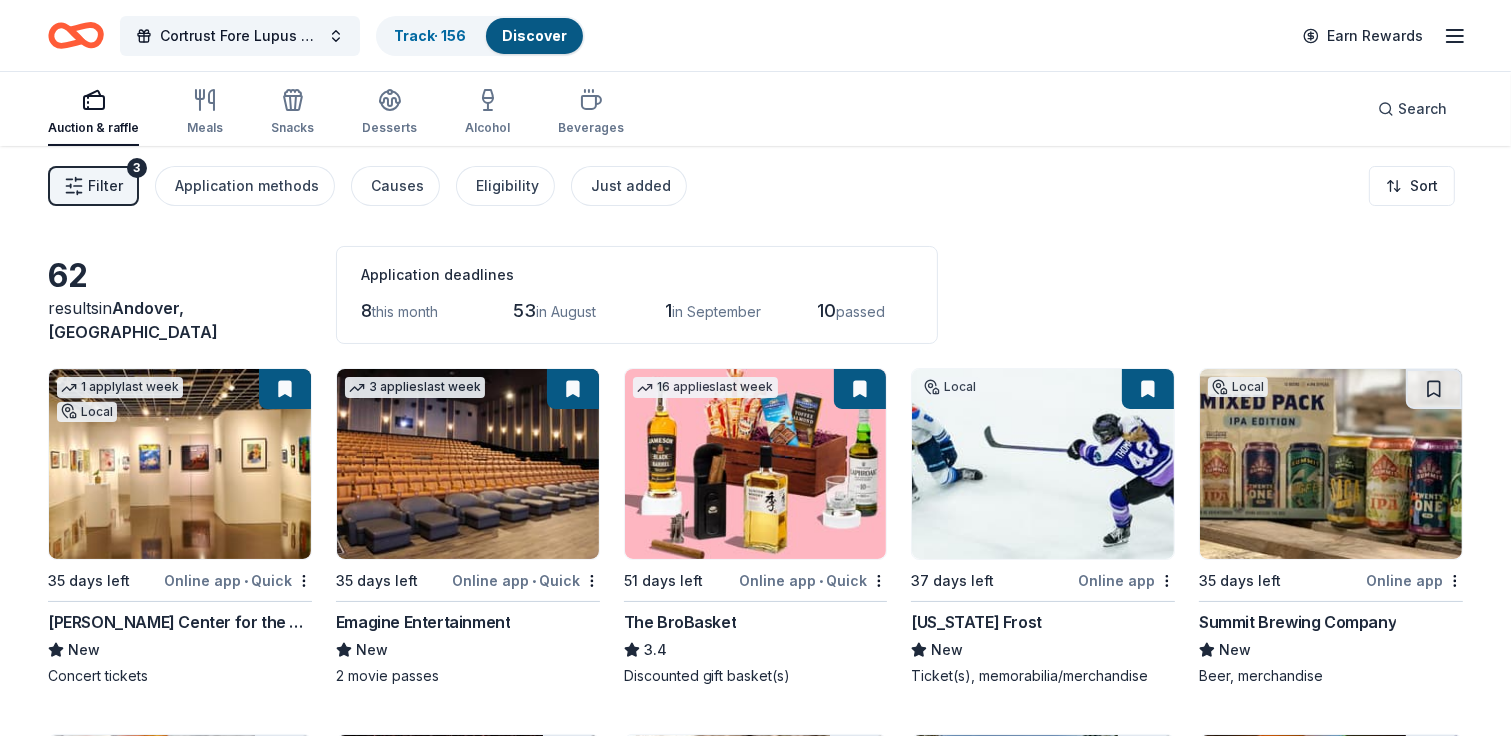 click on "Filter" at bounding box center (105, 186) 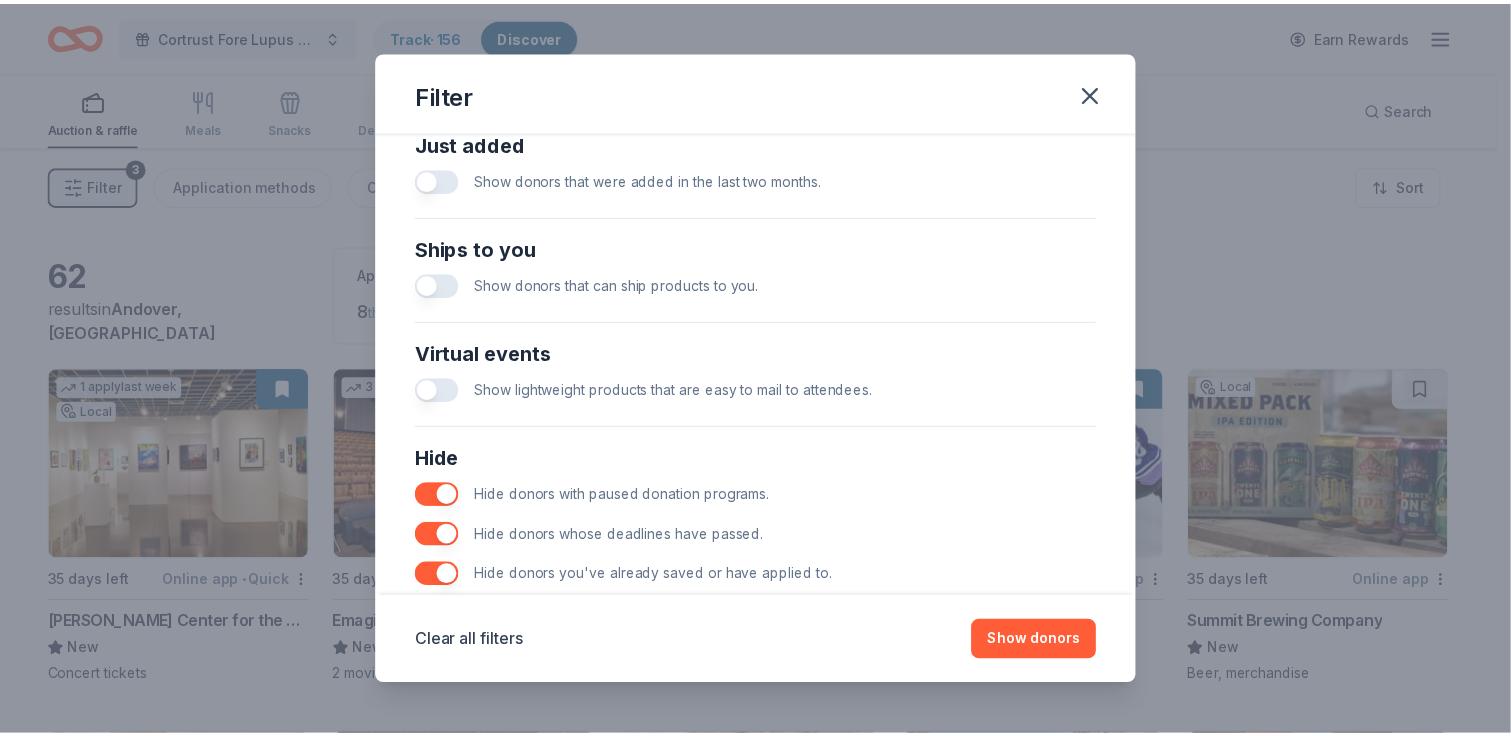 scroll, scrollTop: 852, scrollLeft: 0, axis: vertical 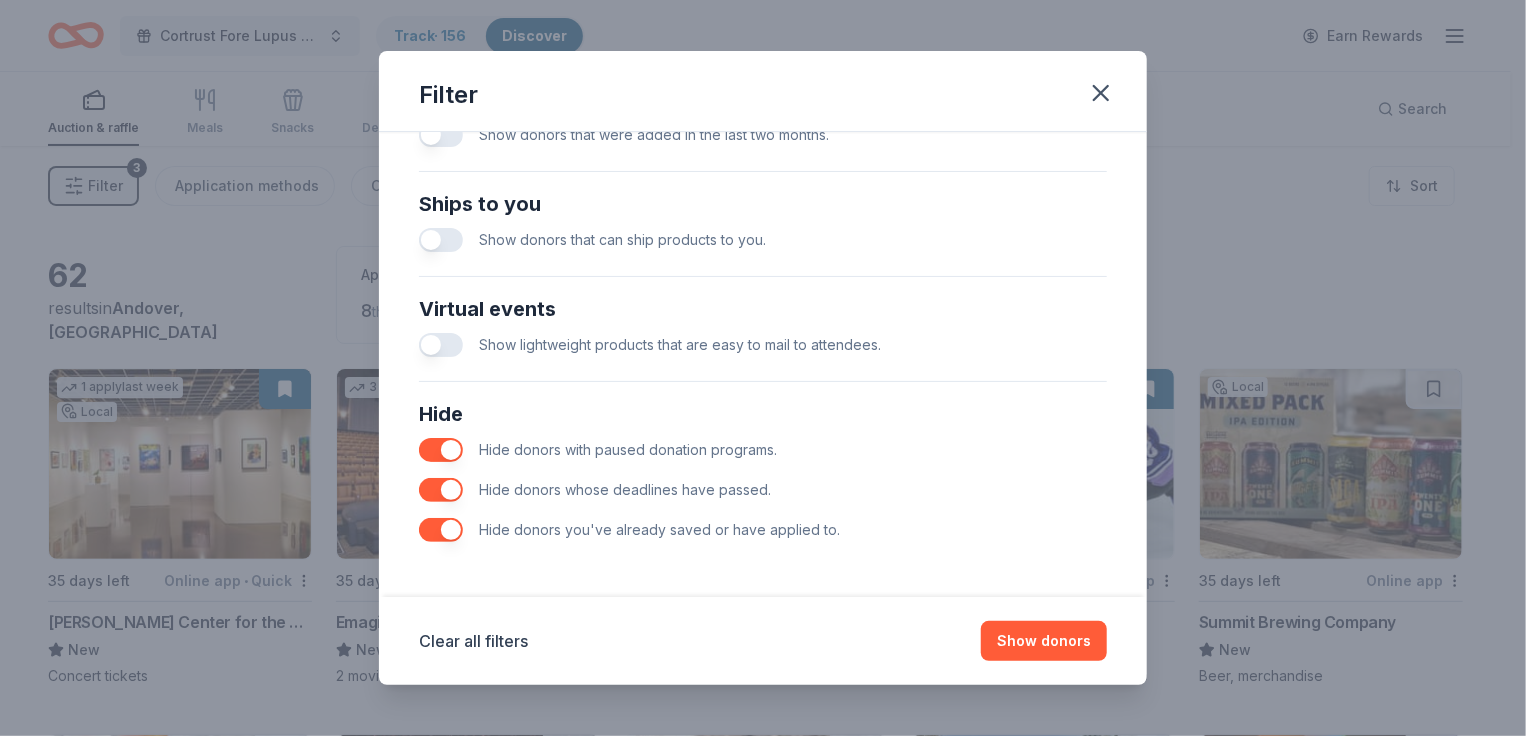 click at bounding box center (441, 530) 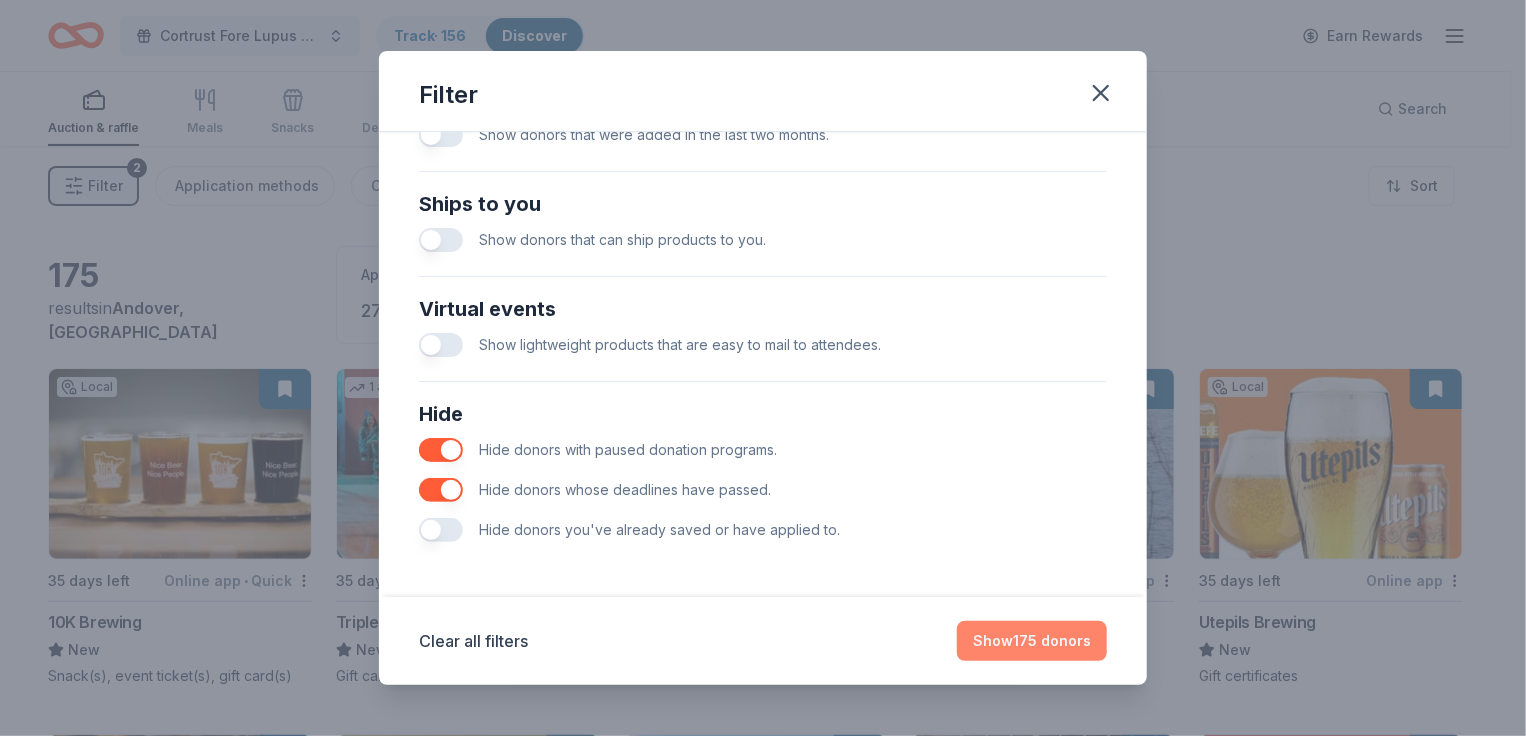 click on "Show  175   donors" at bounding box center (1032, 641) 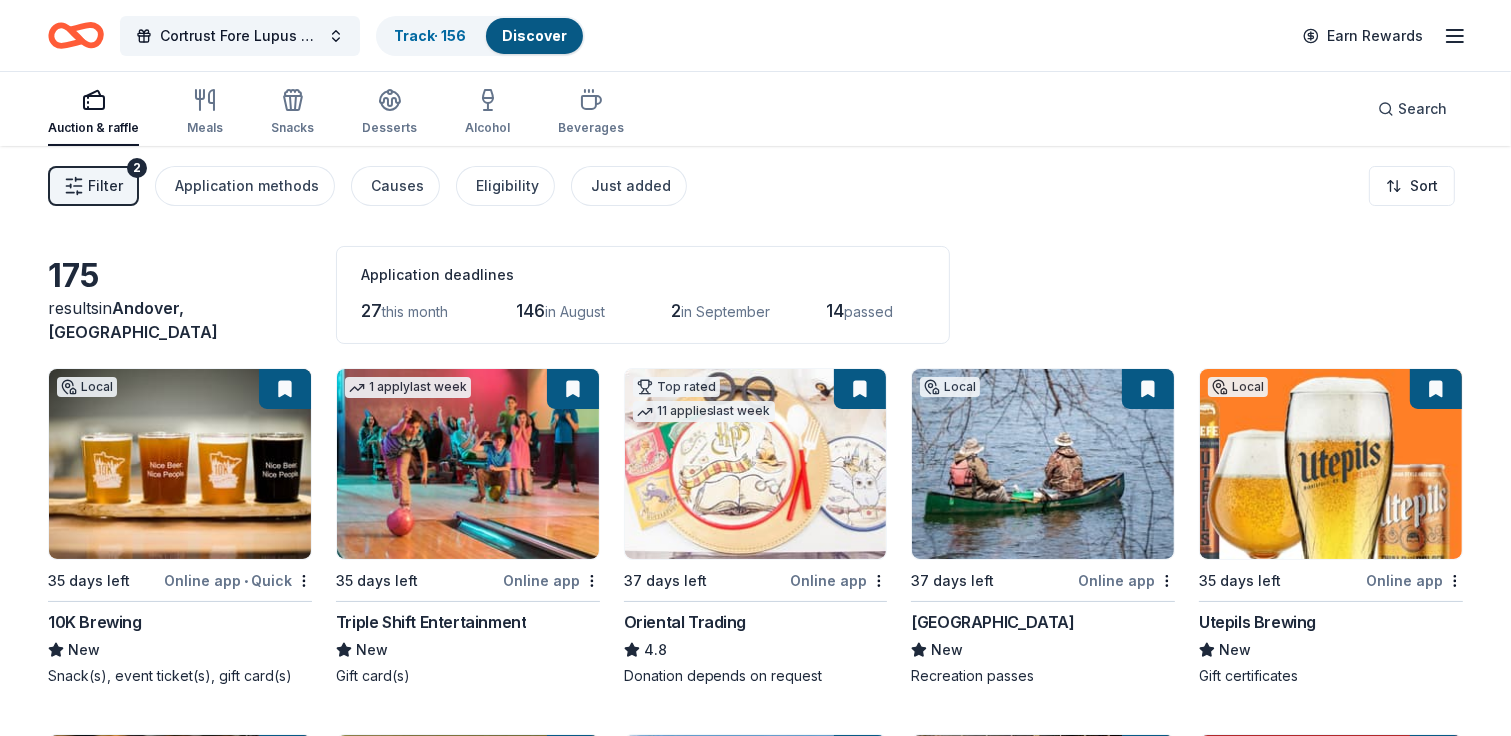 scroll, scrollTop: 0, scrollLeft: 0, axis: both 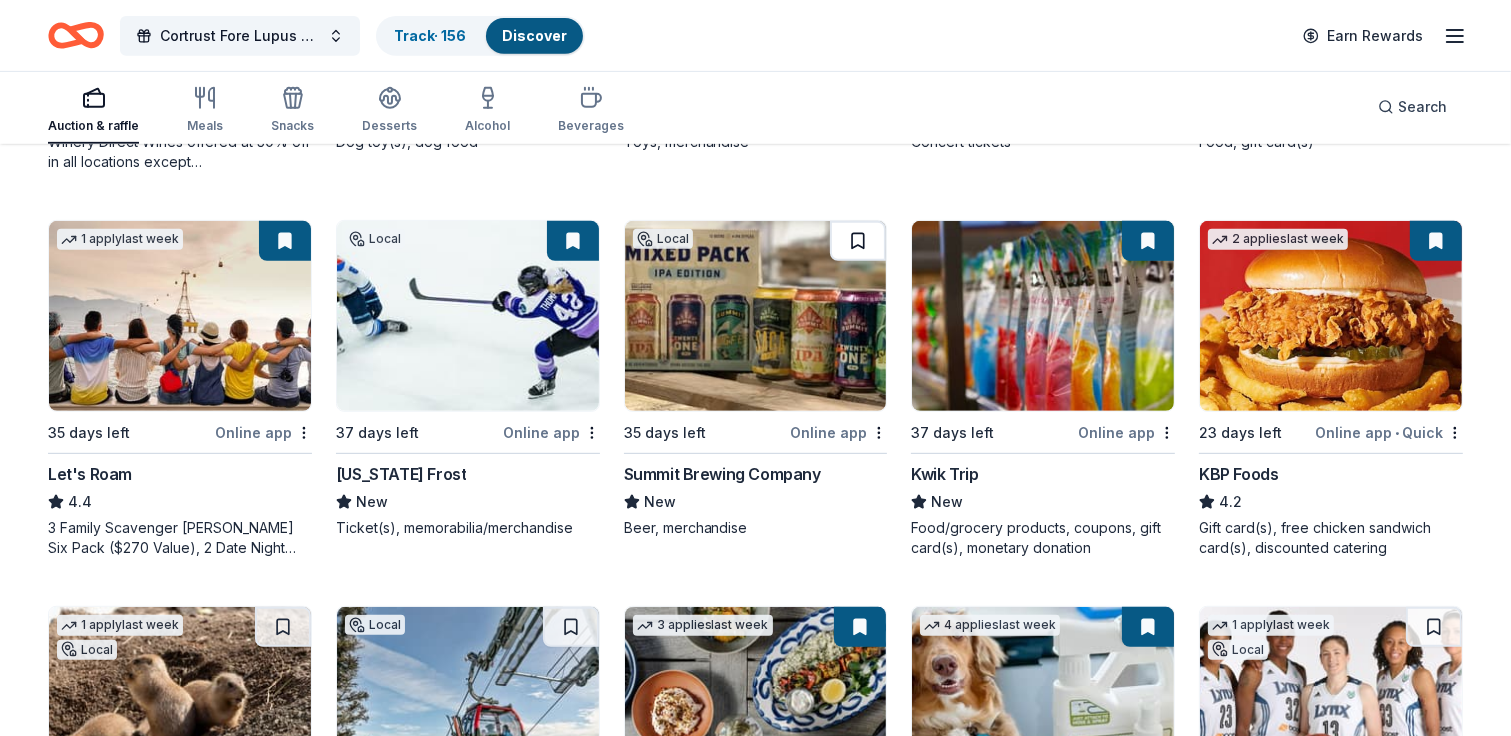 click at bounding box center (858, 241) 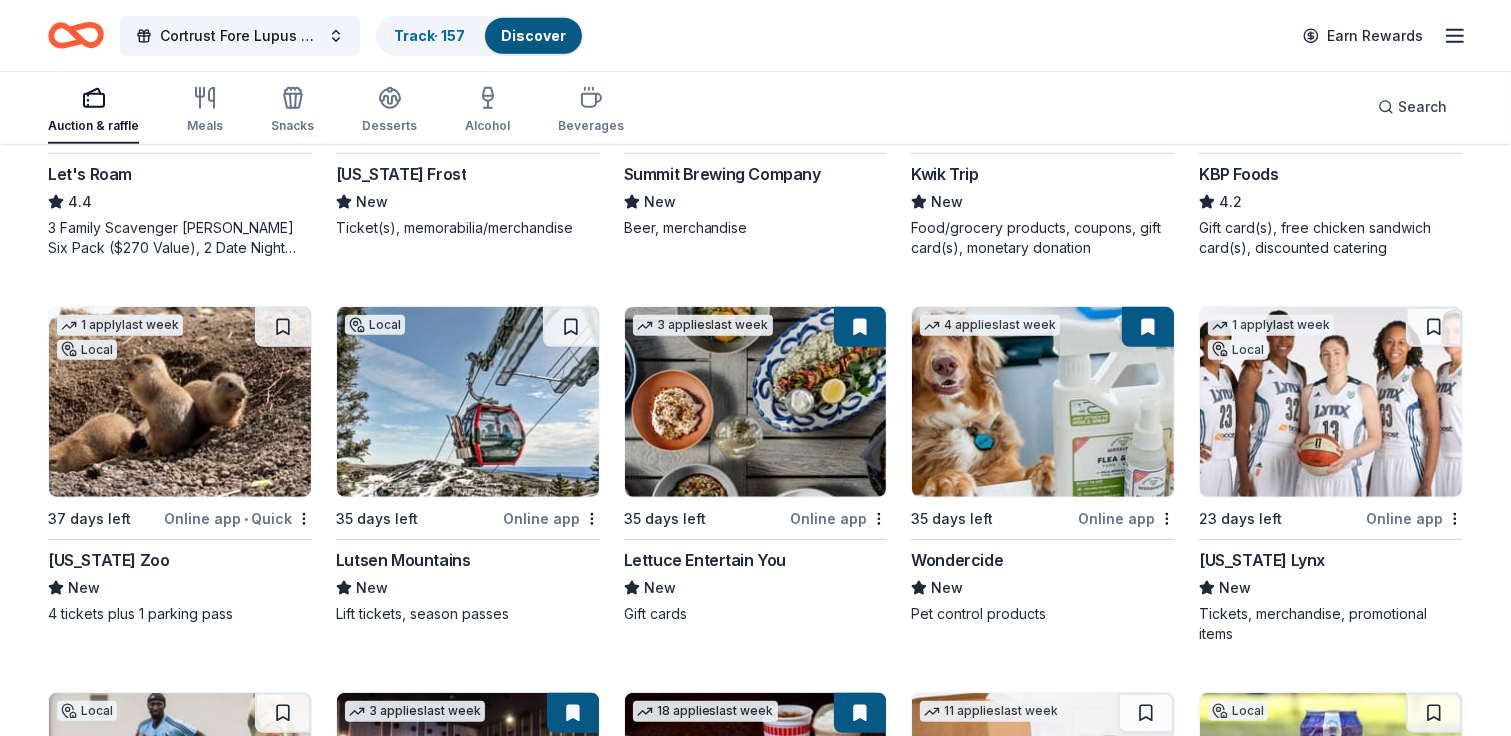 scroll, scrollTop: 1300, scrollLeft: 0, axis: vertical 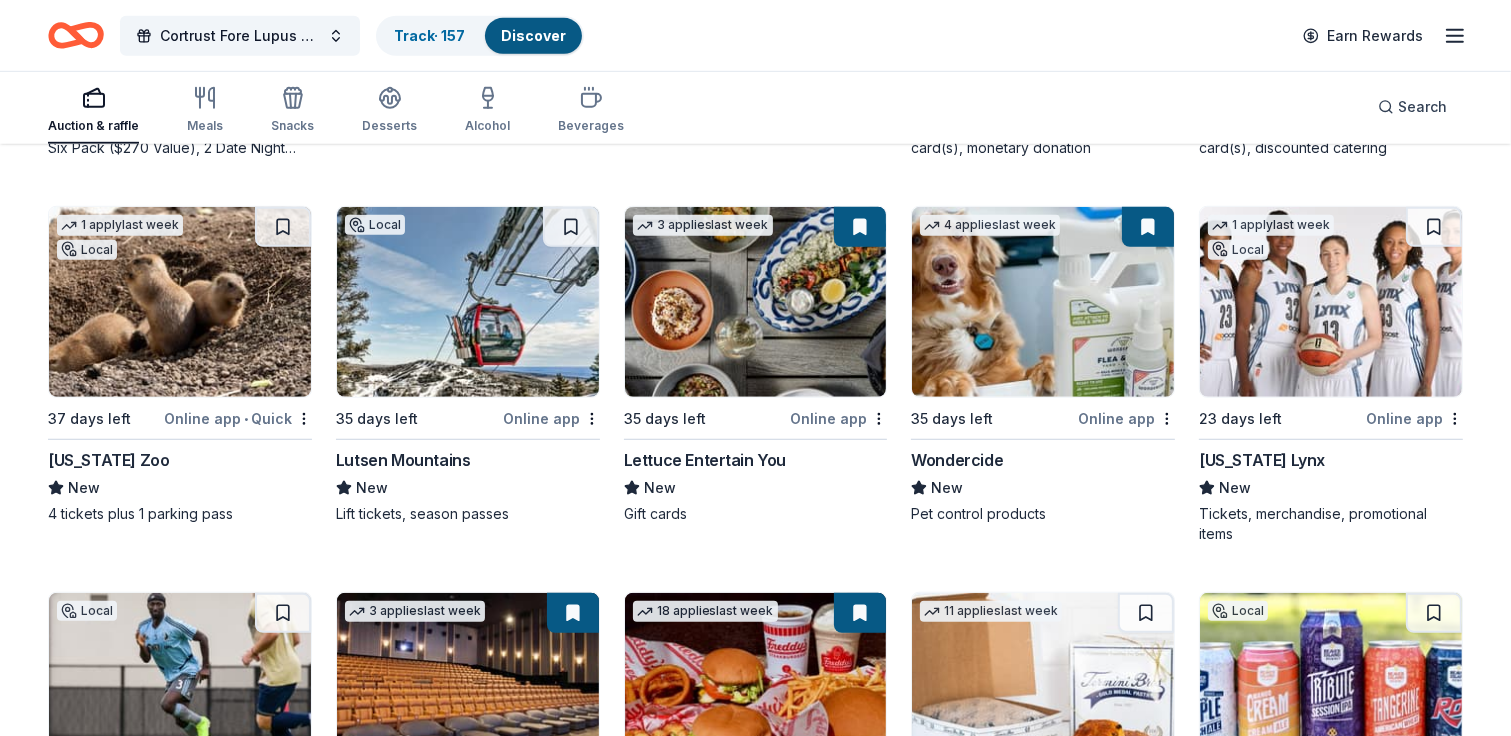 click at bounding box center (180, 302) 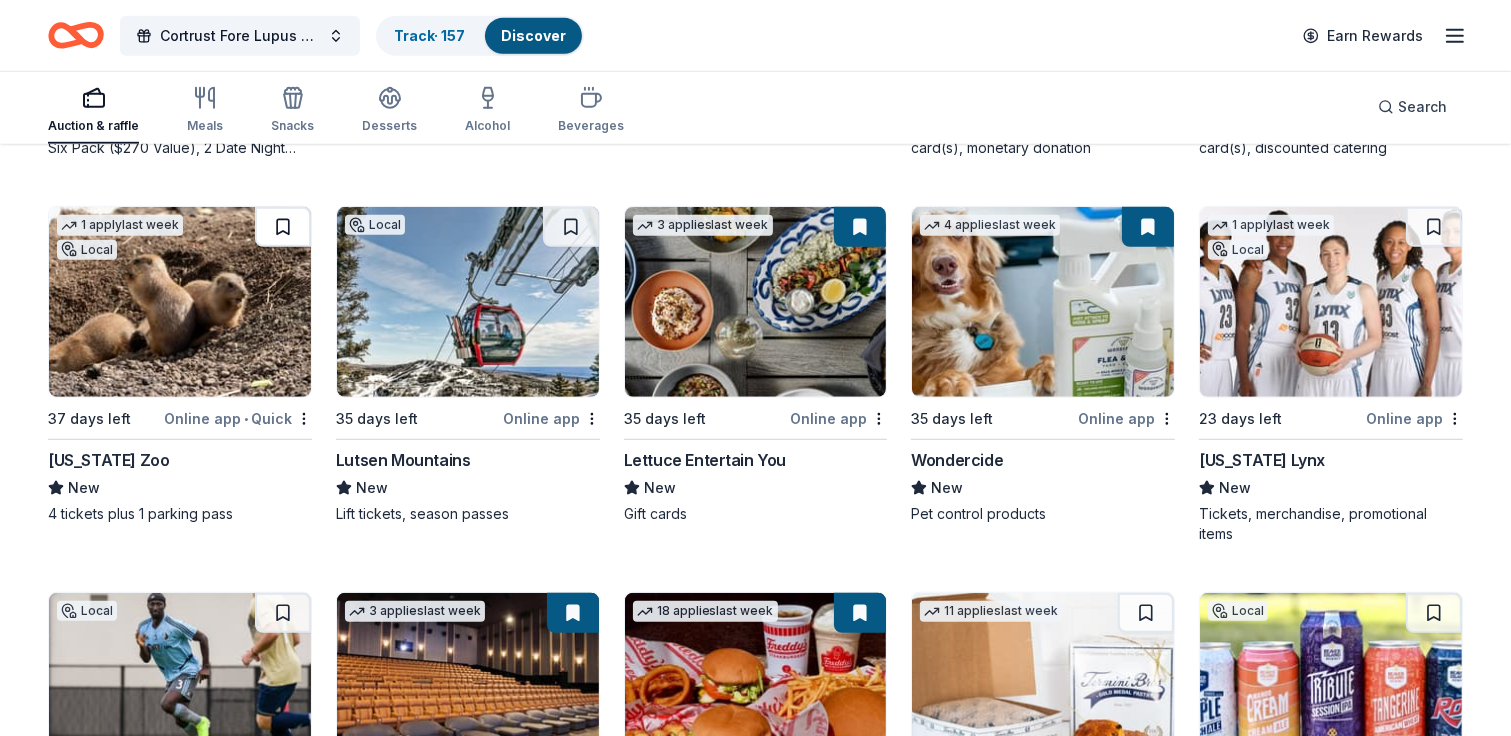 click at bounding box center (283, 227) 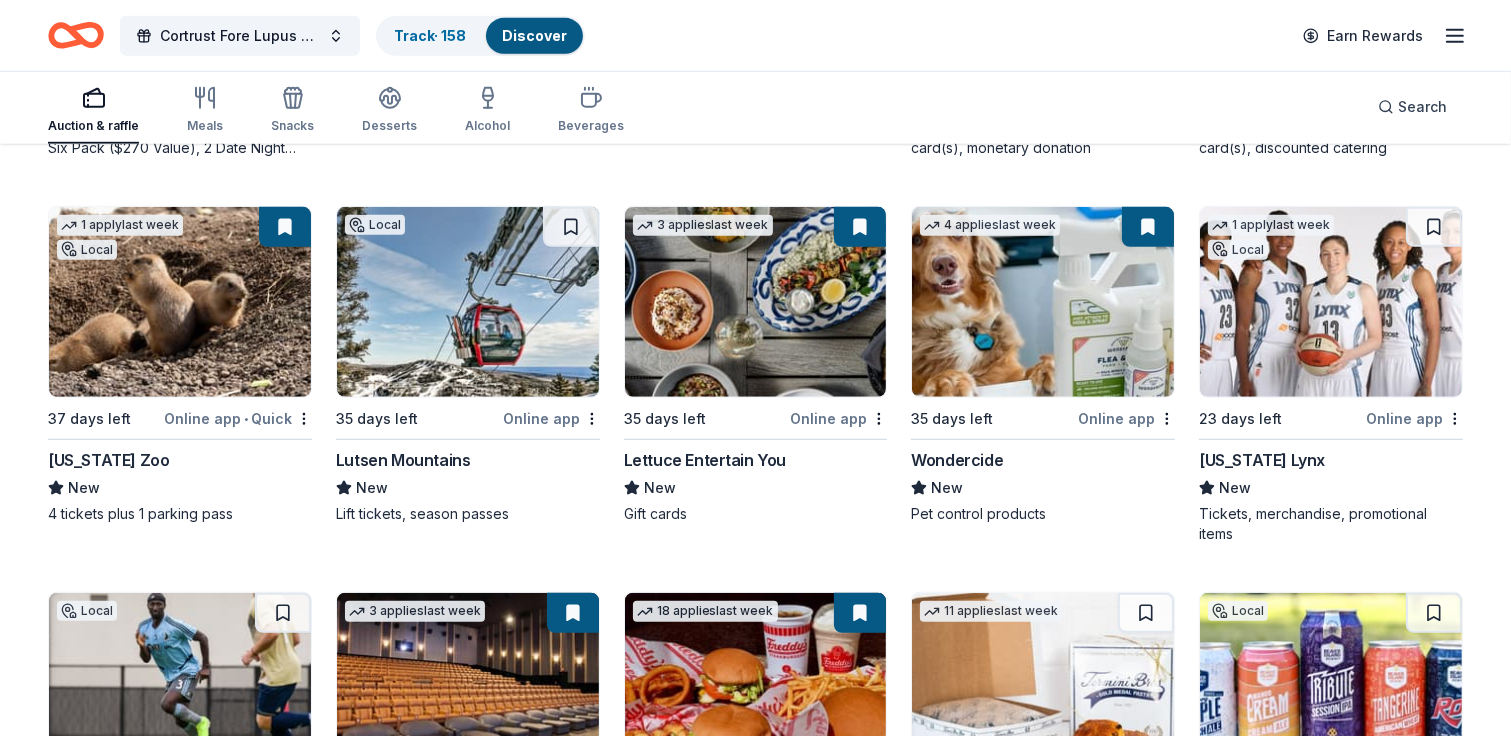click at bounding box center (468, 302) 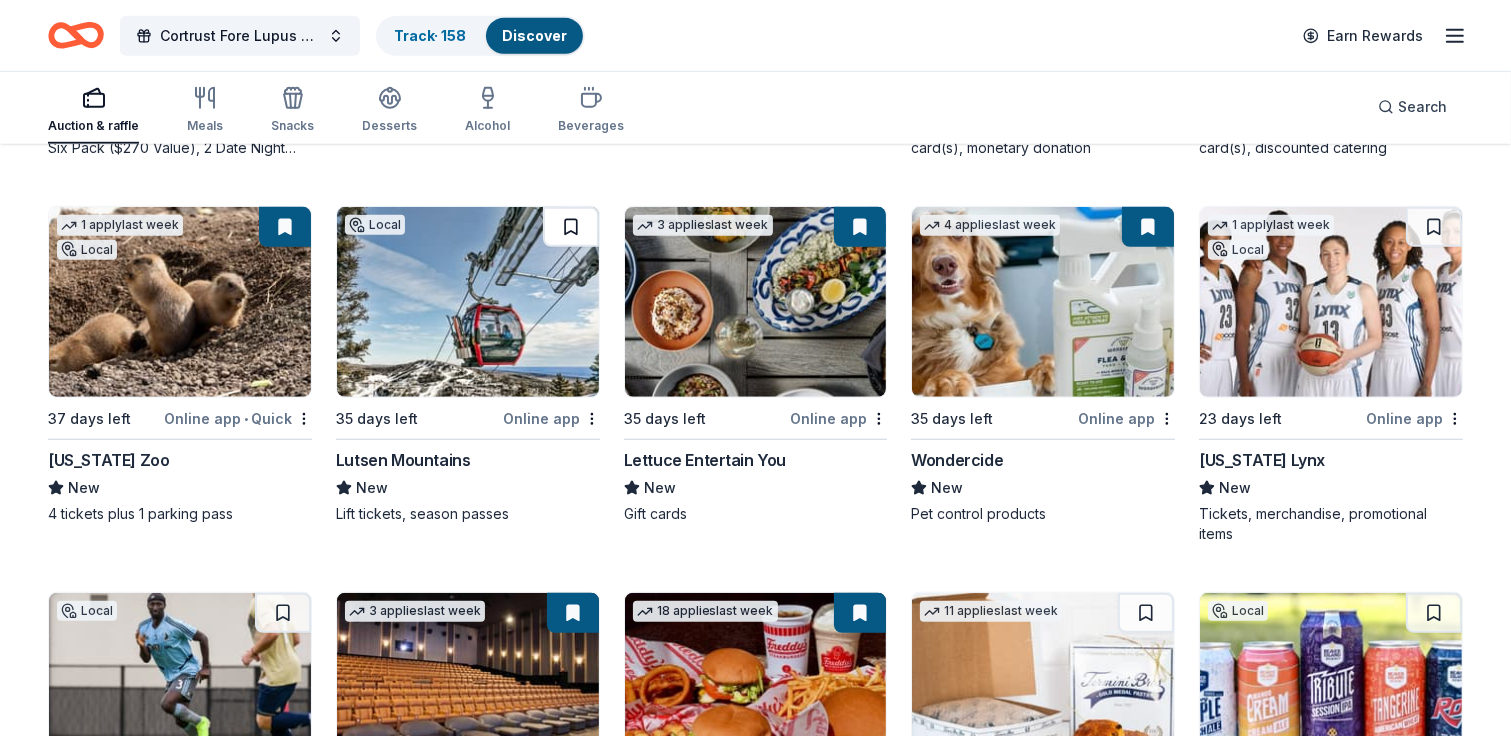 click at bounding box center (571, 227) 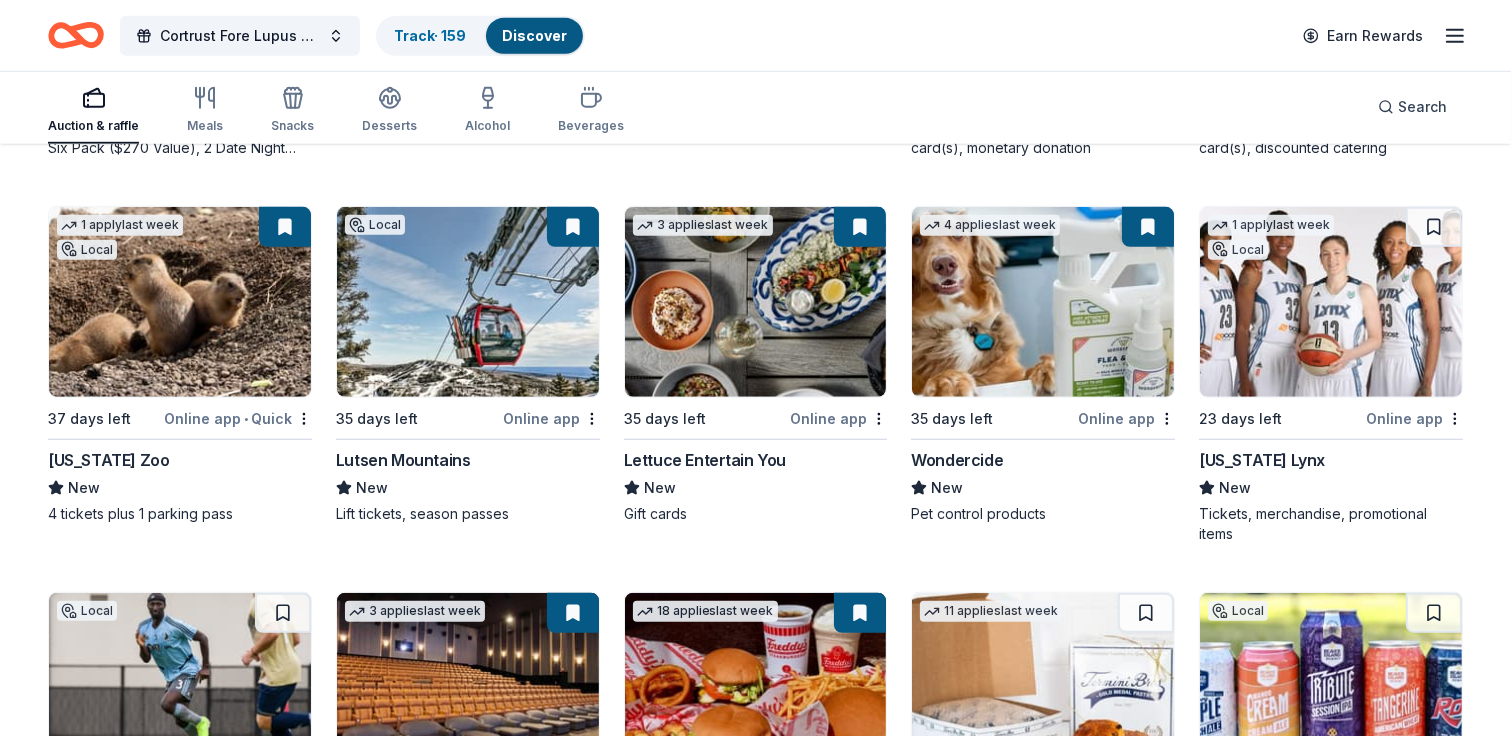 click at bounding box center [756, 302] 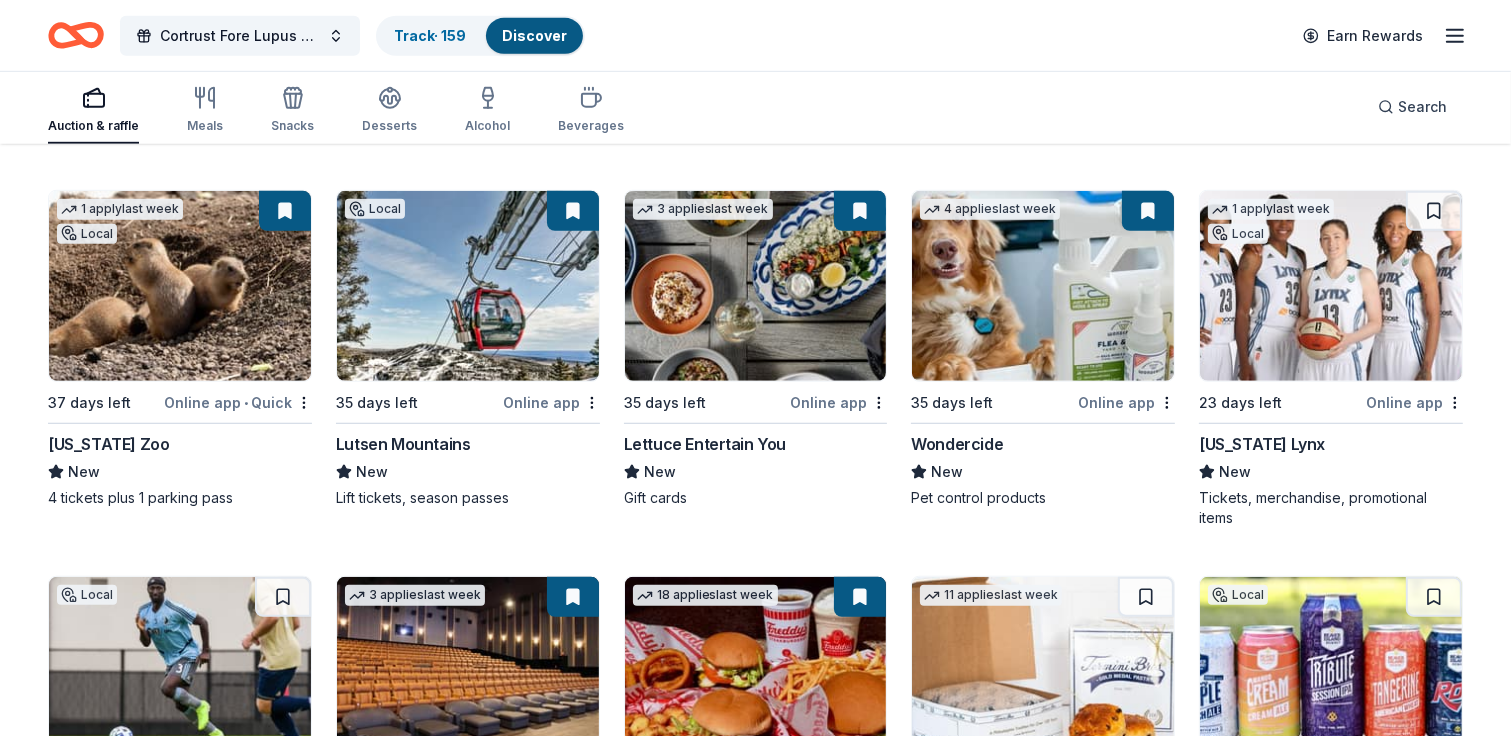 scroll, scrollTop: 1300, scrollLeft: 0, axis: vertical 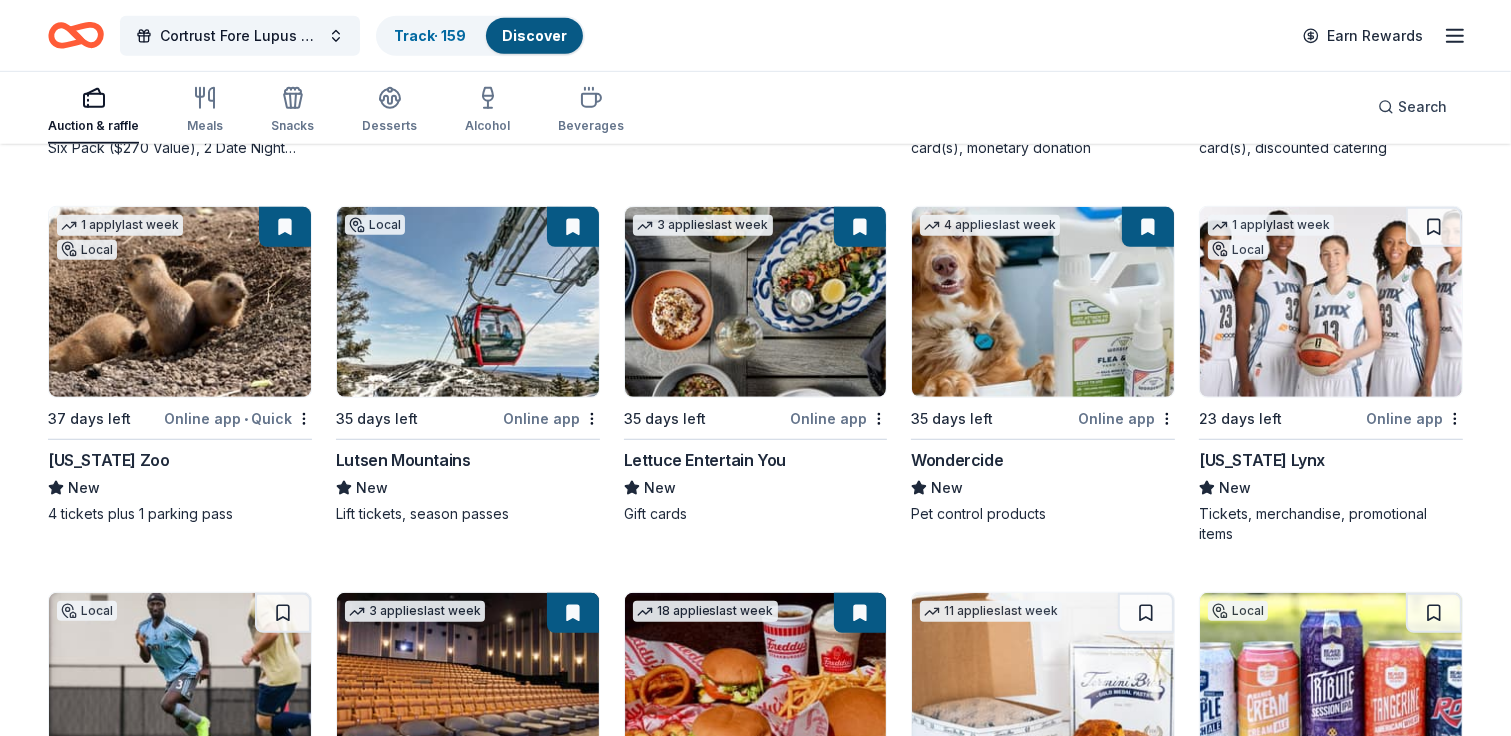 click at bounding box center (1331, 302) 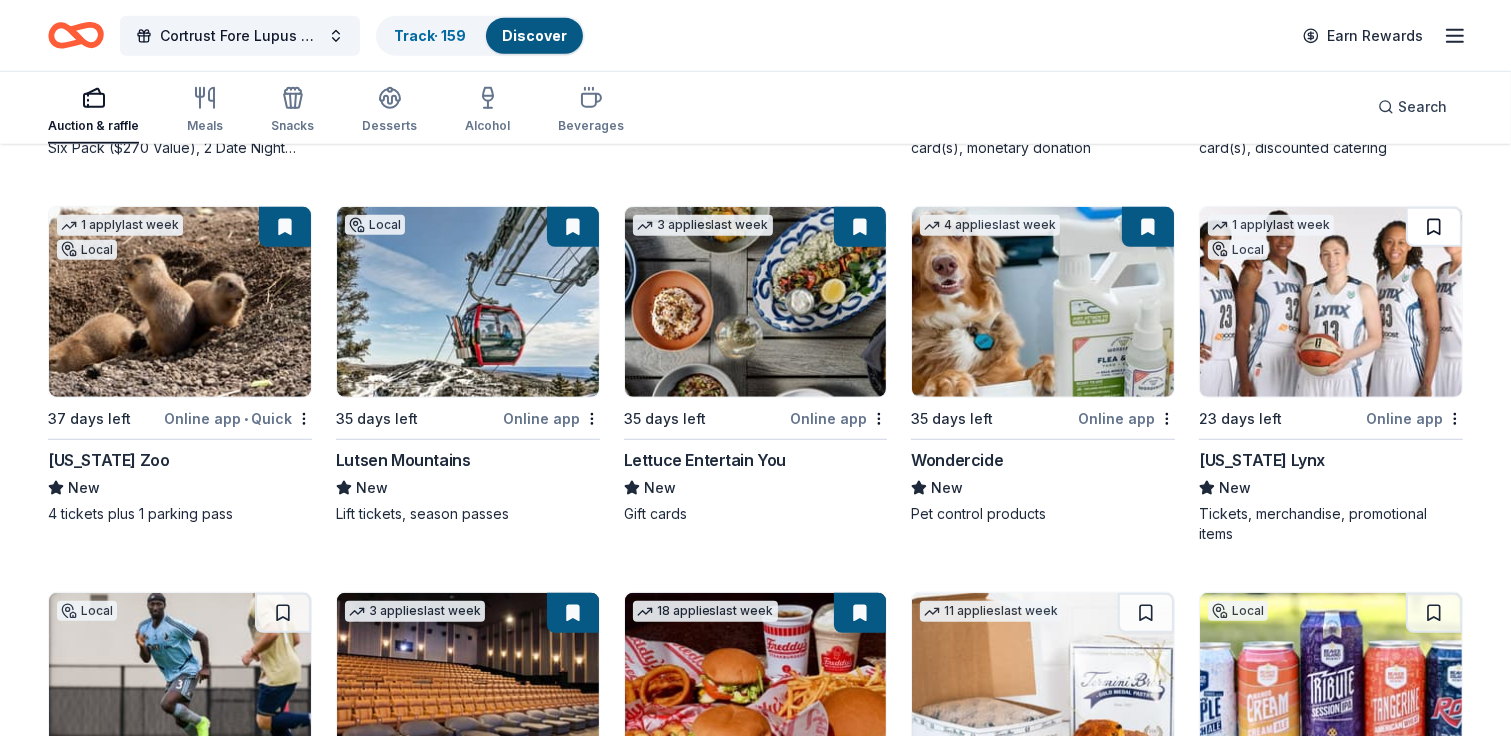 click at bounding box center (1434, 227) 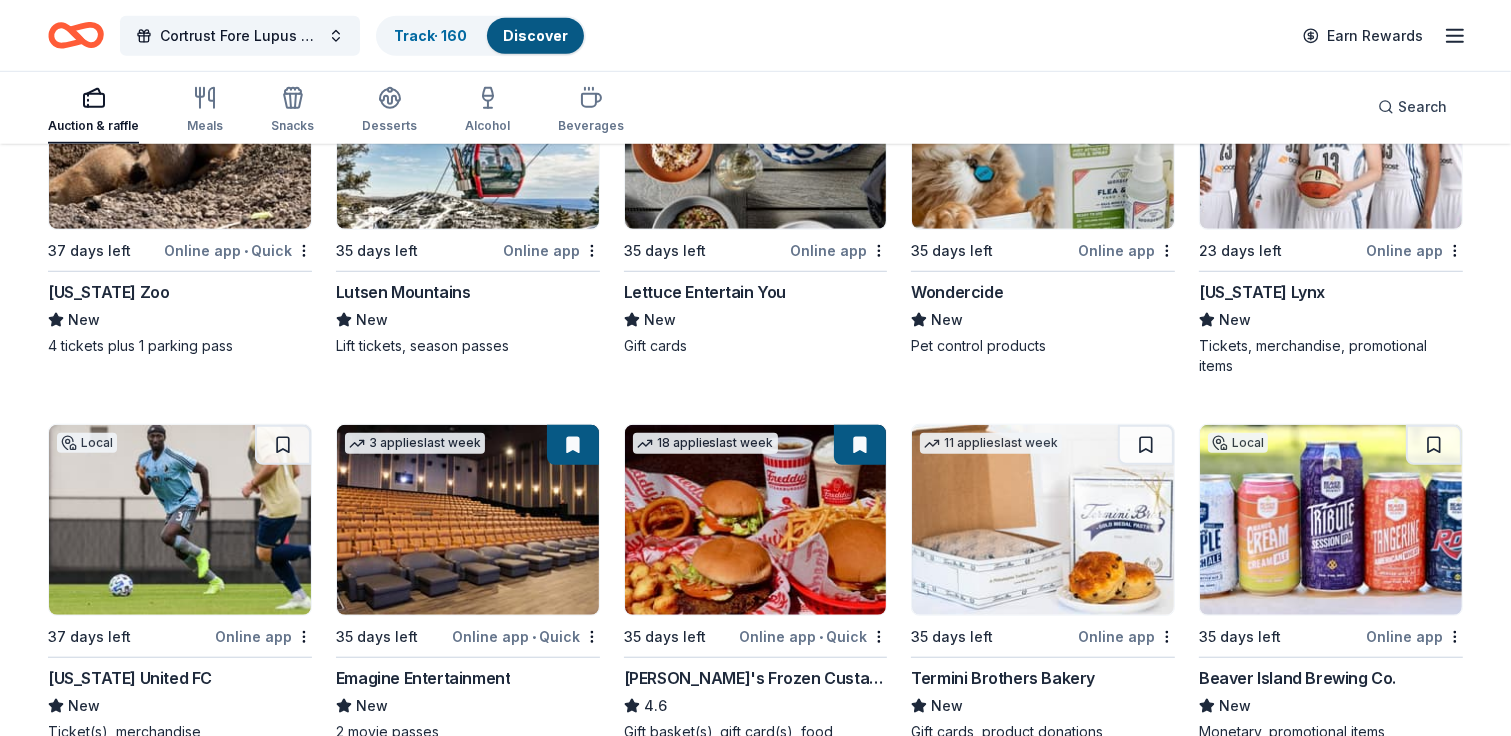 scroll, scrollTop: 1500, scrollLeft: 0, axis: vertical 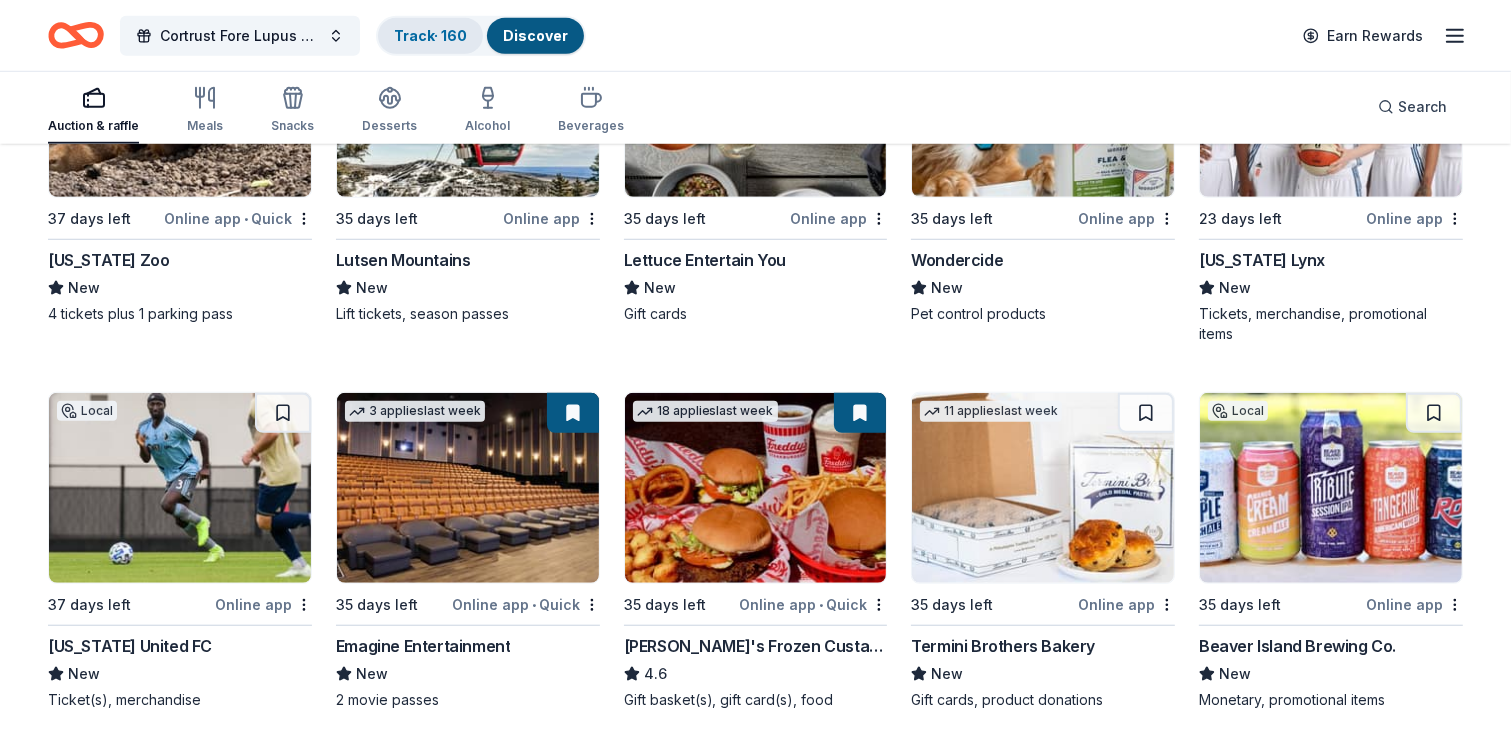 click on "Track  · 160" at bounding box center [430, 35] 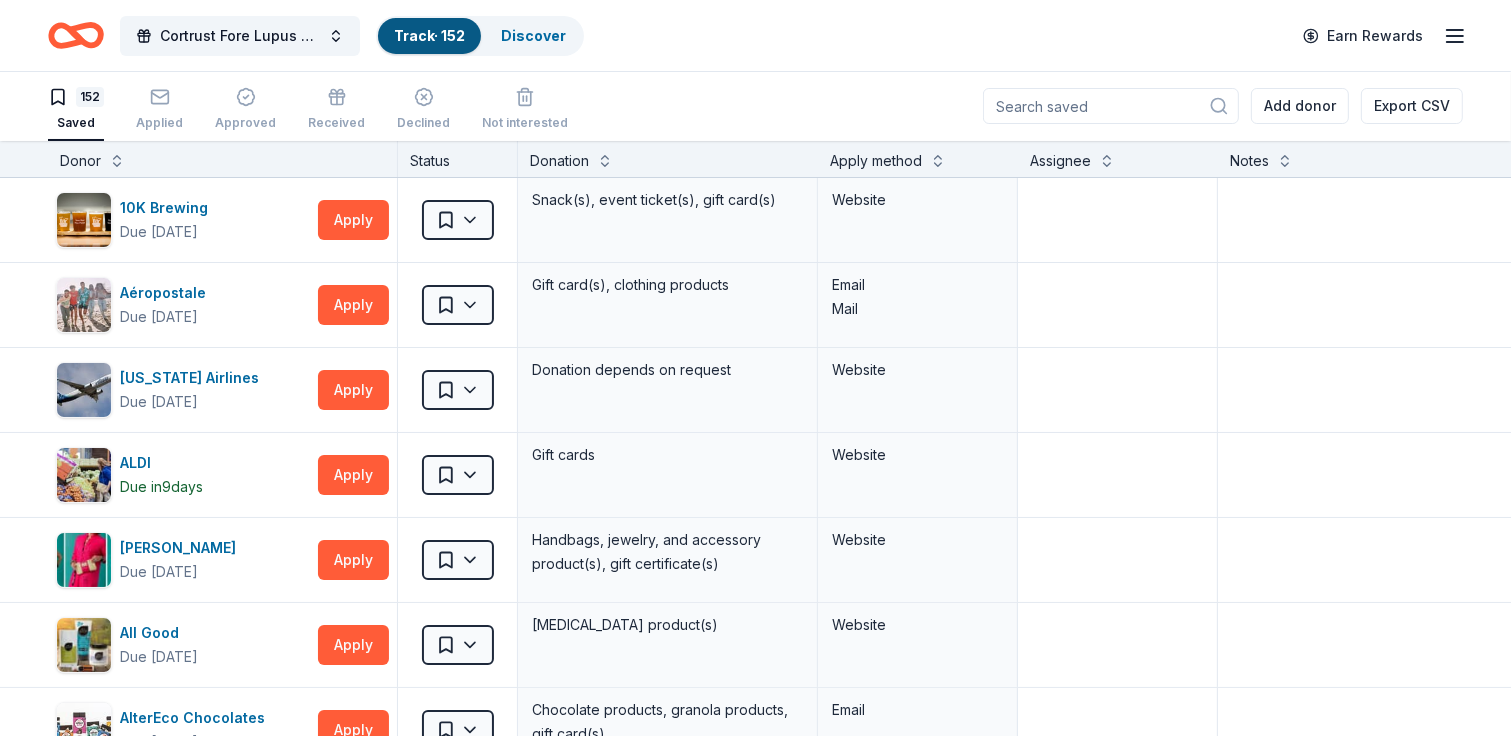 scroll, scrollTop: 0, scrollLeft: 0, axis: both 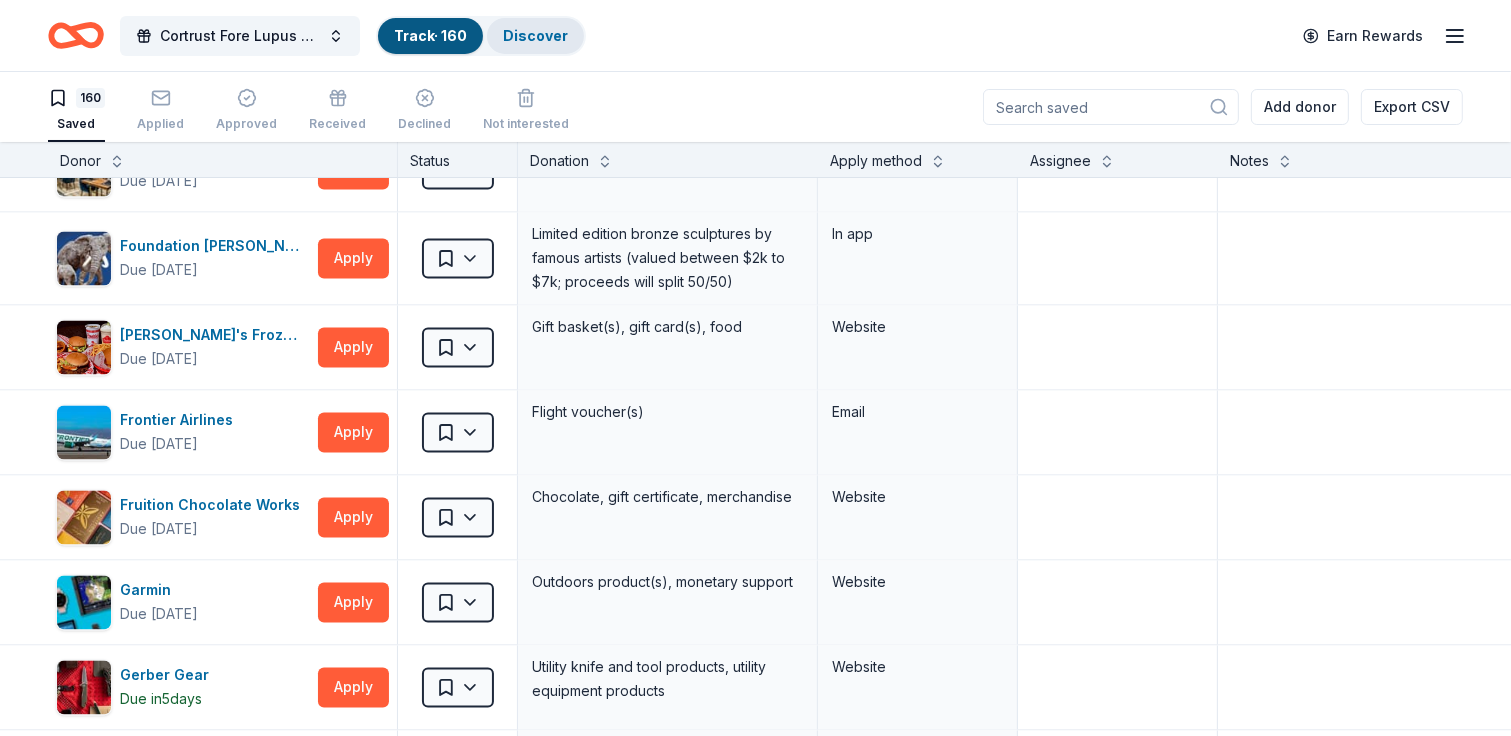 click on "Discover" at bounding box center [535, 35] 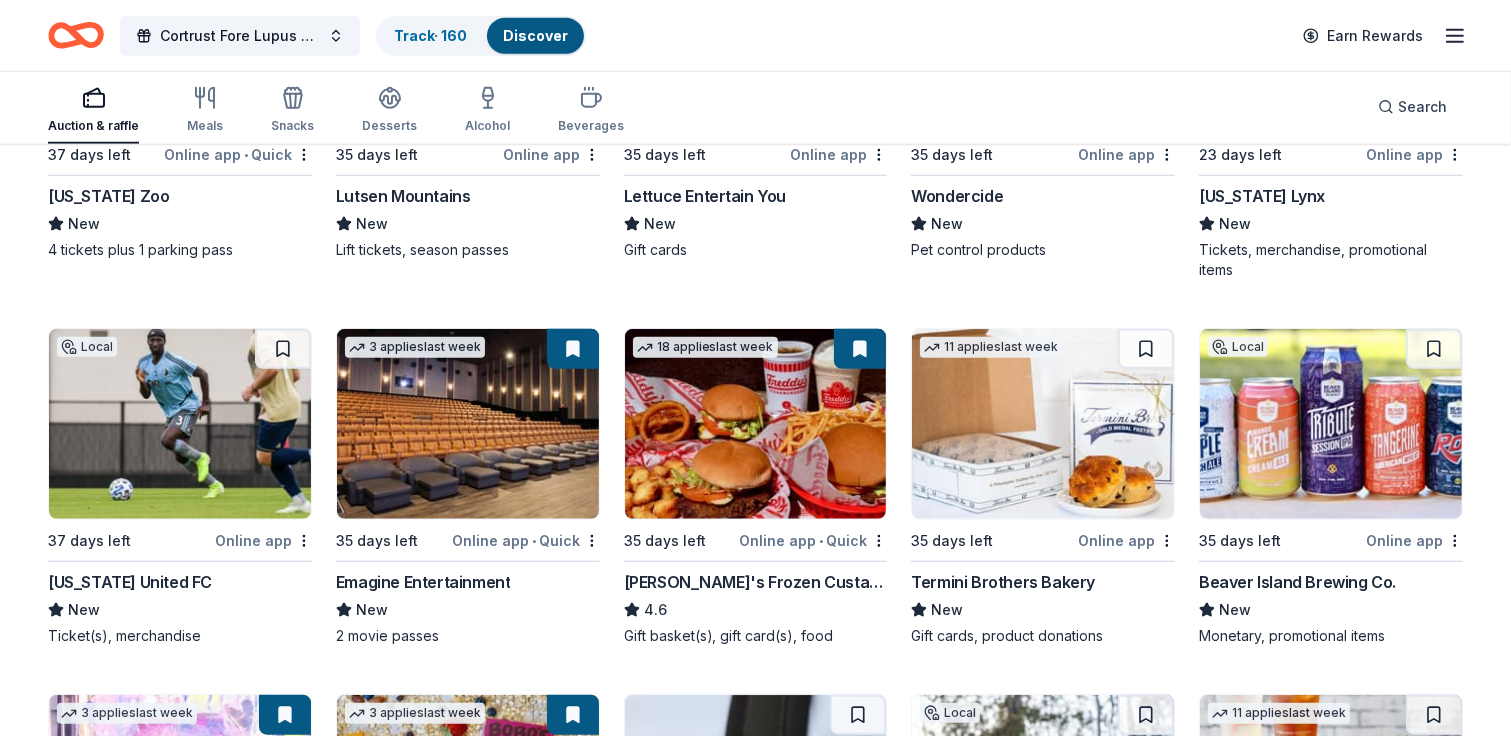 scroll, scrollTop: 1600, scrollLeft: 0, axis: vertical 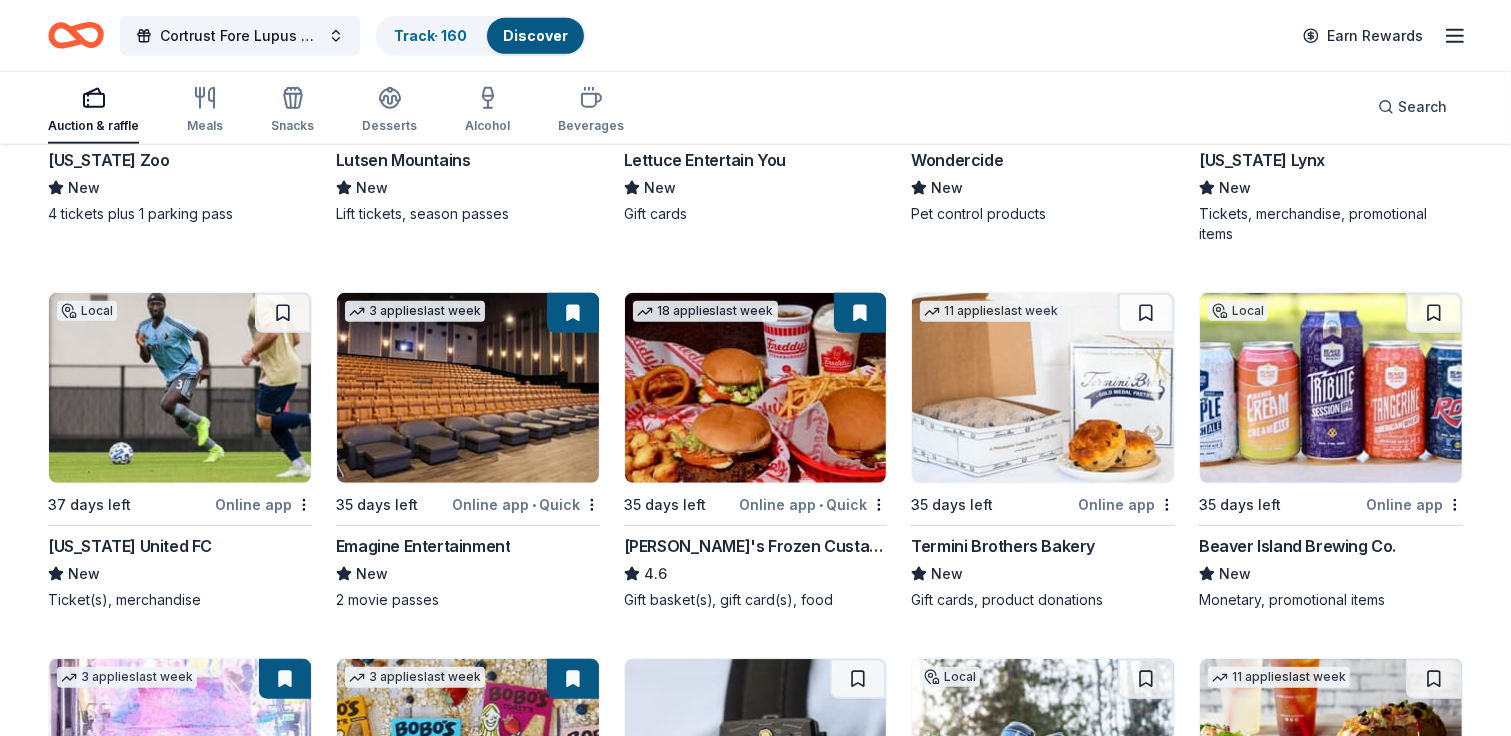 click at bounding box center (180, 388) 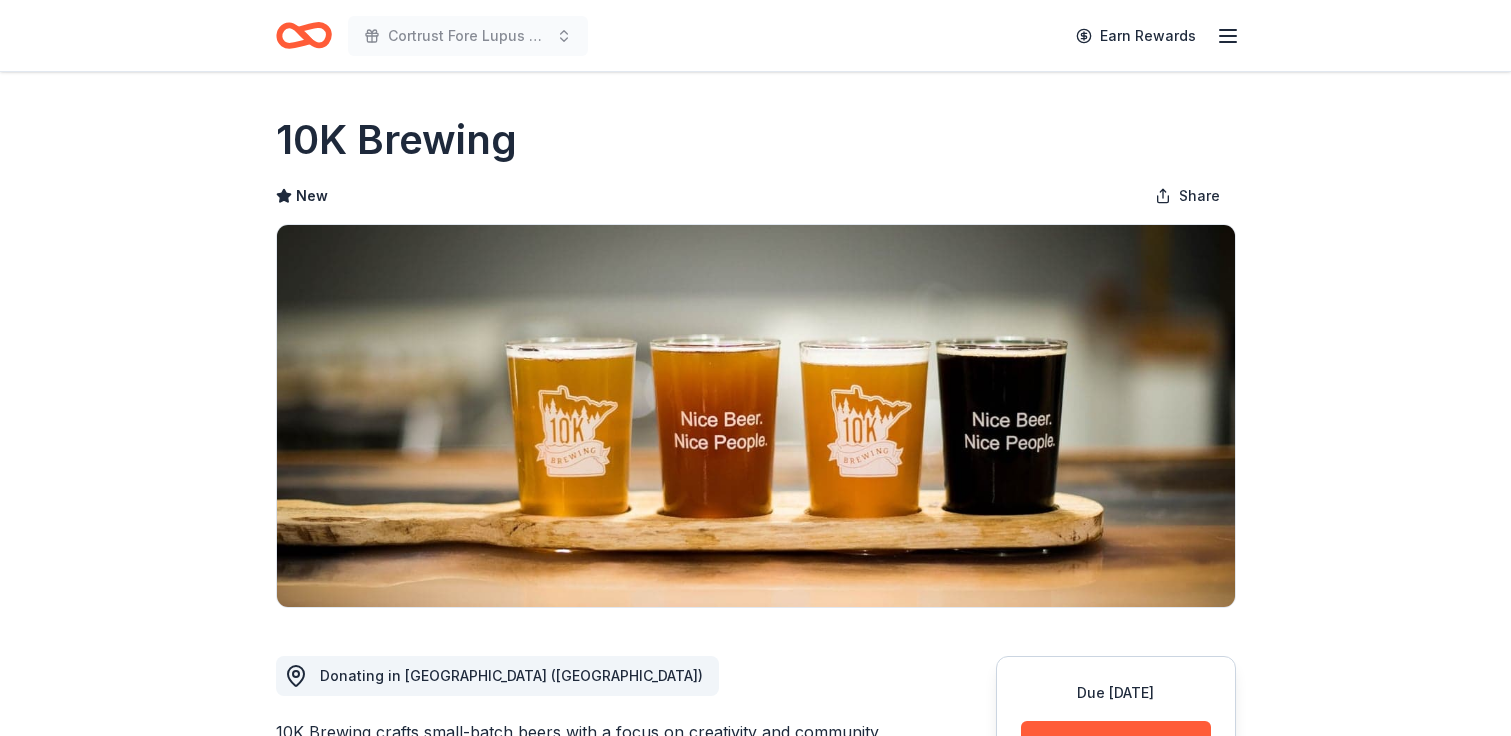 scroll, scrollTop: 0, scrollLeft: 0, axis: both 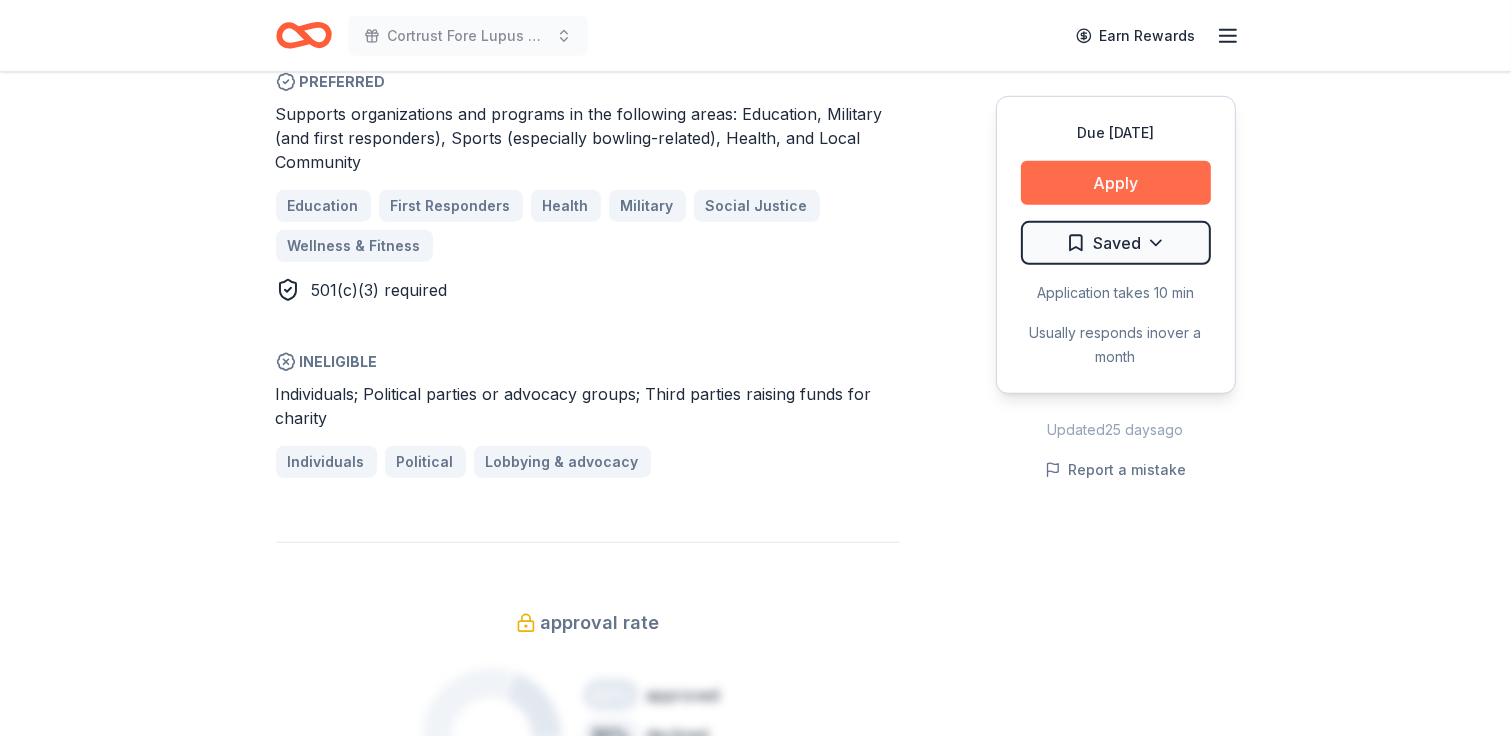 click on "Apply" at bounding box center (1116, 183) 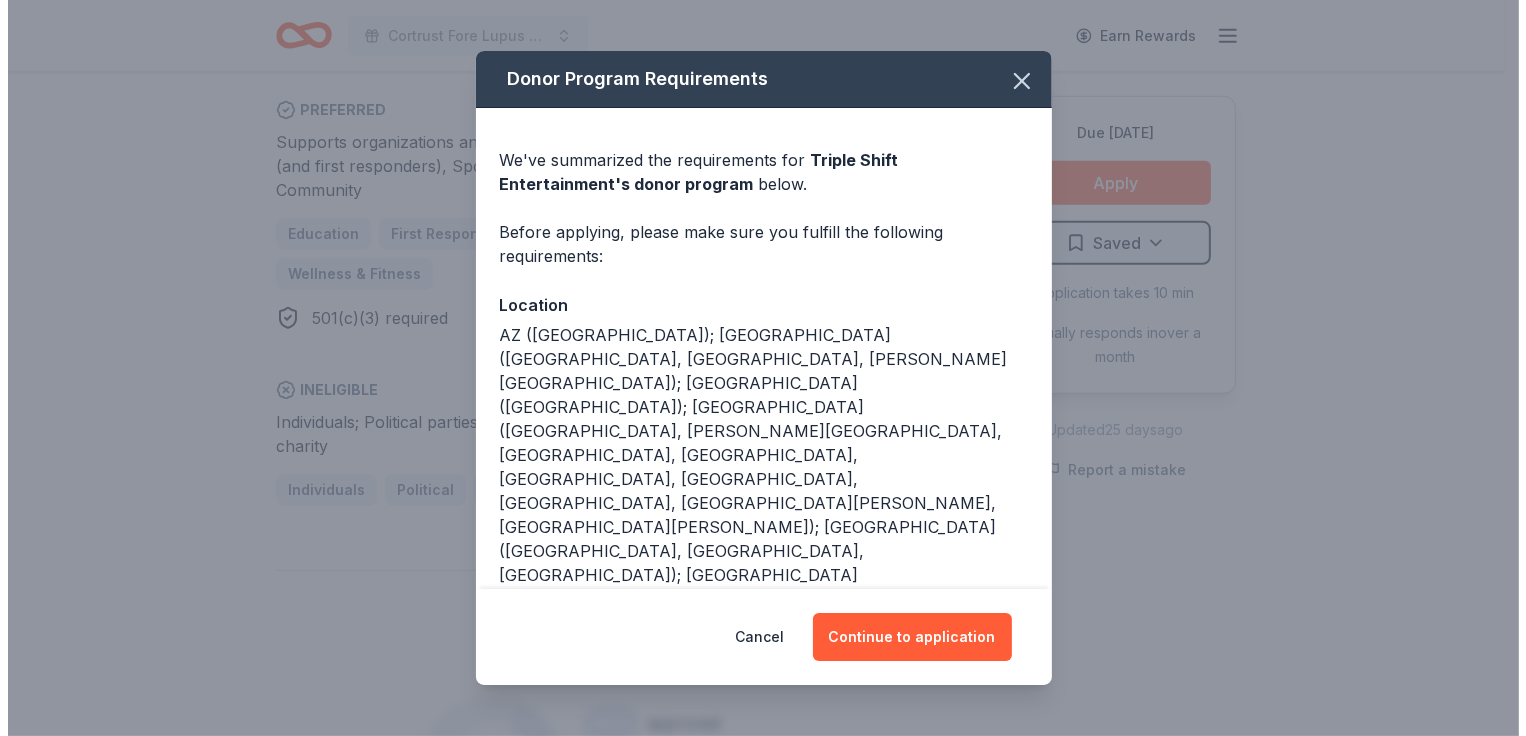 scroll, scrollTop: 1328, scrollLeft: 0, axis: vertical 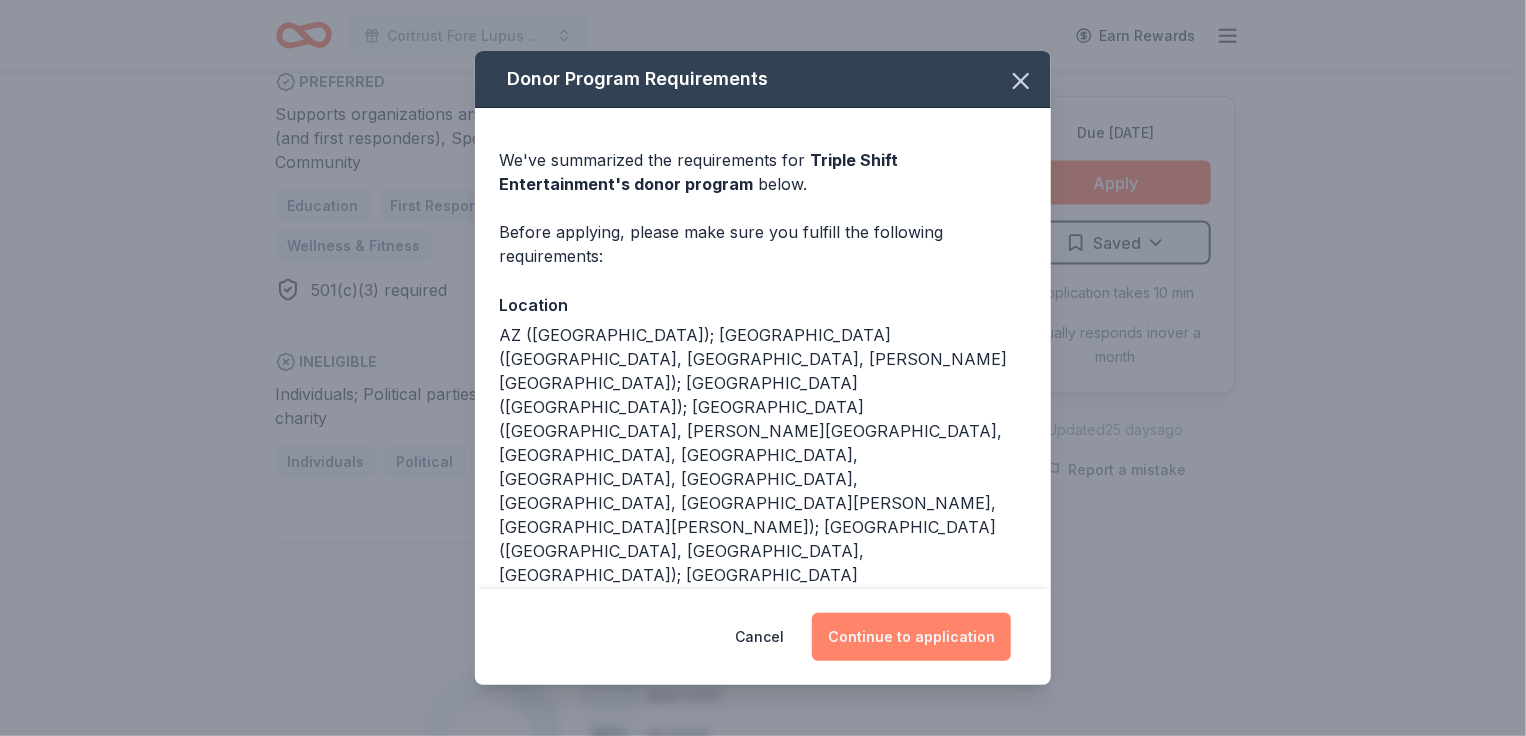 click on "Continue to application" at bounding box center [911, 637] 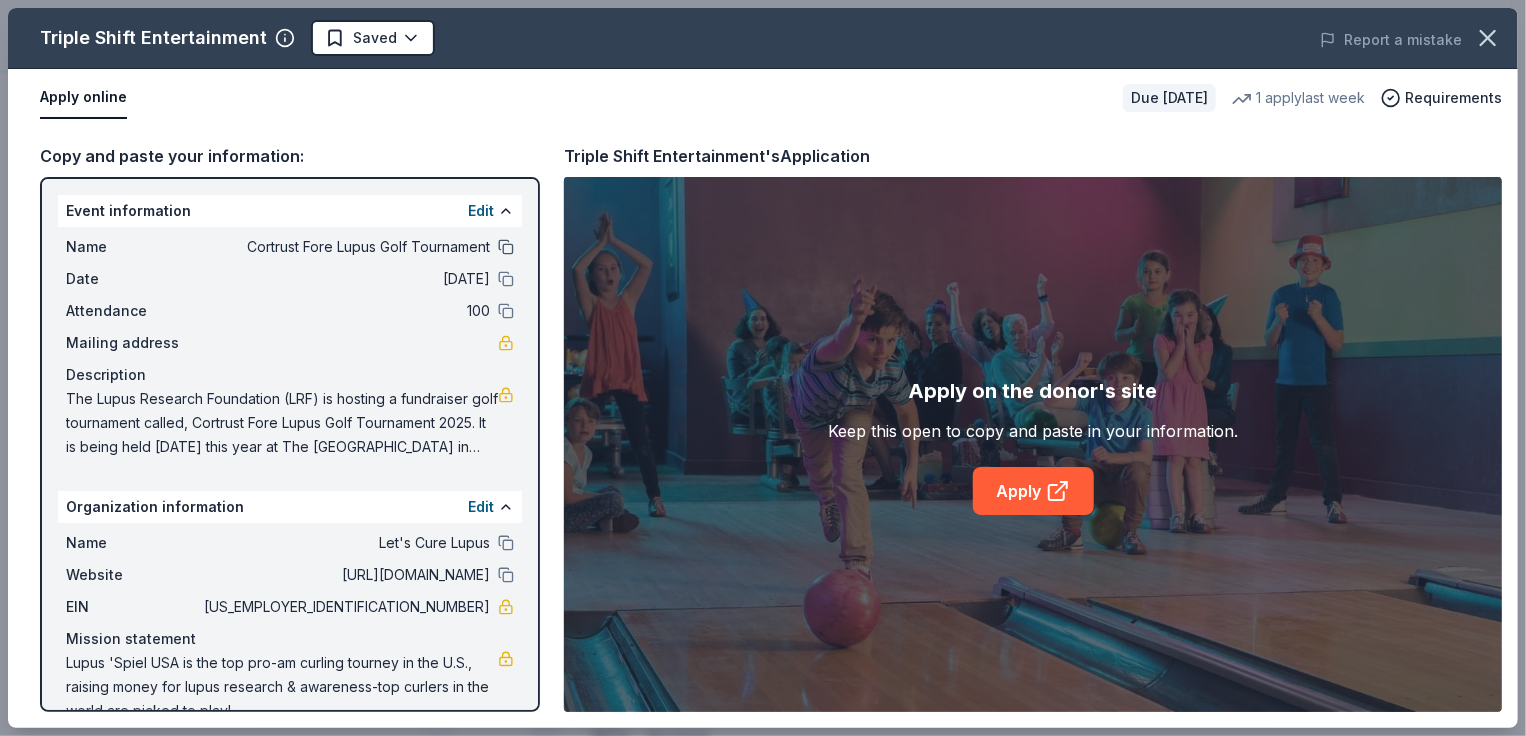 click at bounding box center (506, 247) 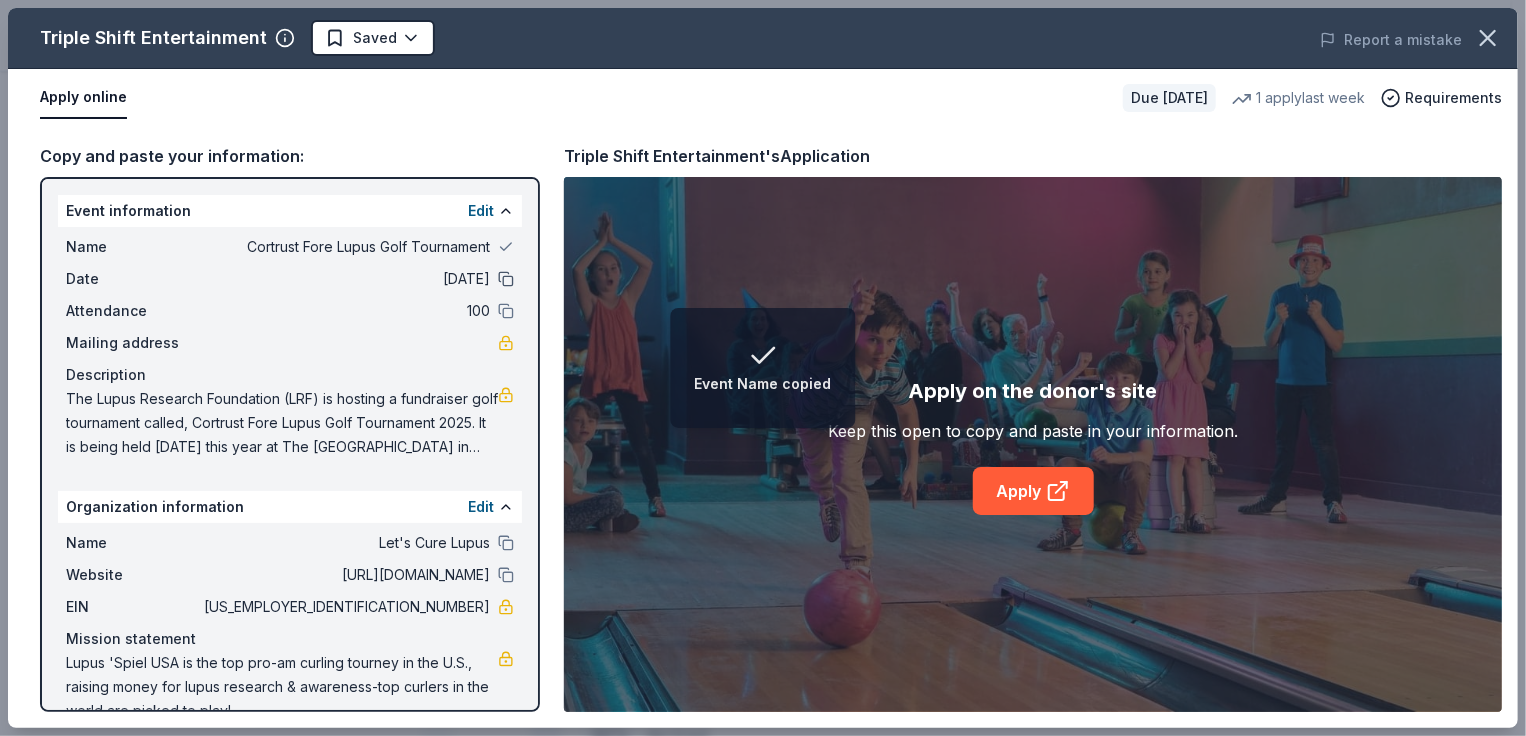 click at bounding box center [506, 279] 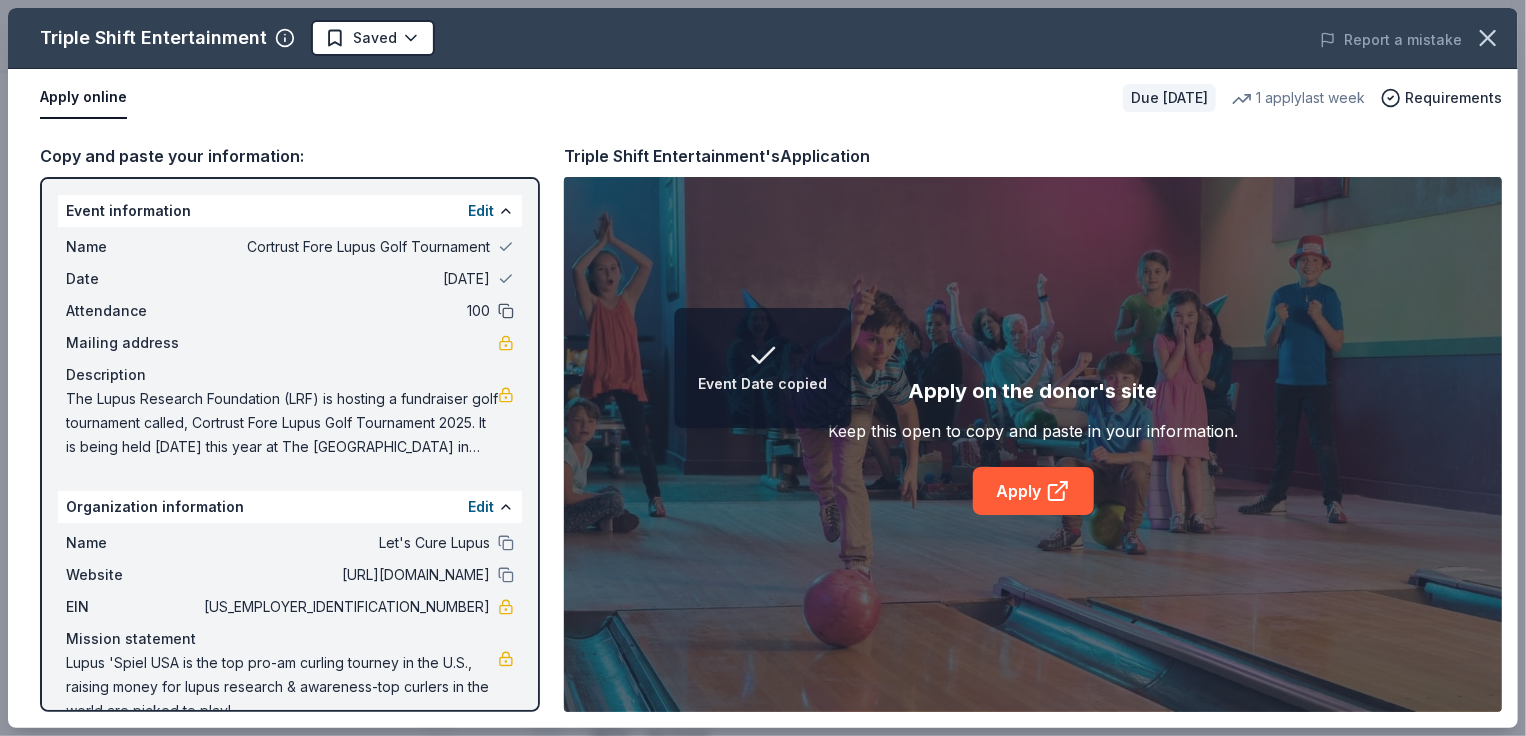 click at bounding box center [506, 311] 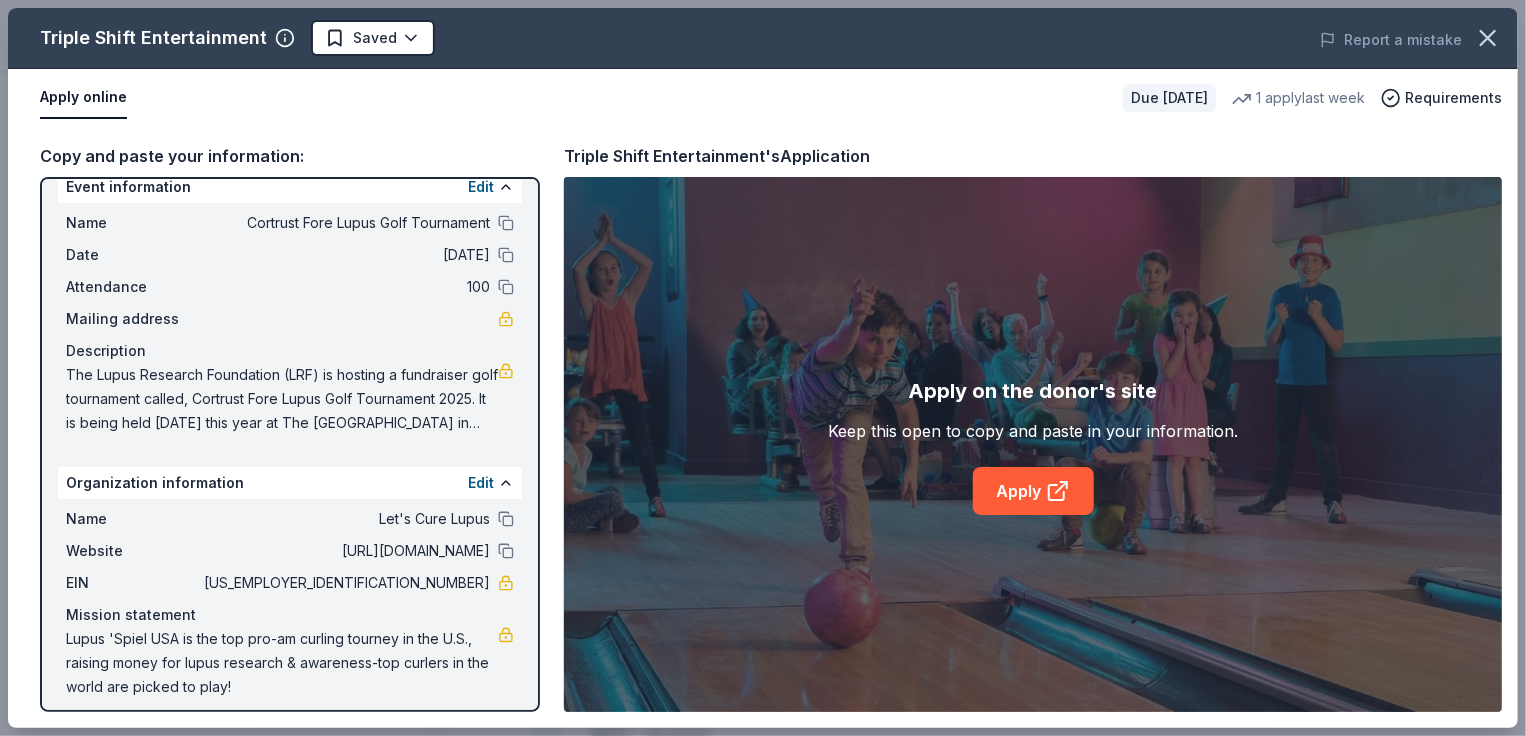 scroll, scrollTop: 36, scrollLeft: 0, axis: vertical 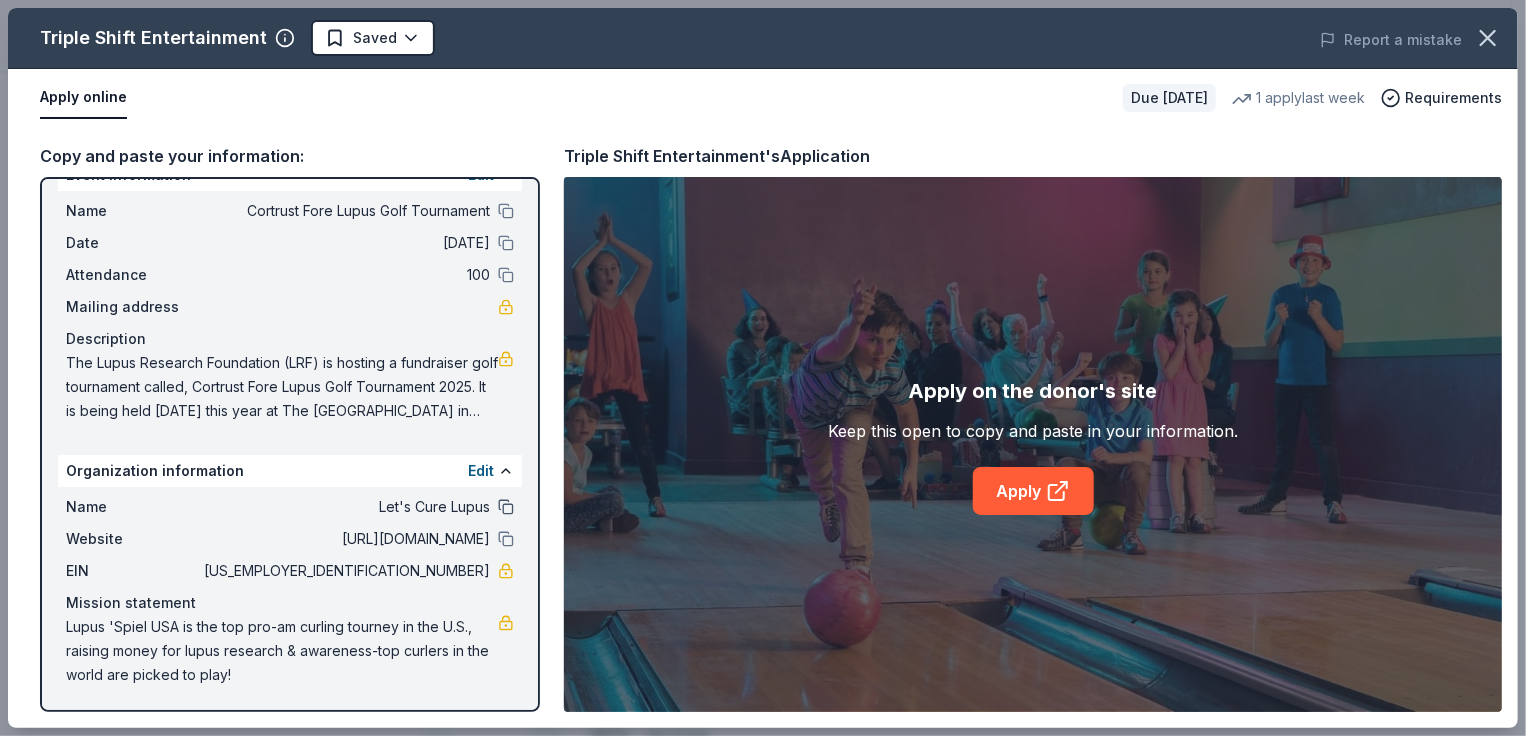 click at bounding box center [506, 507] 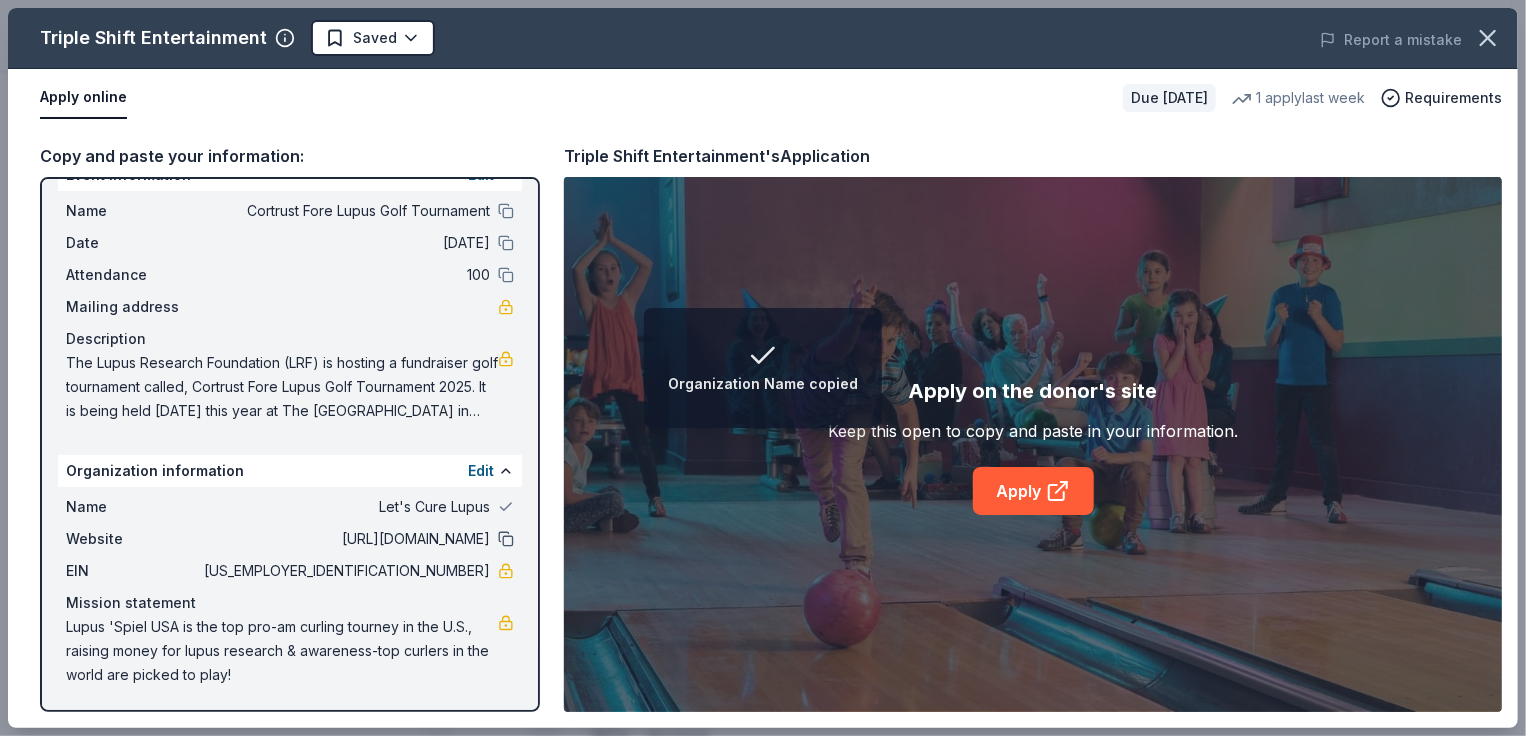 click at bounding box center [506, 539] 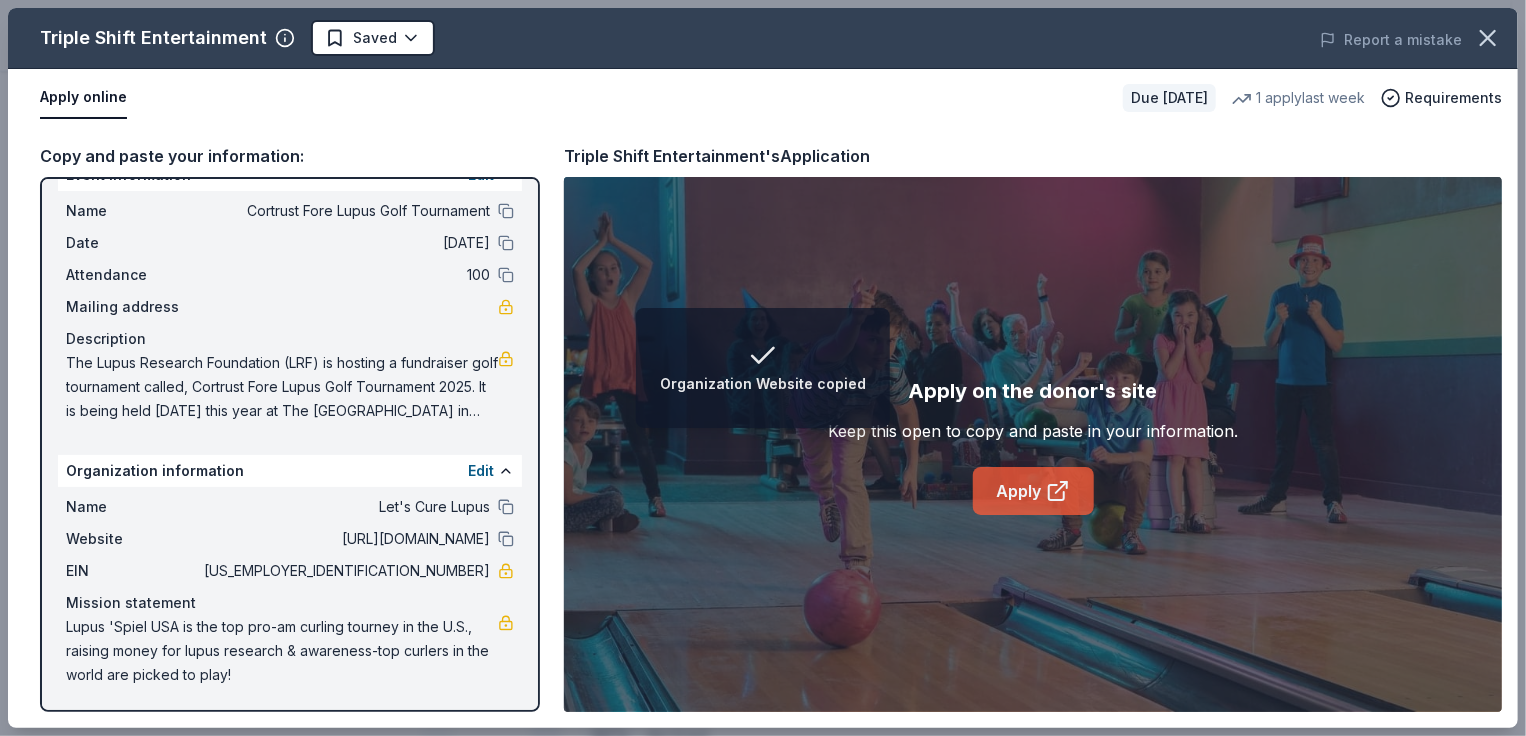 click on "Apply" at bounding box center [1033, 491] 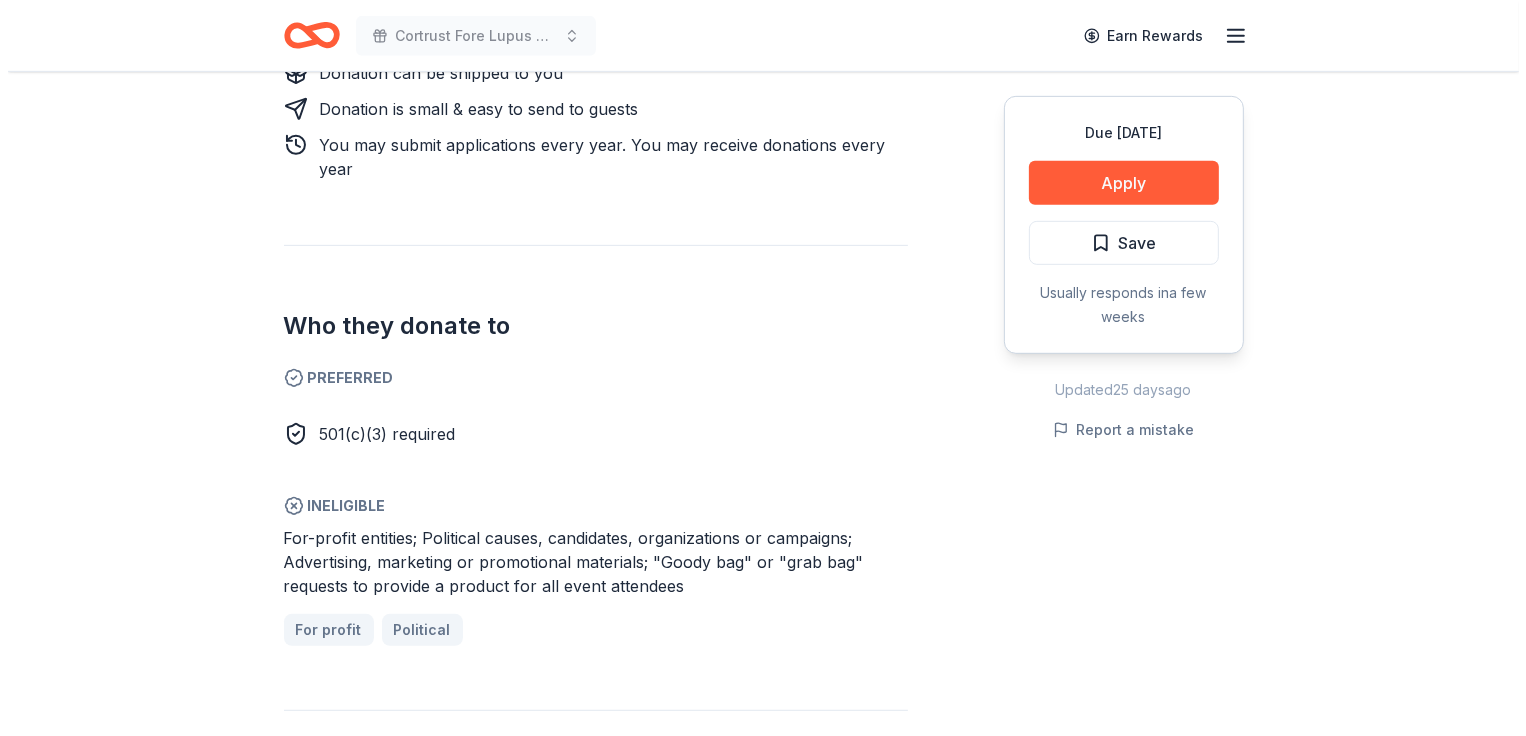 scroll, scrollTop: 800, scrollLeft: 0, axis: vertical 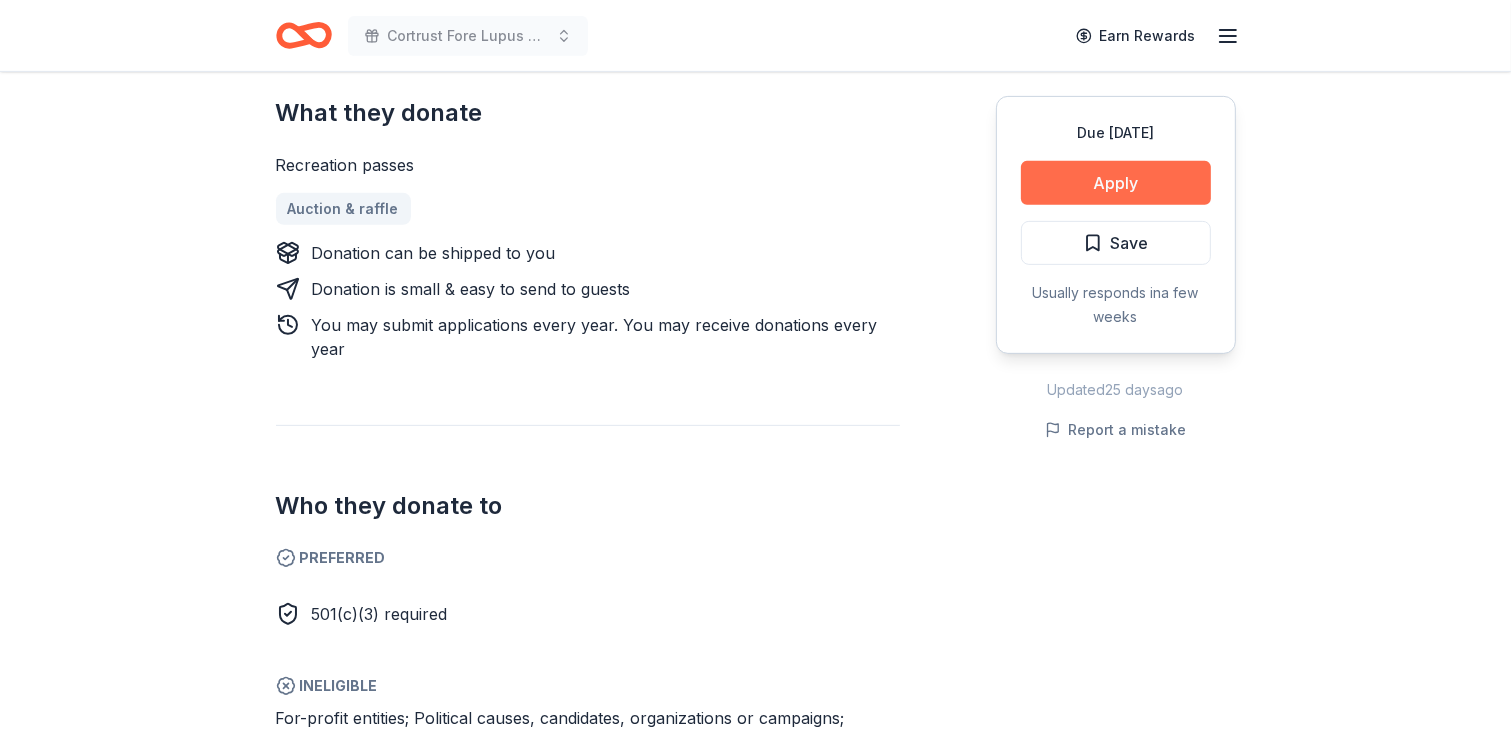 click on "Apply" at bounding box center [1116, 183] 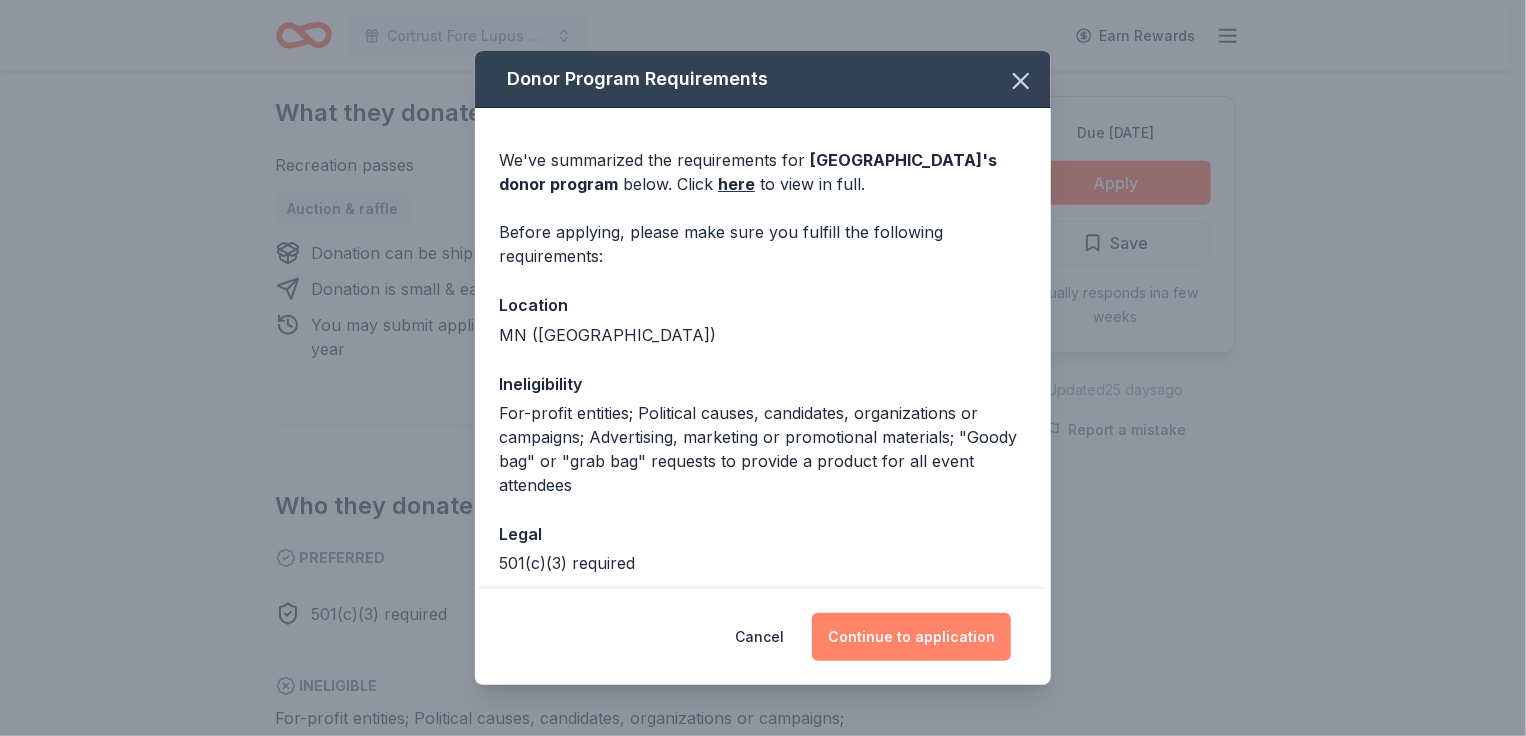 click on "Continue to application" at bounding box center (911, 637) 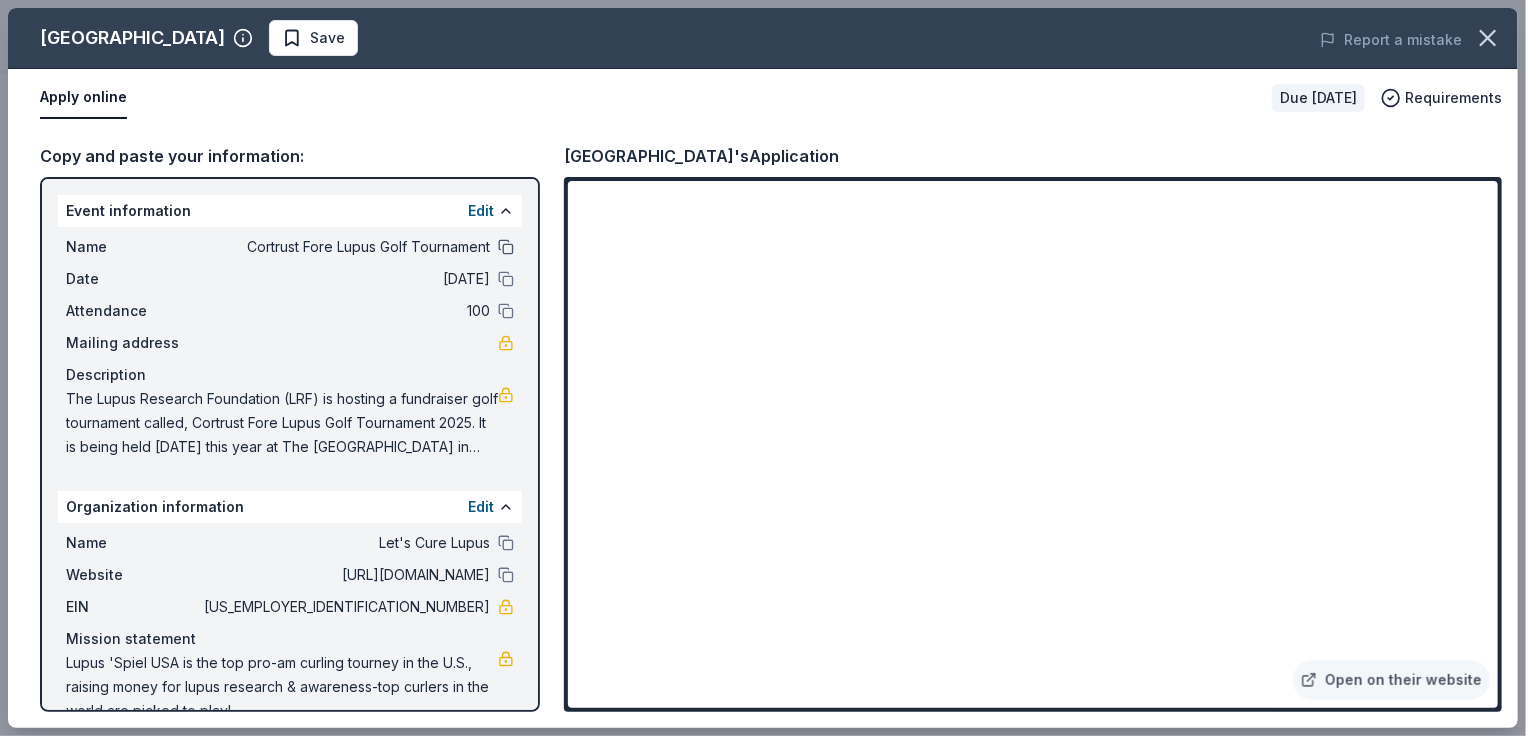 click at bounding box center [506, 247] 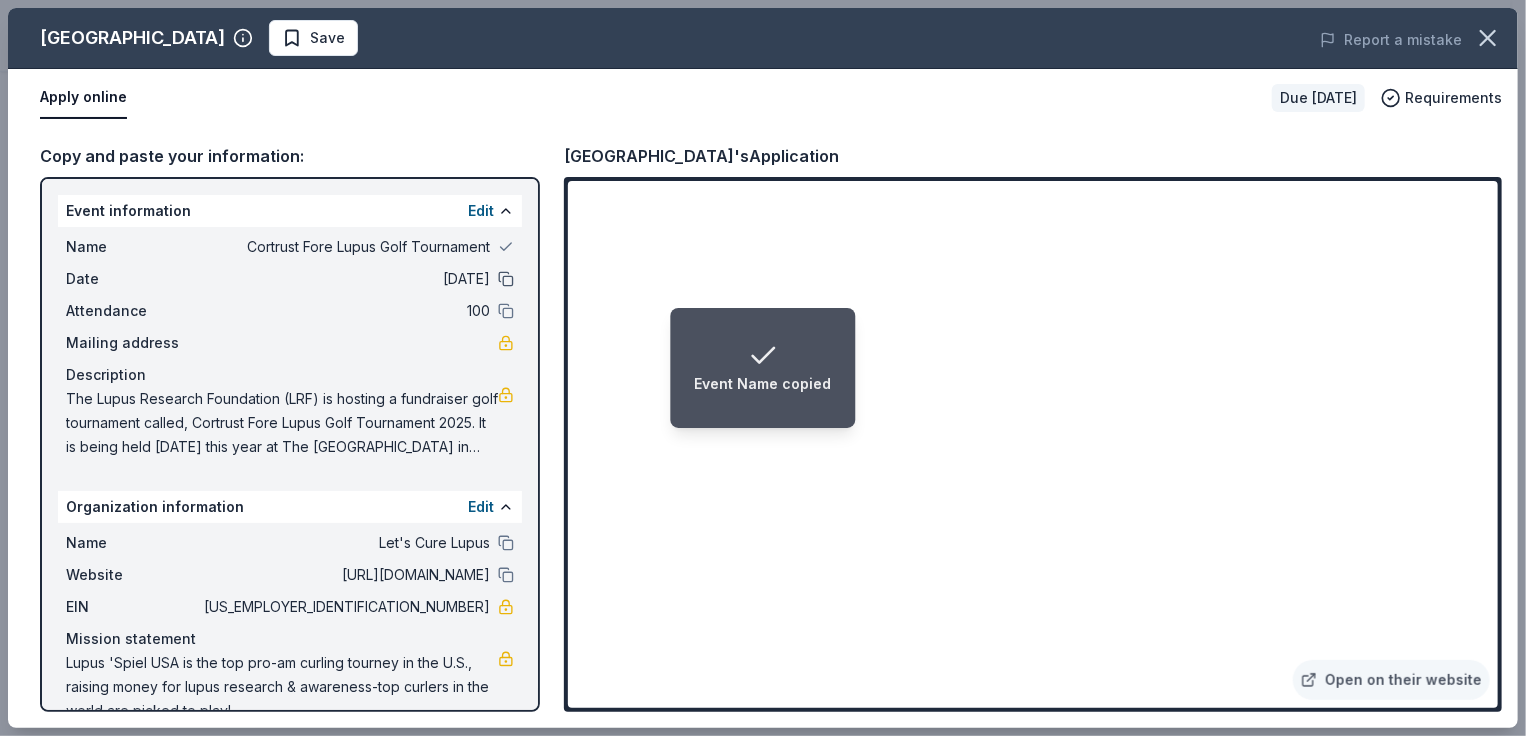 click at bounding box center (506, 279) 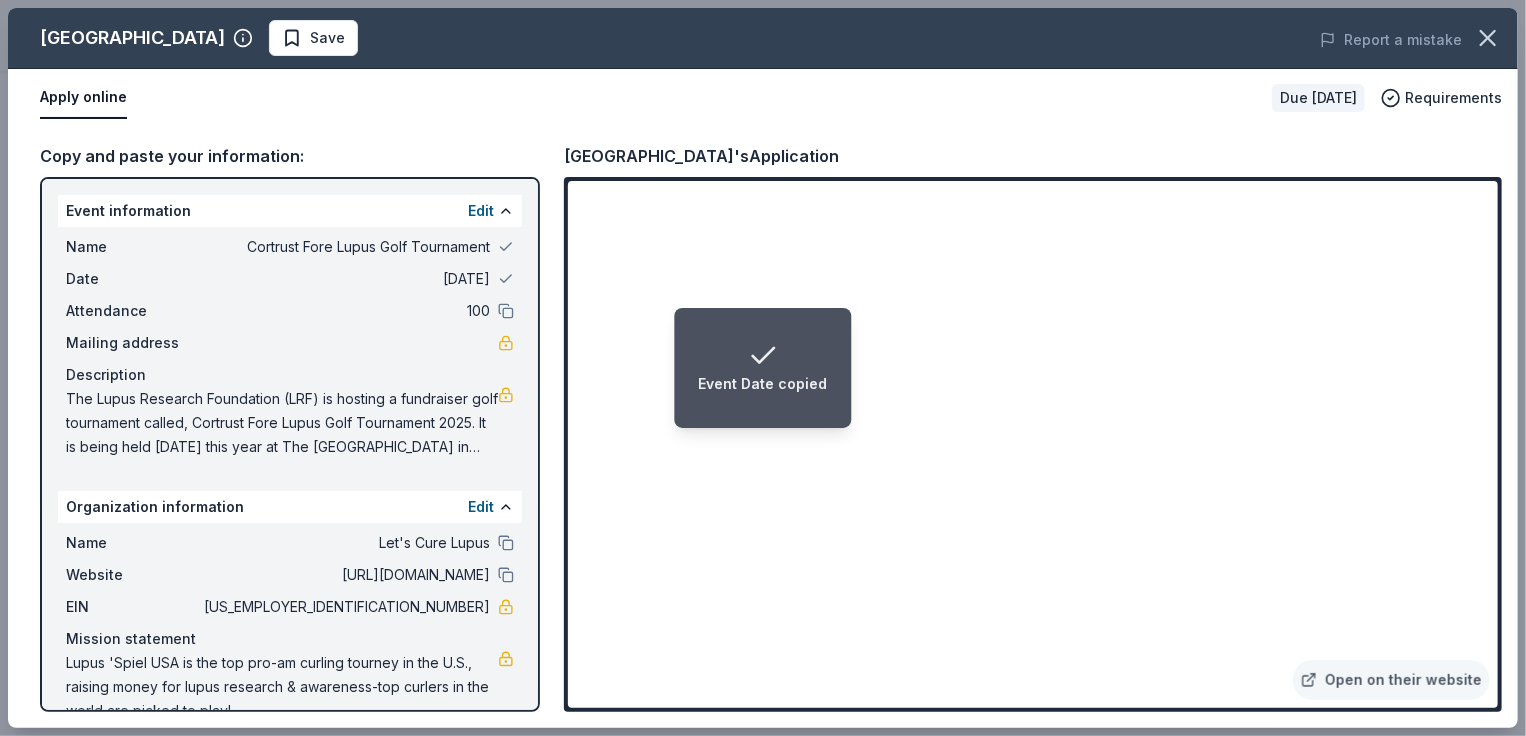 click at bounding box center (506, 311) 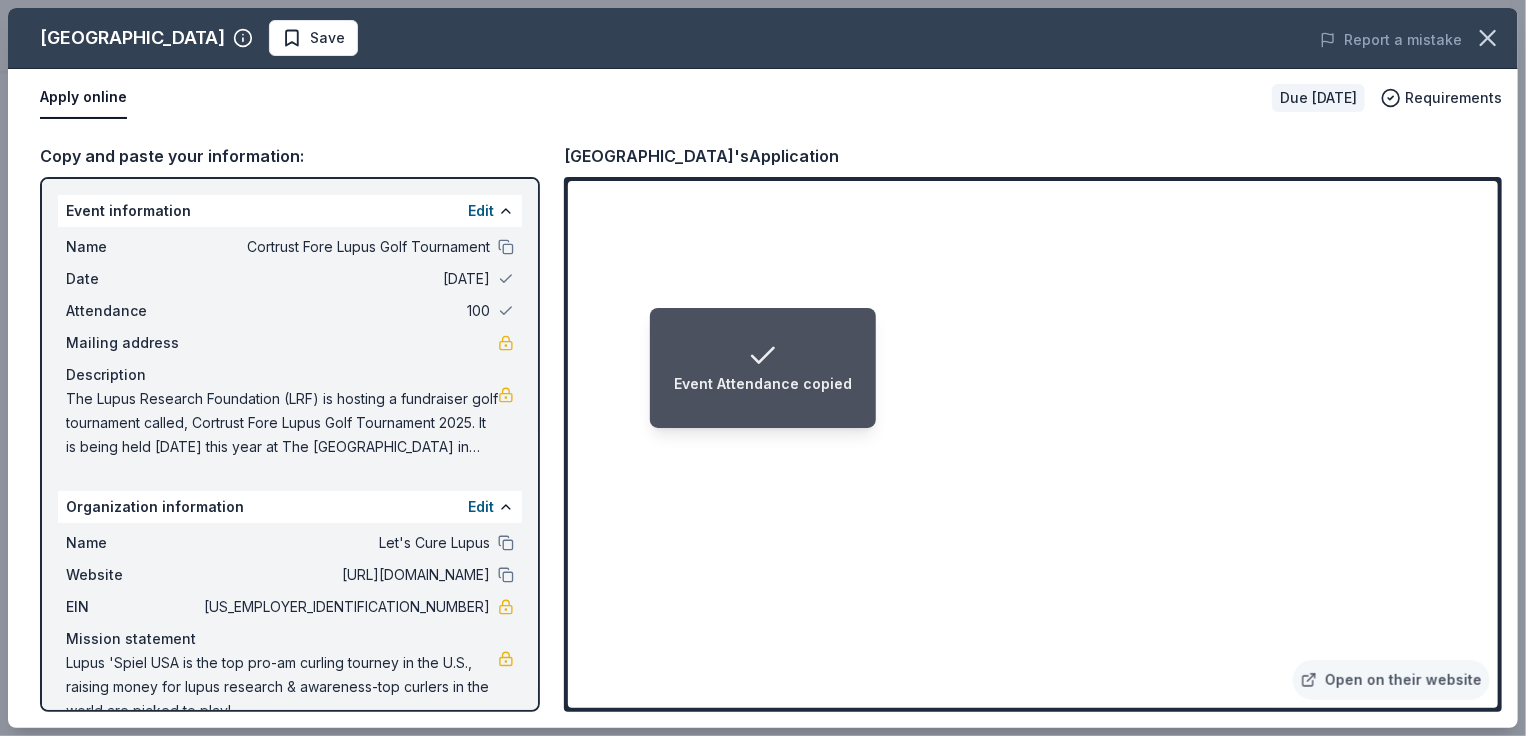 scroll, scrollTop: 36, scrollLeft: 0, axis: vertical 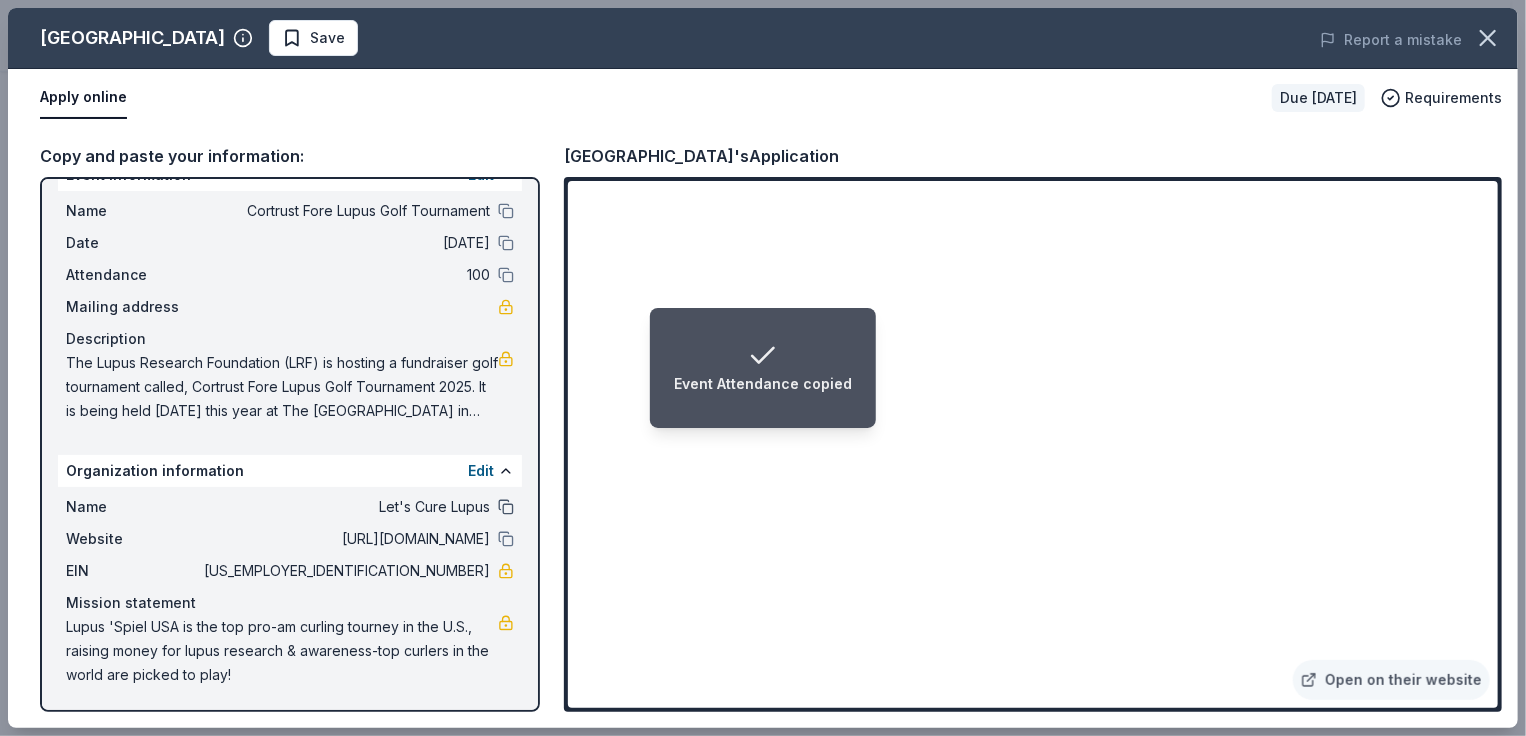 click at bounding box center [506, 507] 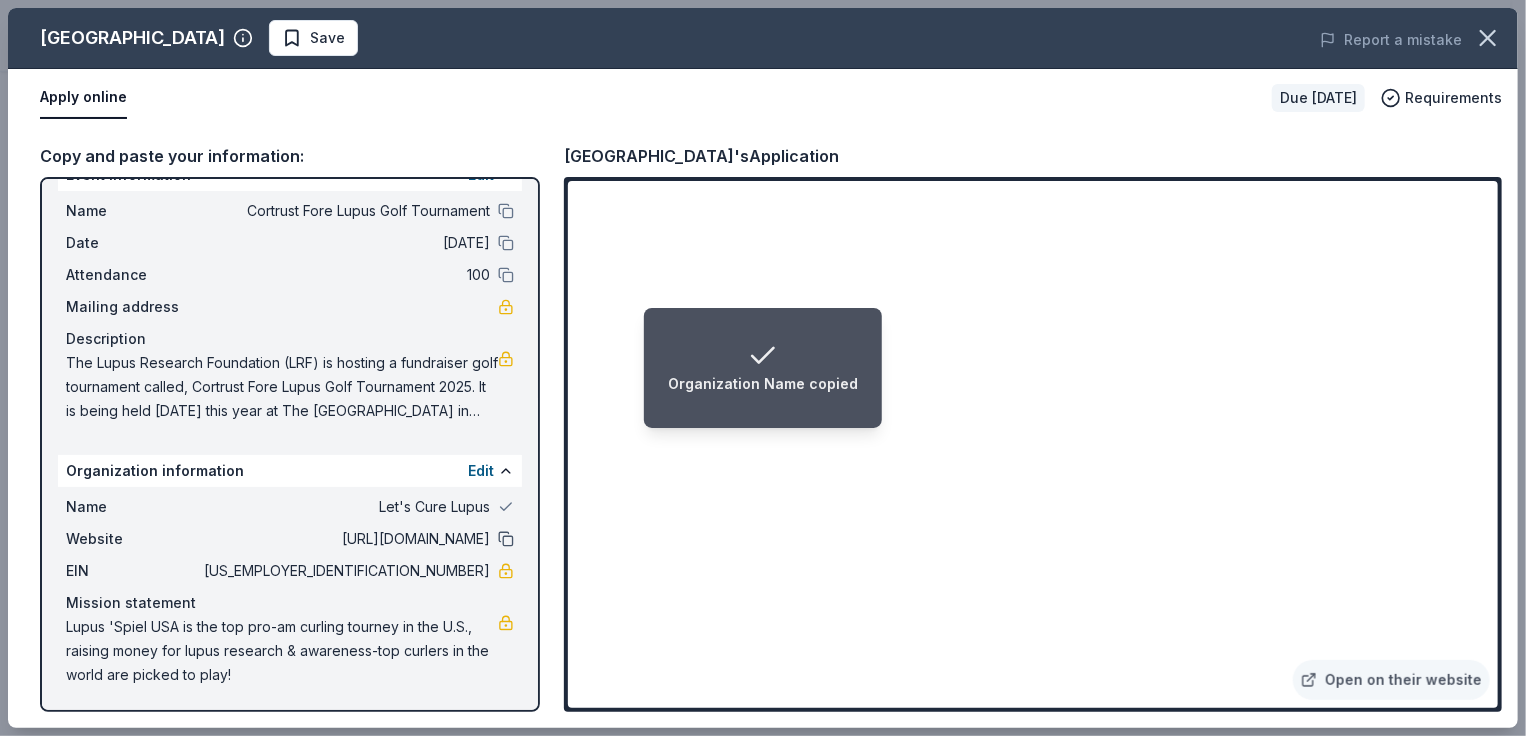 click at bounding box center [506, 539] 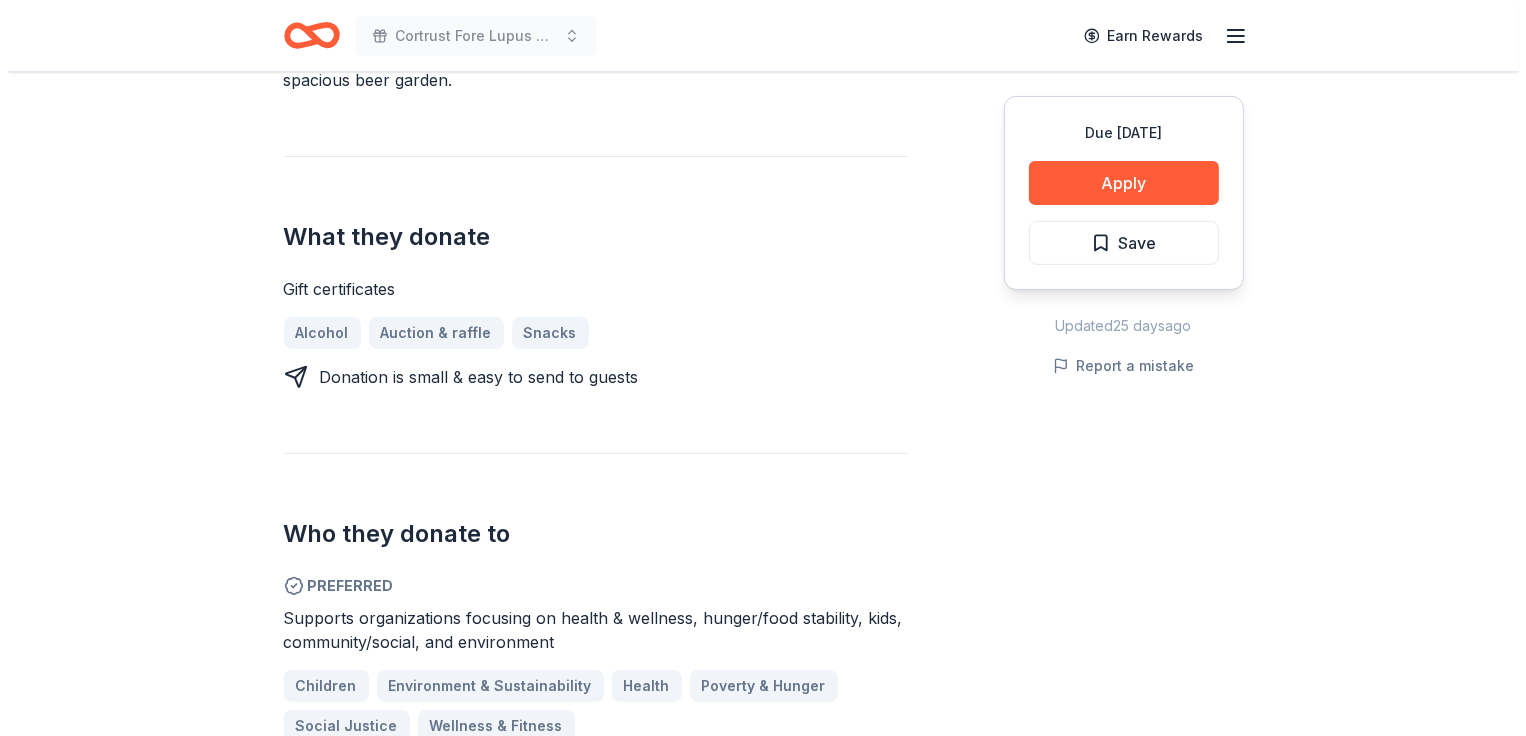 scroll, scrollTop: 800, scrollLeft: 0, axis: vertical 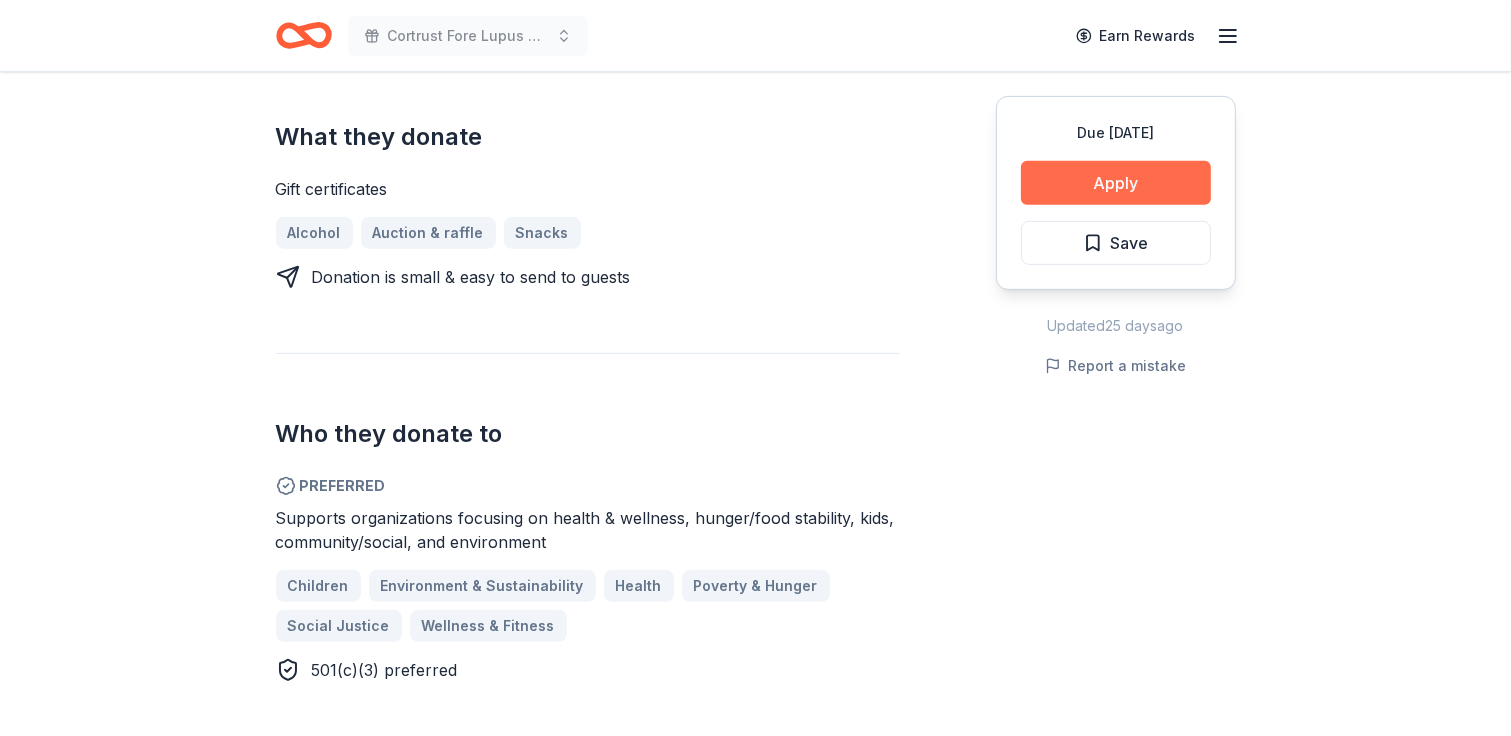click on "Apply" at bounding box center [1116, 183] 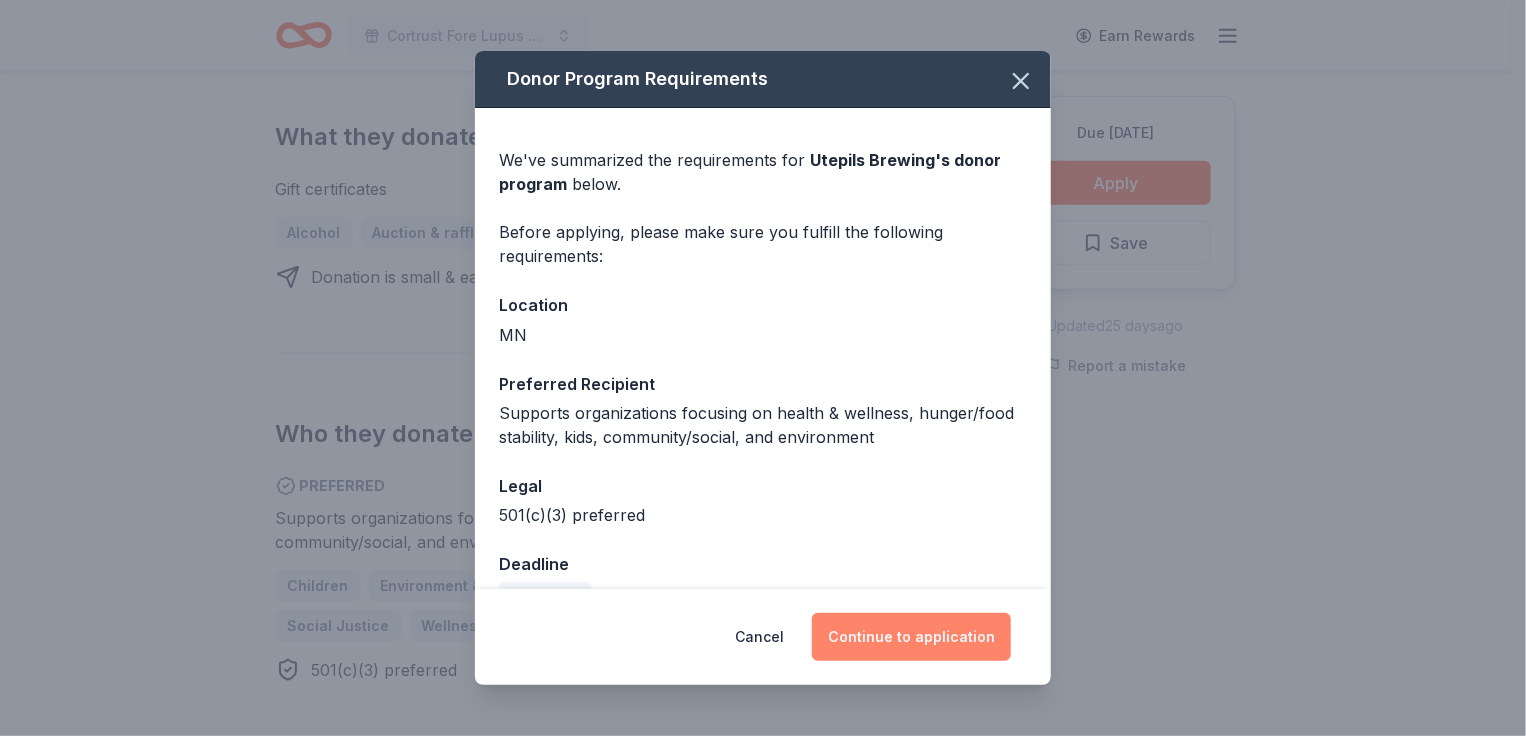click on "Continue to application" at bounding box center [911, 637] 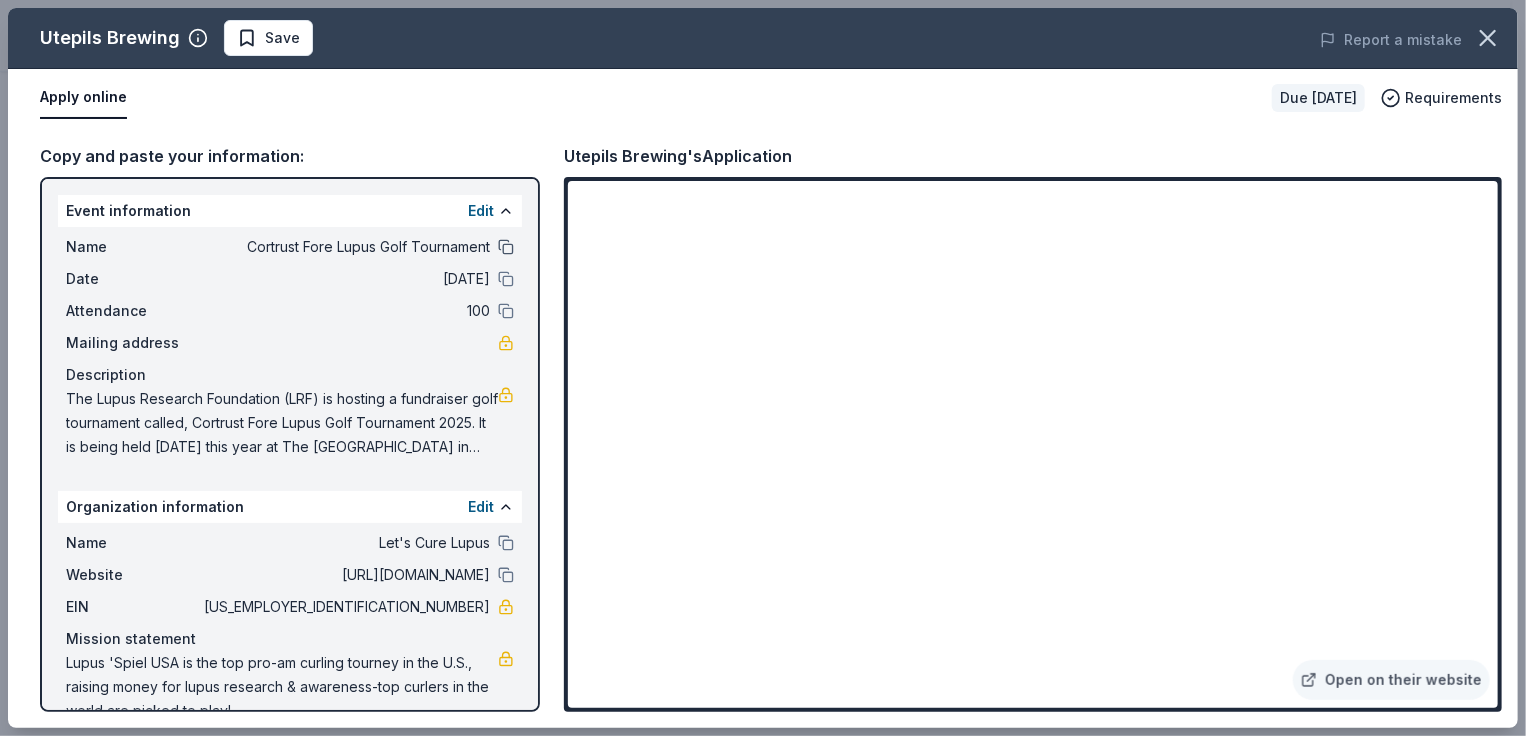 click at bounding box center (506, 247) 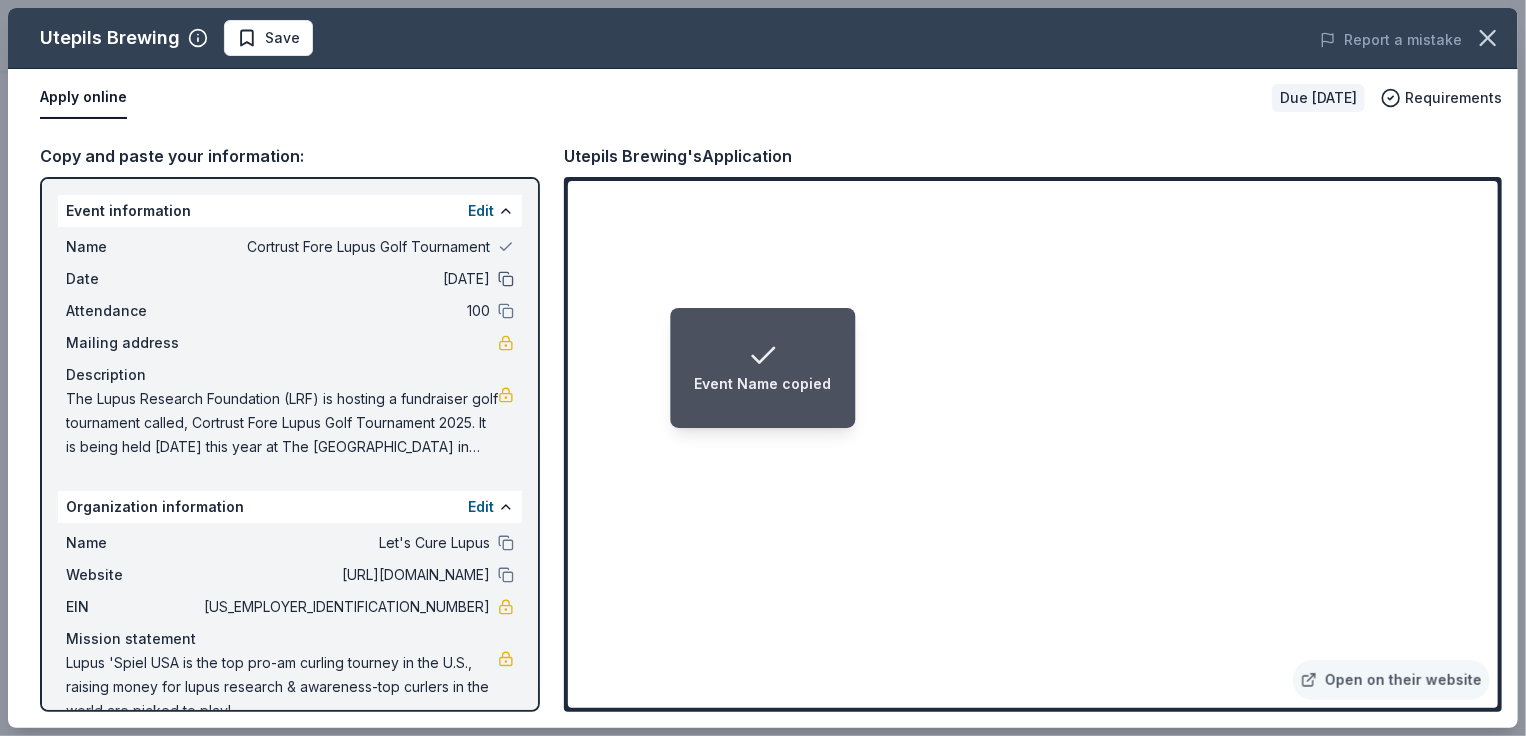 click at bounding box center [506, 279] 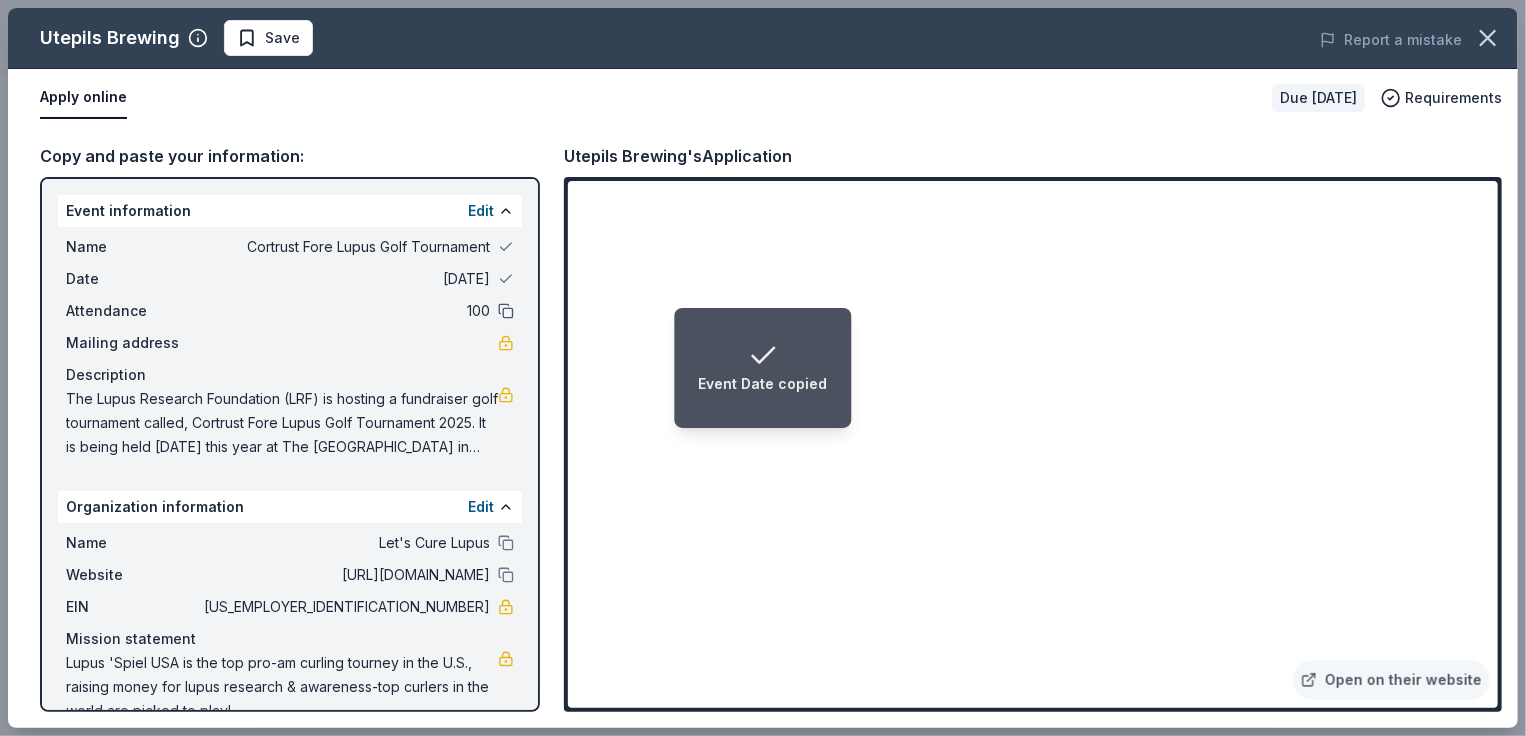 click at bounding box center [506, 311] 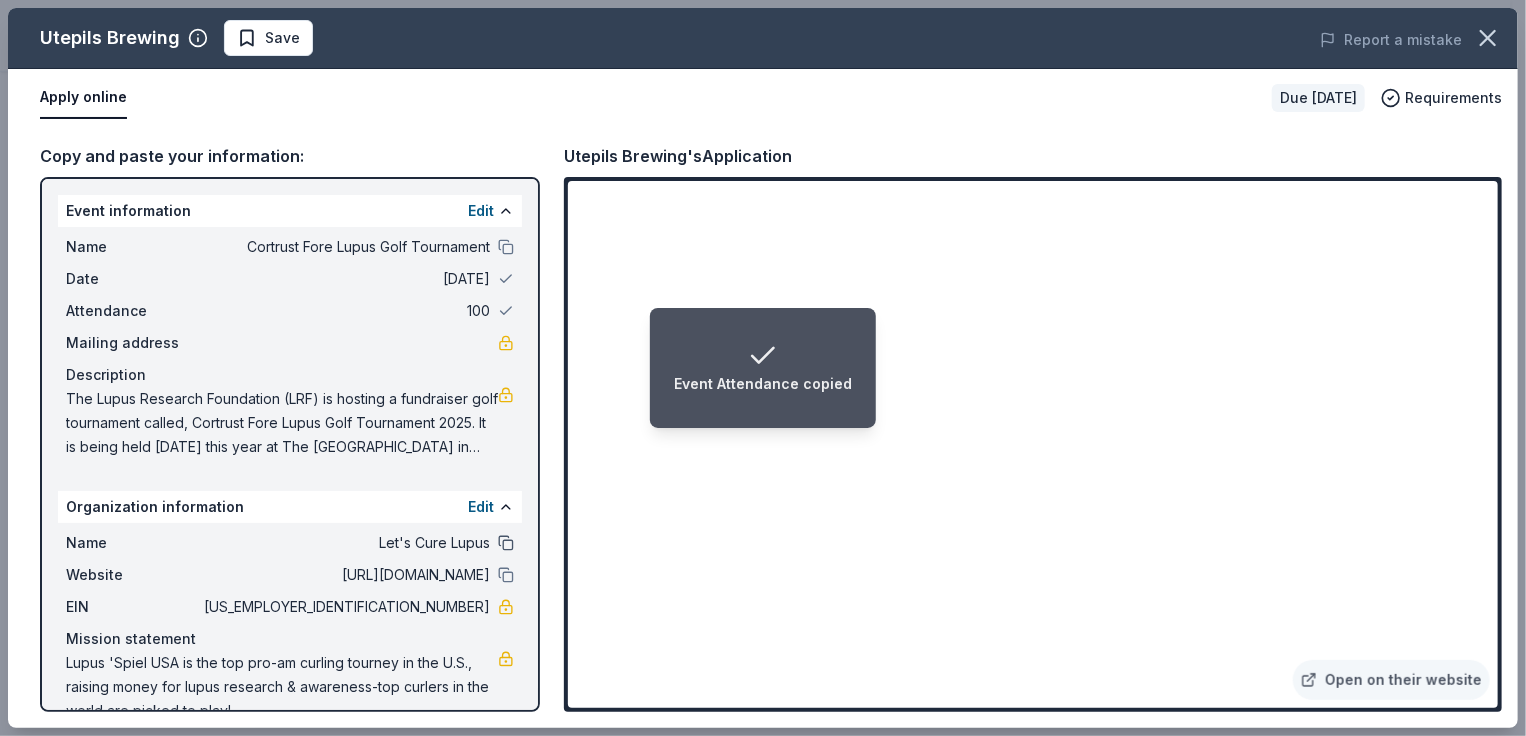 click at bounding box center [506, 543] 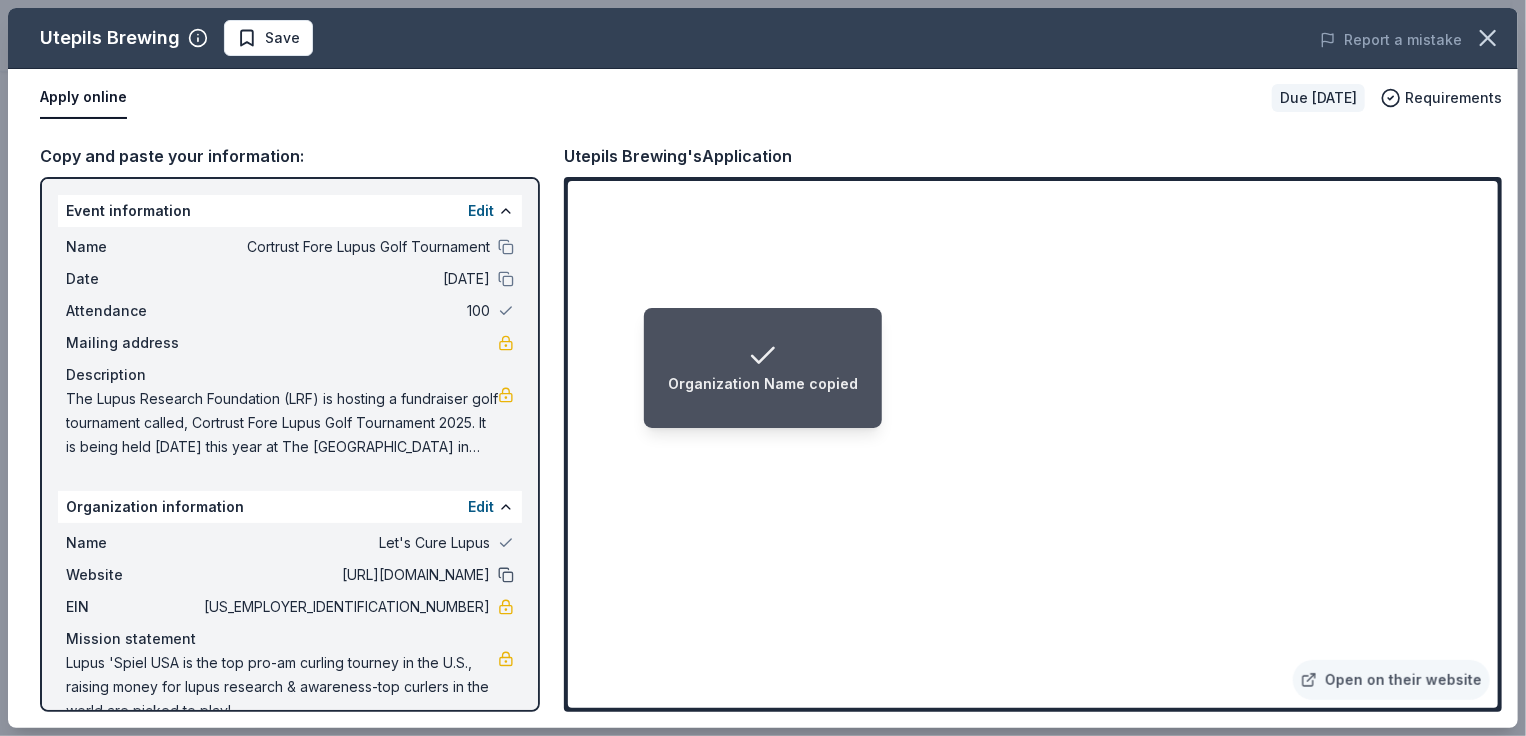 click at bounding box center (506, 575) 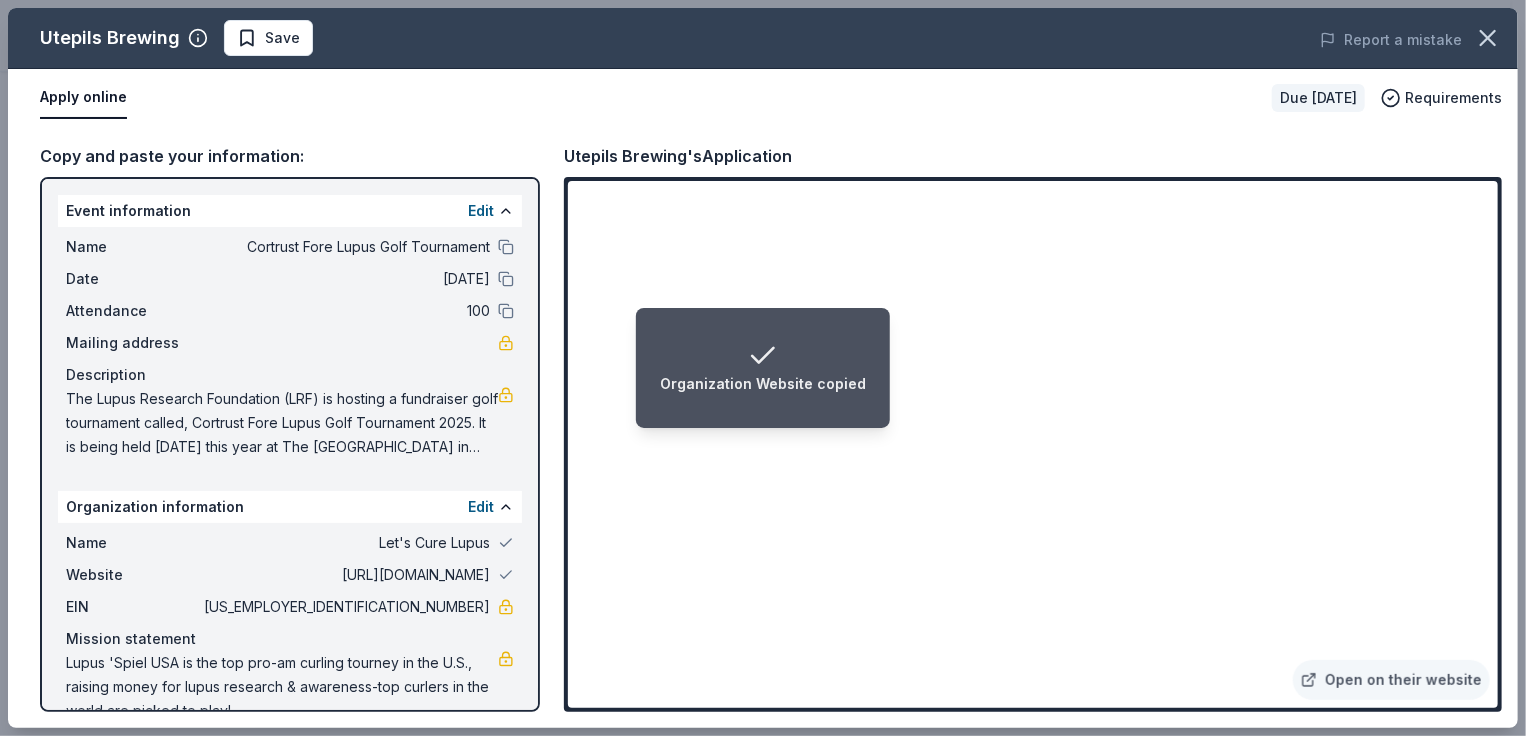 scroll, scrollTop: 36, scrollLeft: 0, axis: vertical 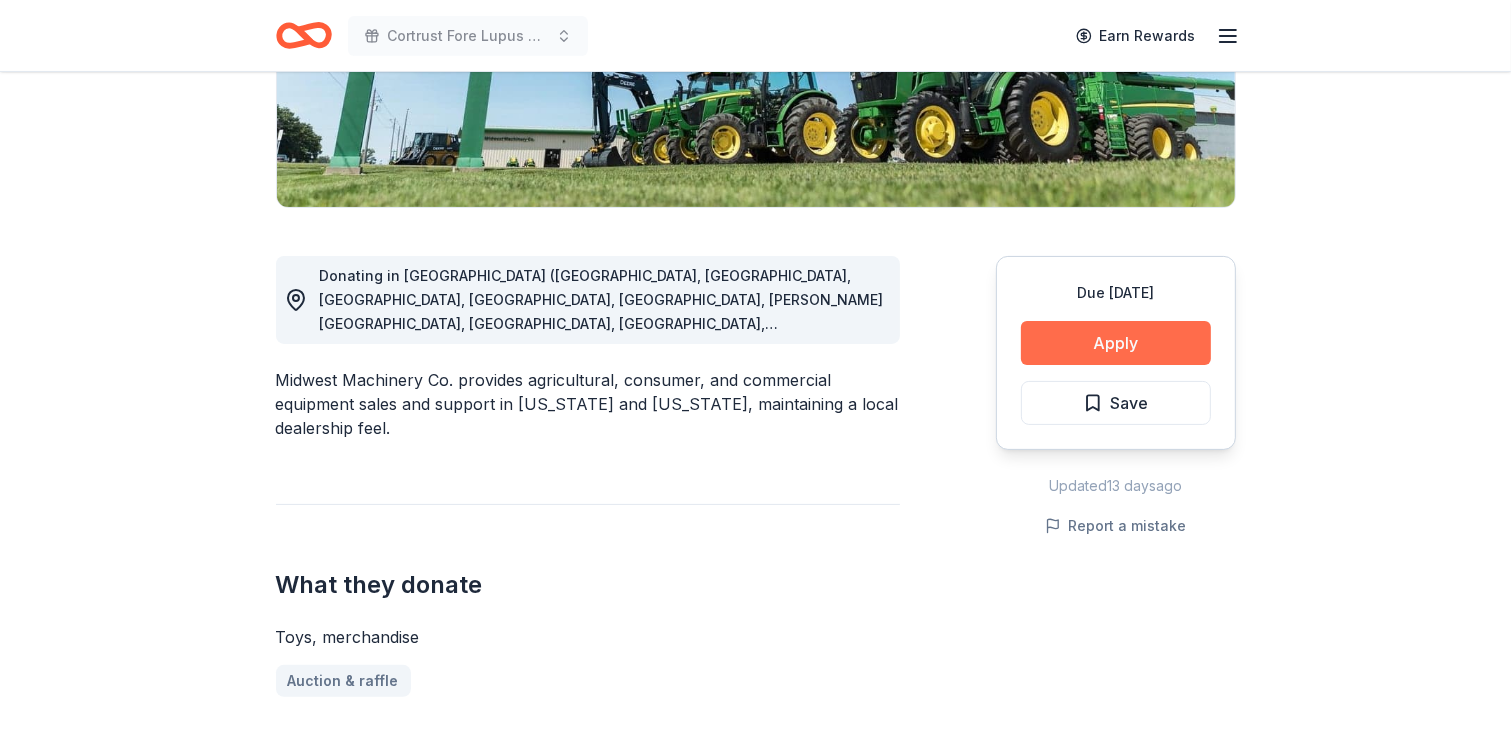 click on "Apply" at bounding box center [1116, 343] 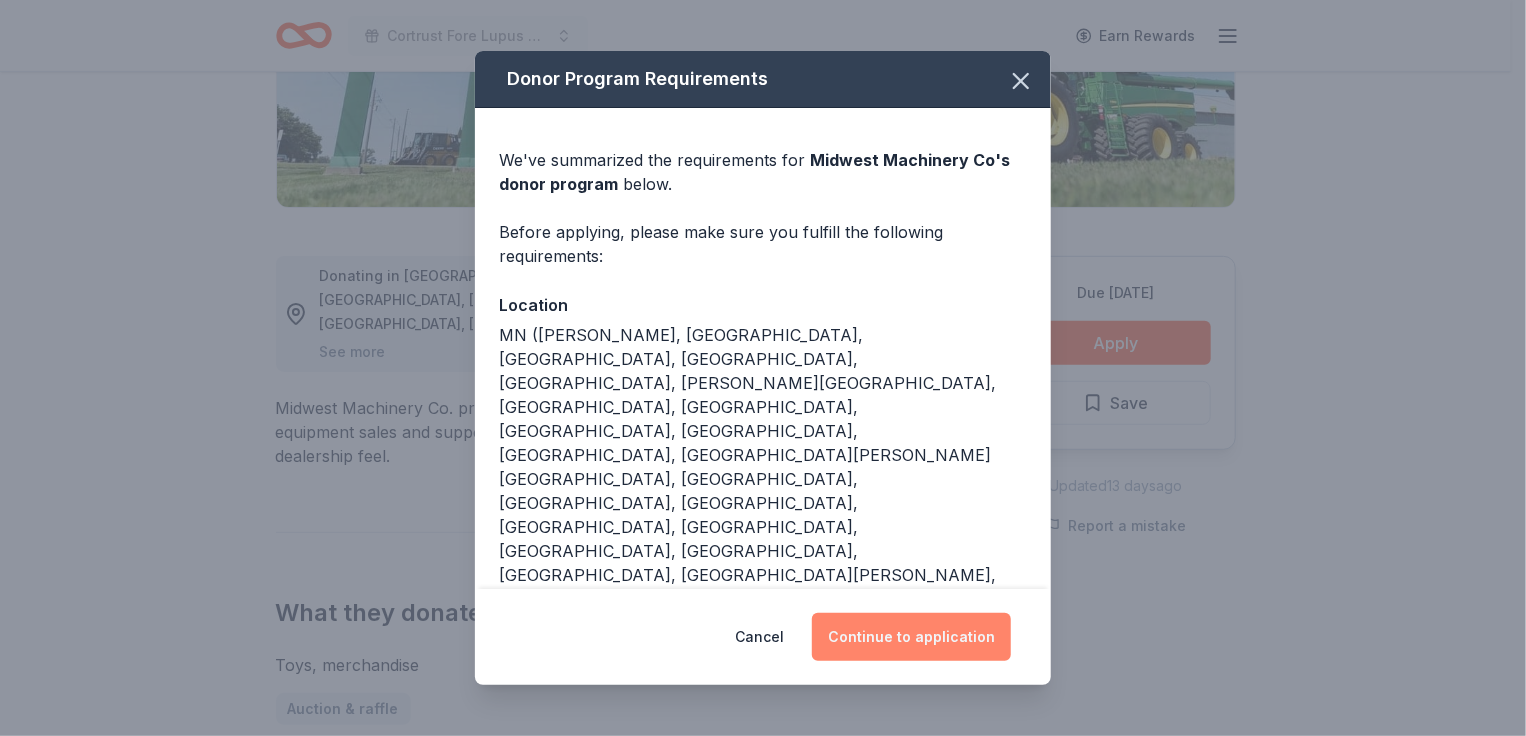 click on "Continue to application" at bounding box center [911, 637] 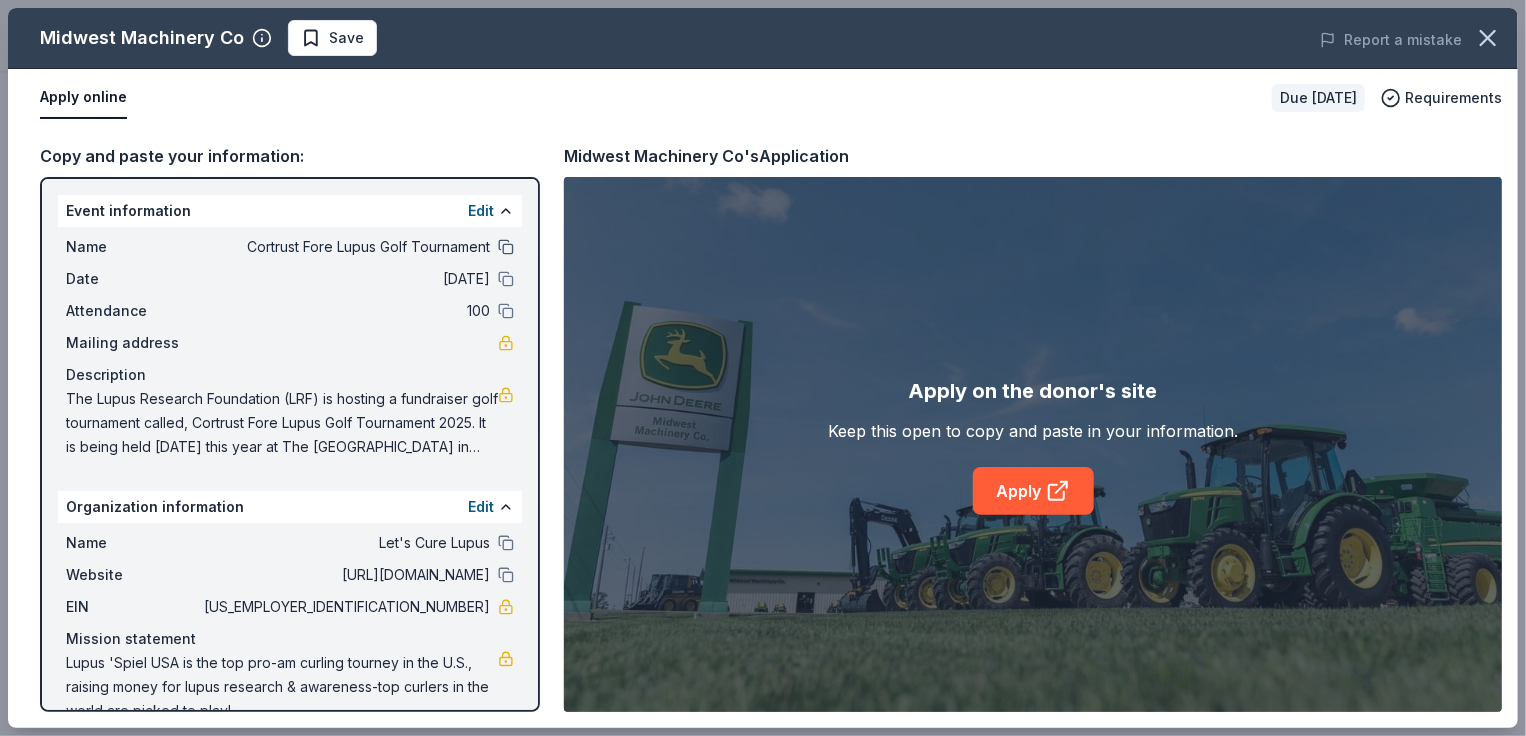 click at bounding box center [506, 247] 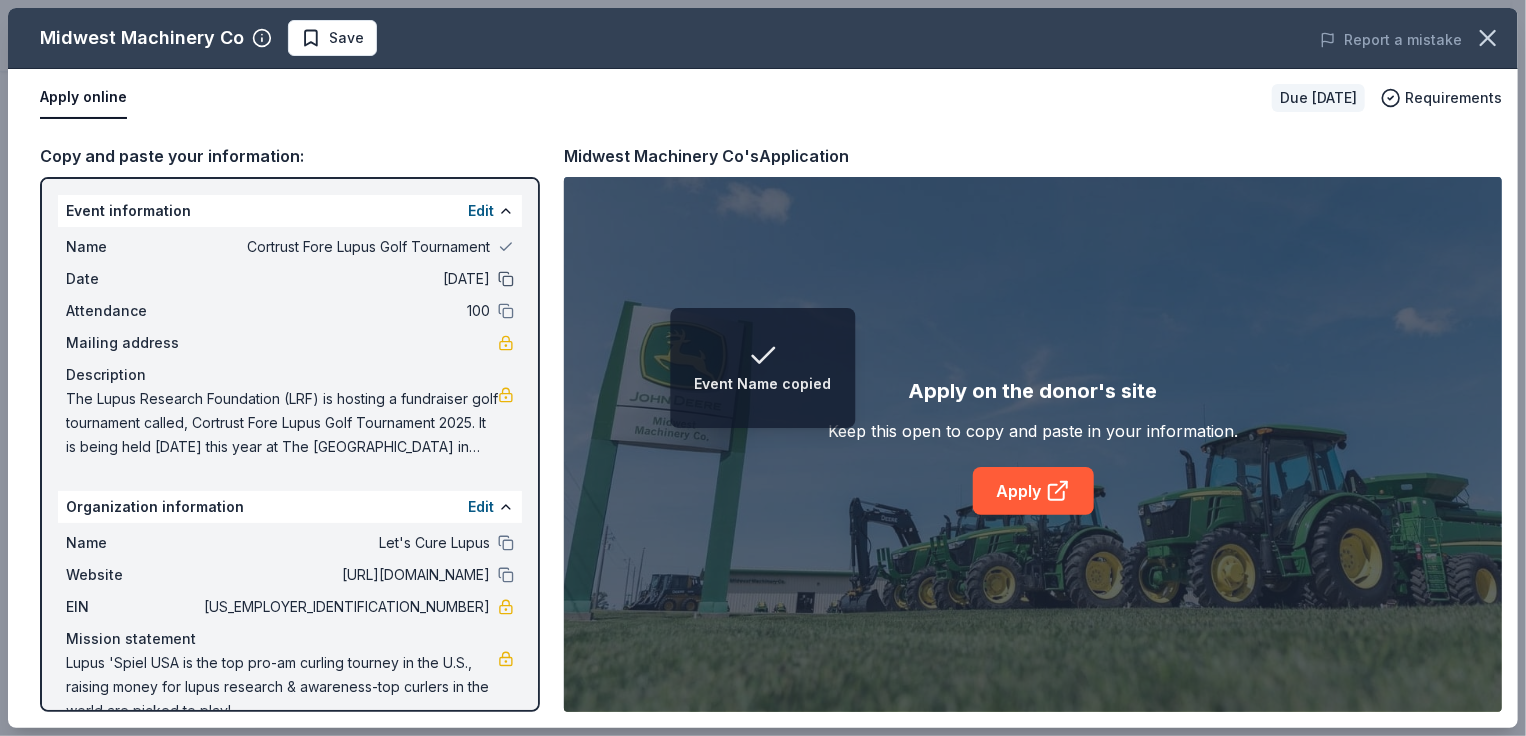 click at bounding box center [506, 279] 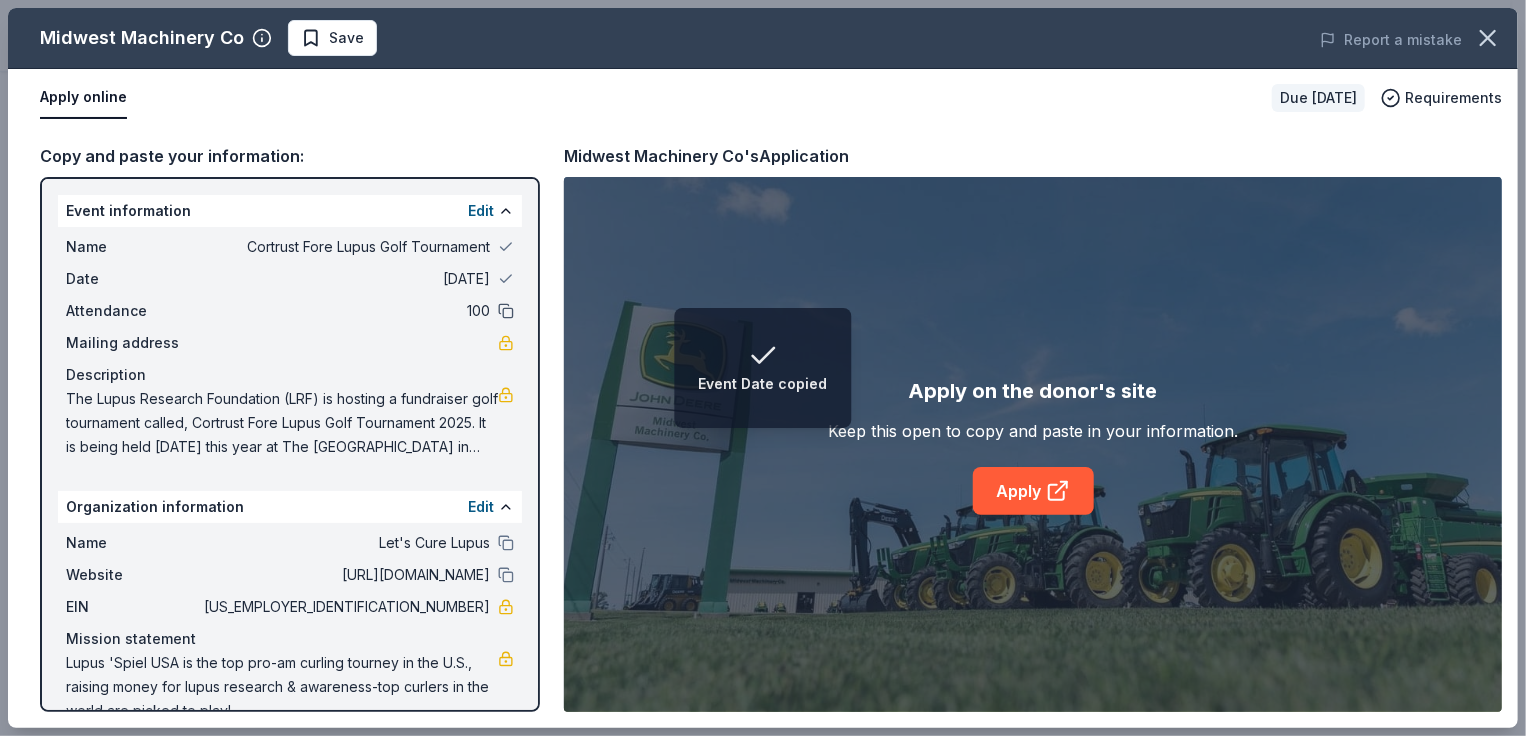 click at bounding box center (506, 311) 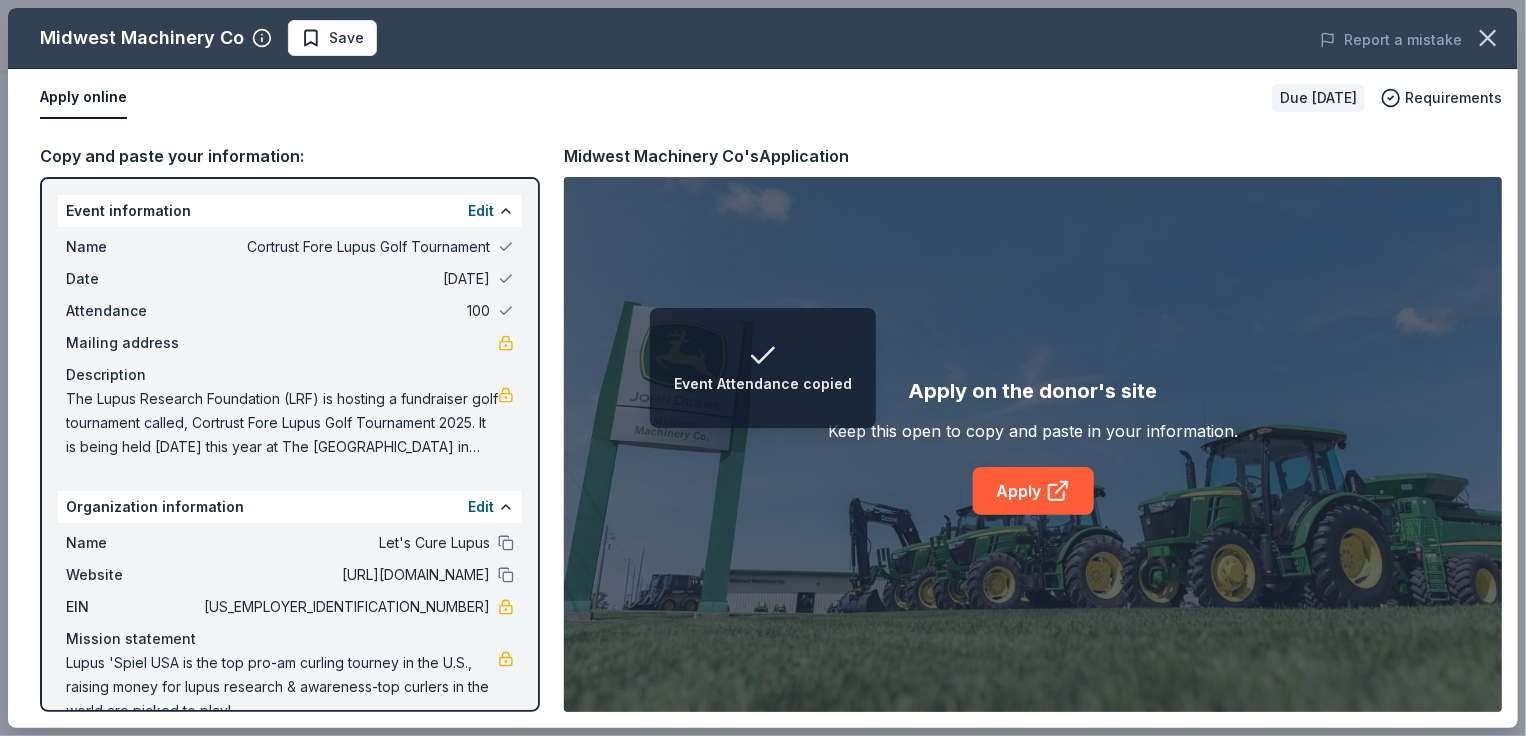 scroll, scrollTop: 36, scrollLeft: 0, axis: vertical 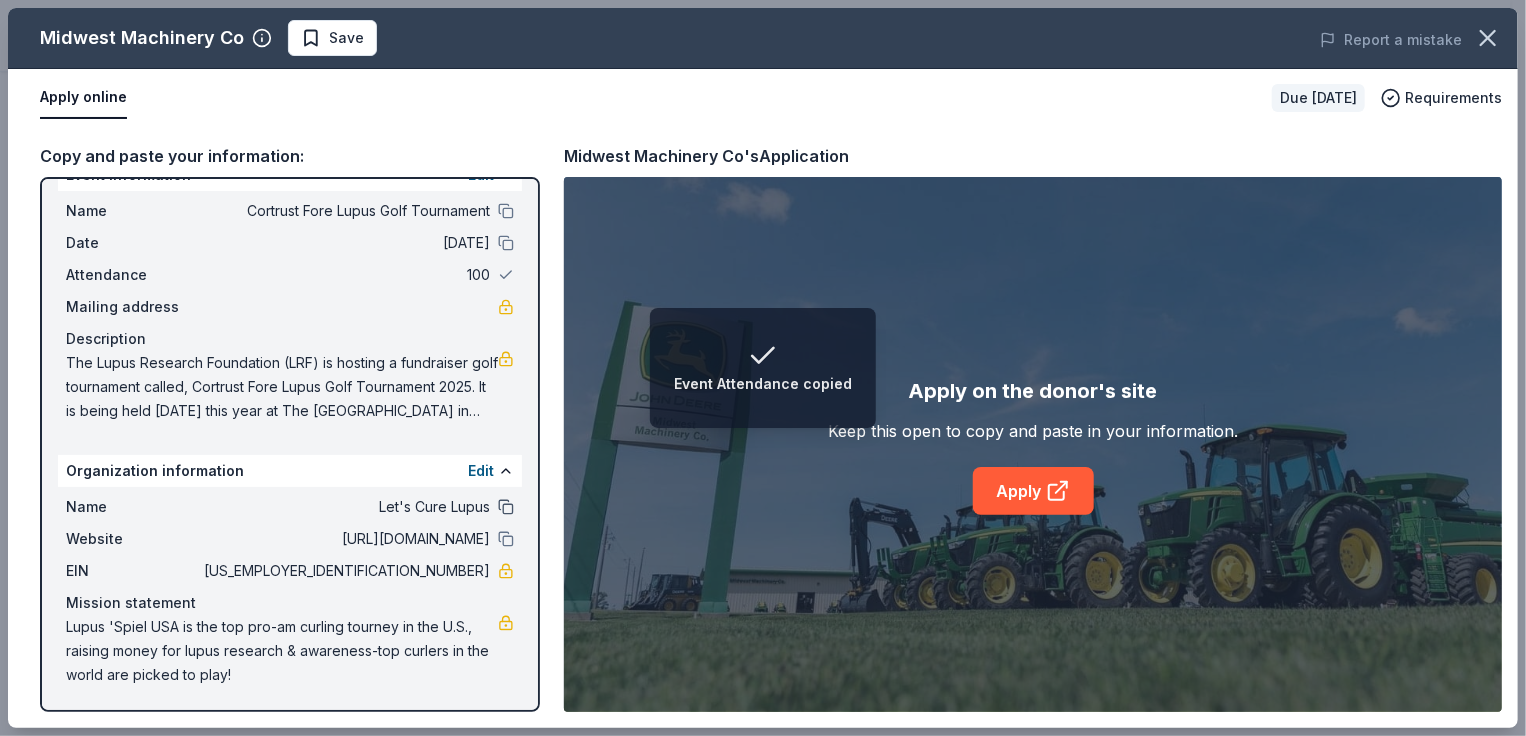 click at bounding box center [506, 507] 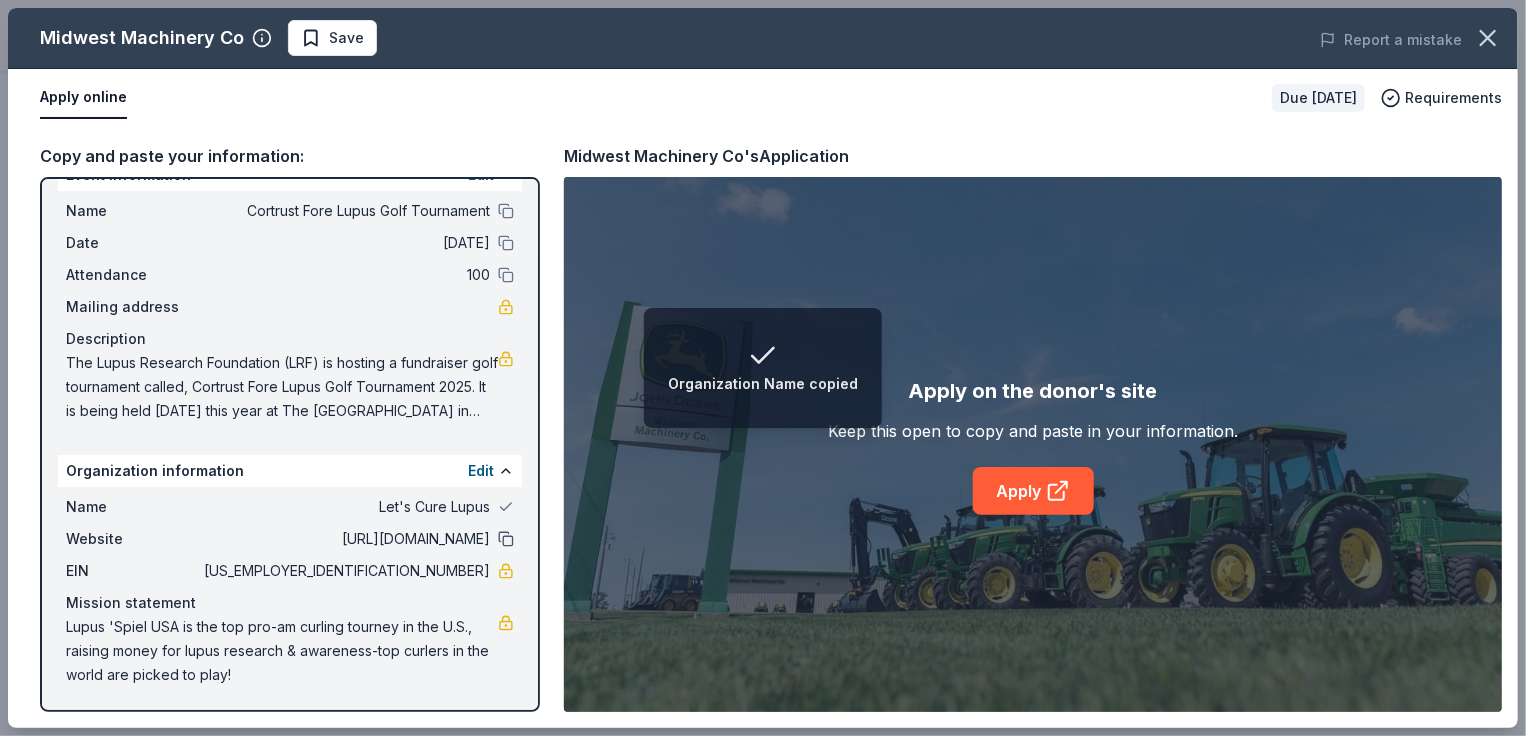 click at bounding box center (506, 539) 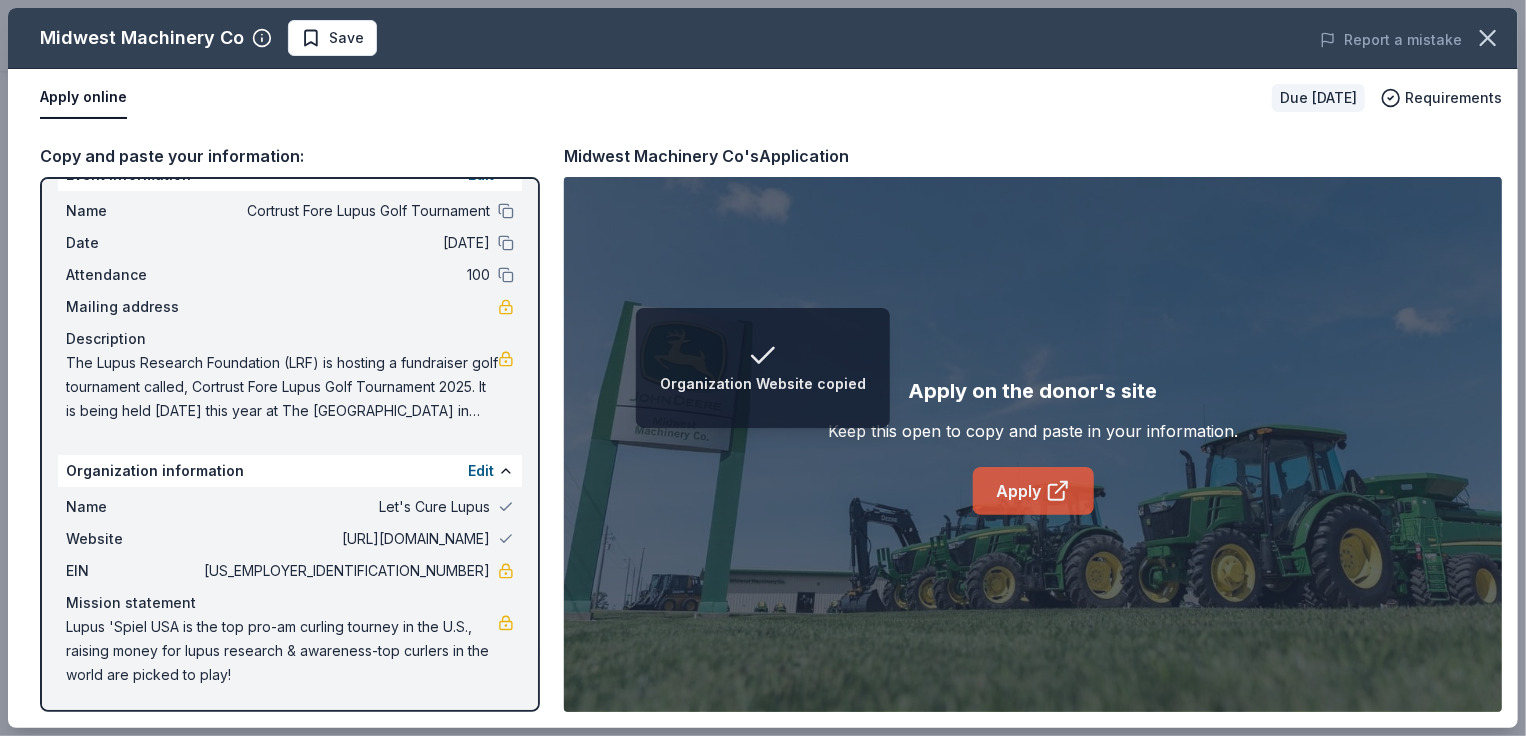 click on "Apply" at bounding box center (1033, 491) 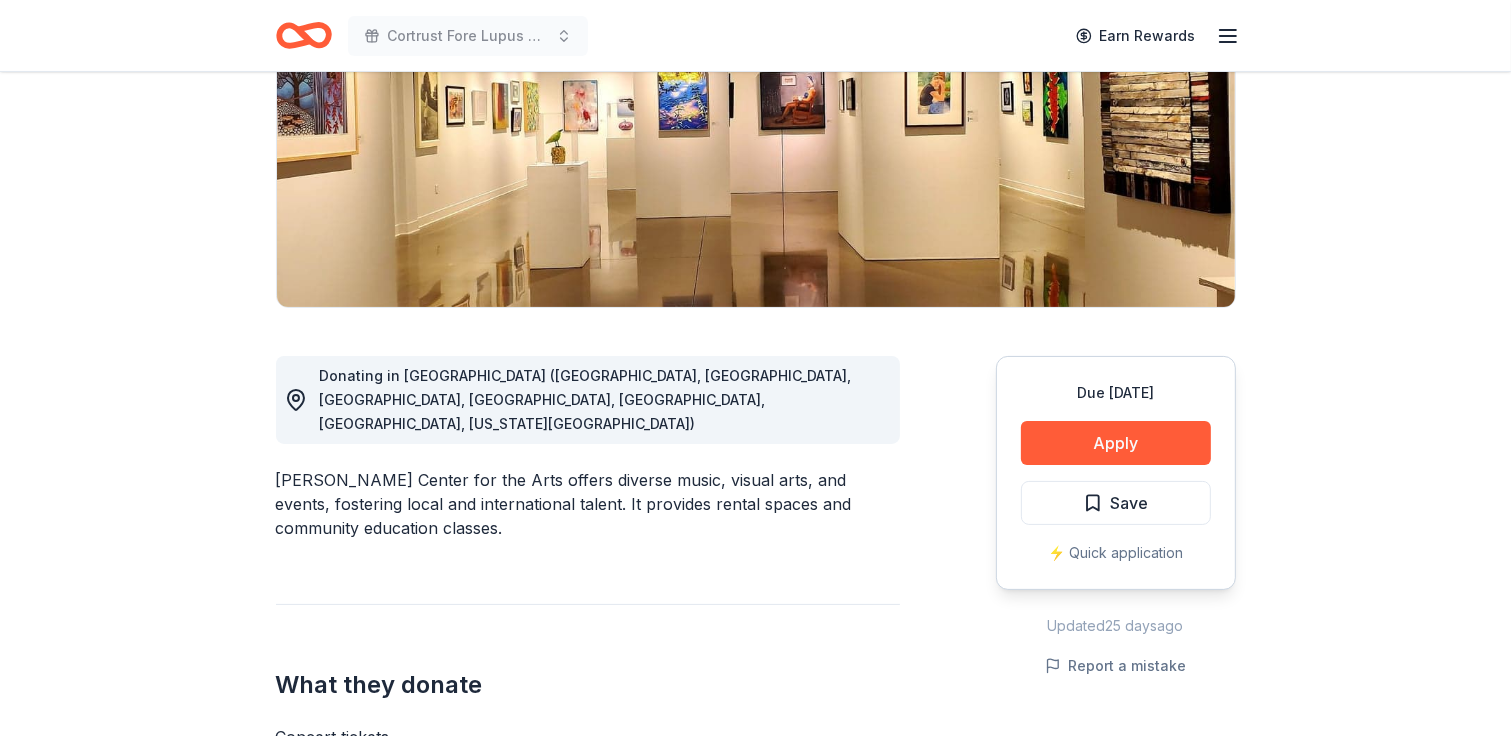 scroll, scrollTop: 0, scrollLeft: 0, axis: both 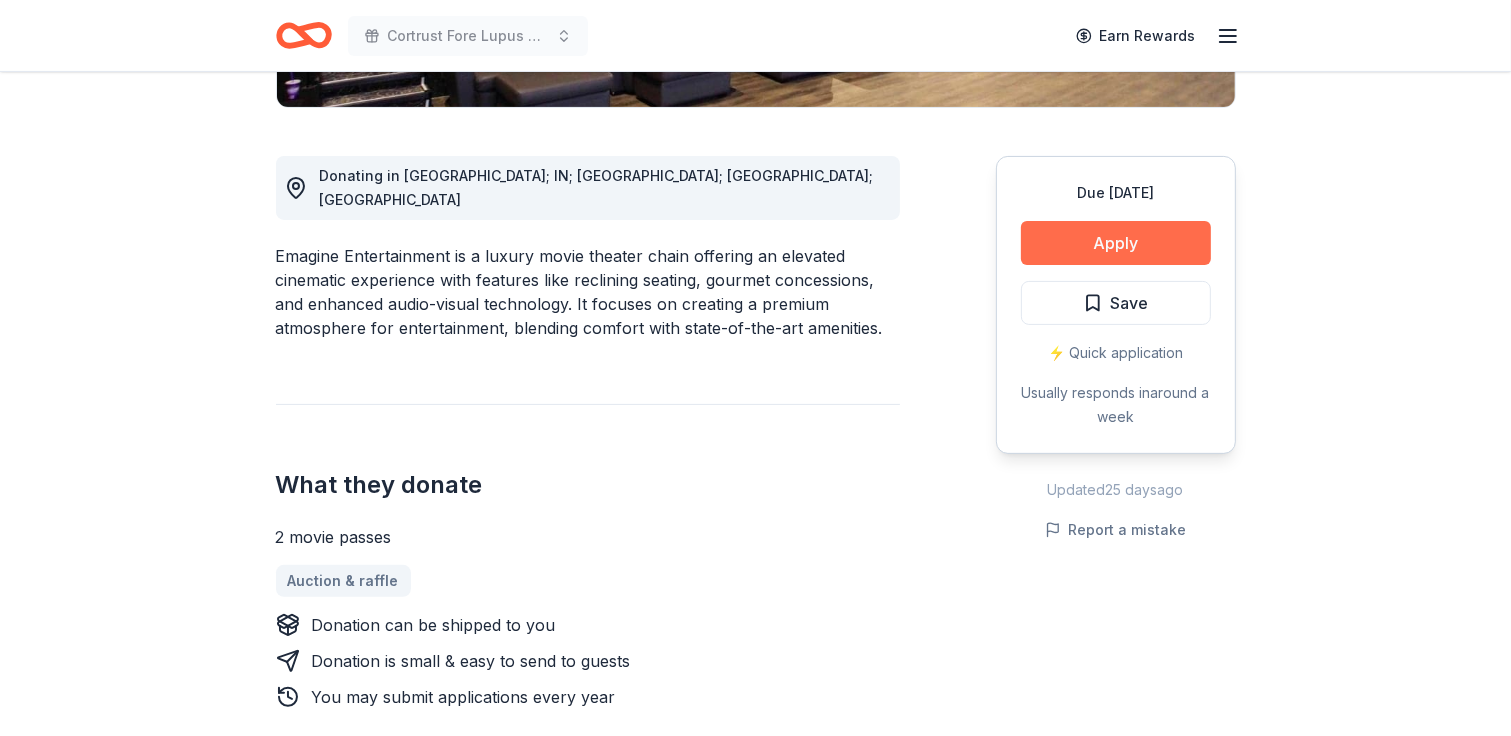click on "Apply" at bounding box center (1116, 243) 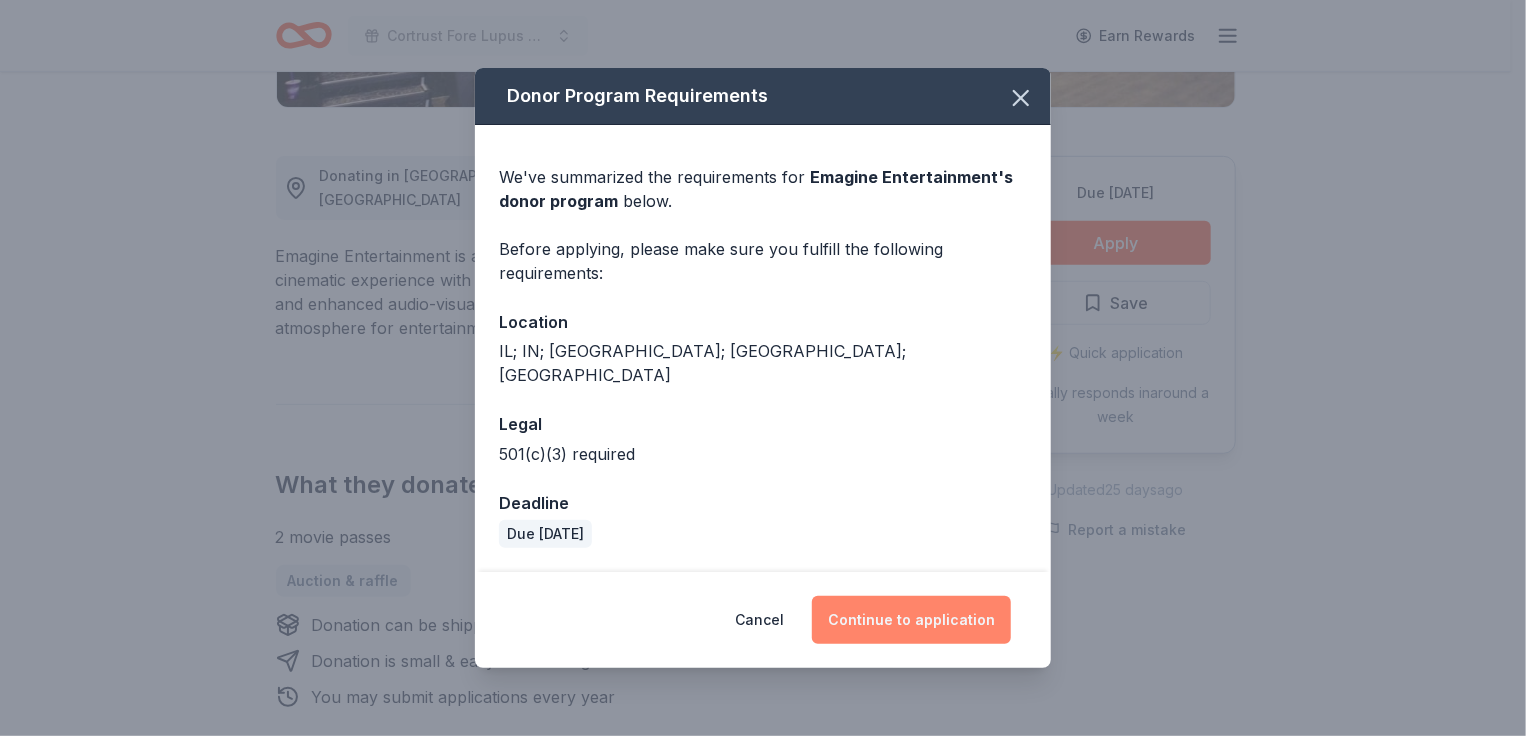 click on "Continue to application" at bounding box center (911, 620) 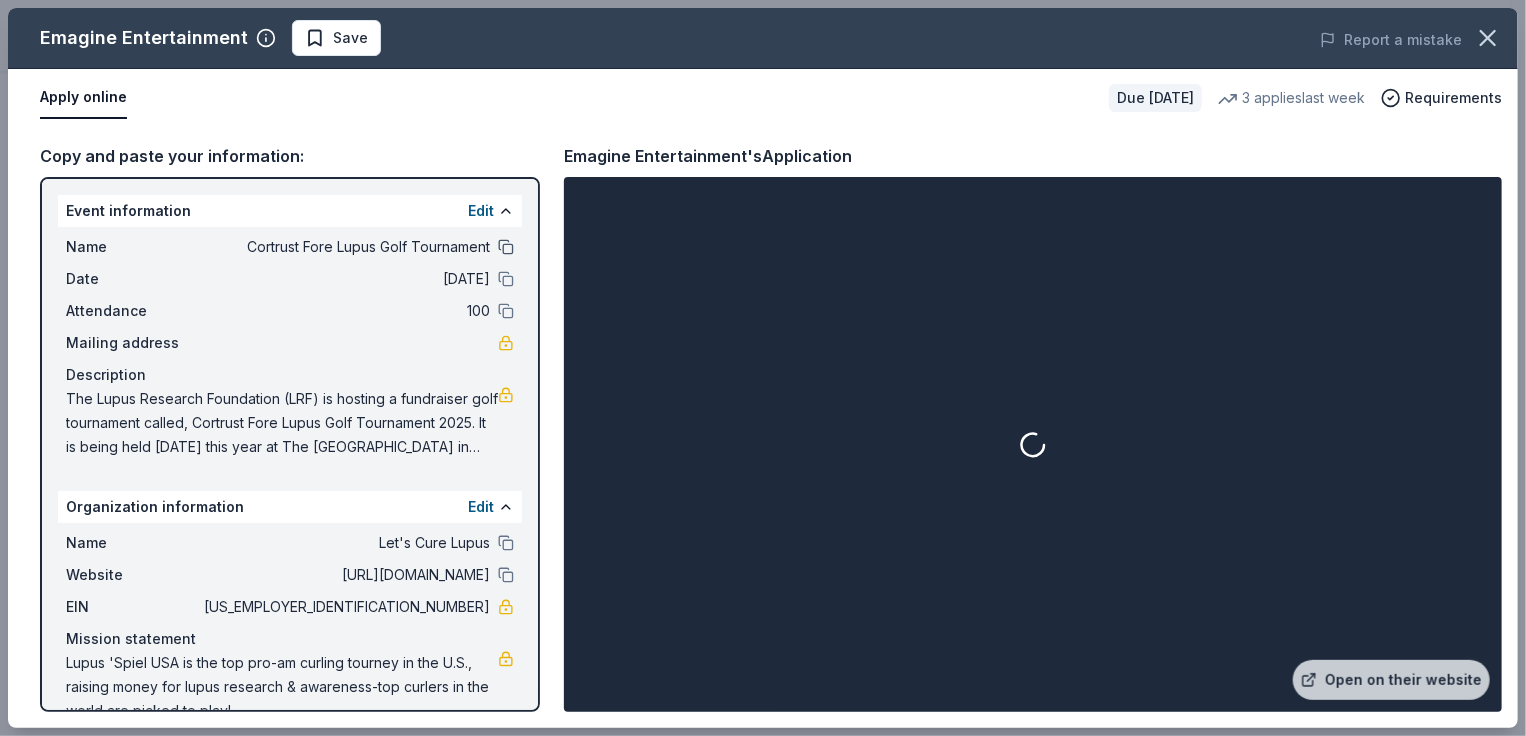 click at bounding box center [506, 247] 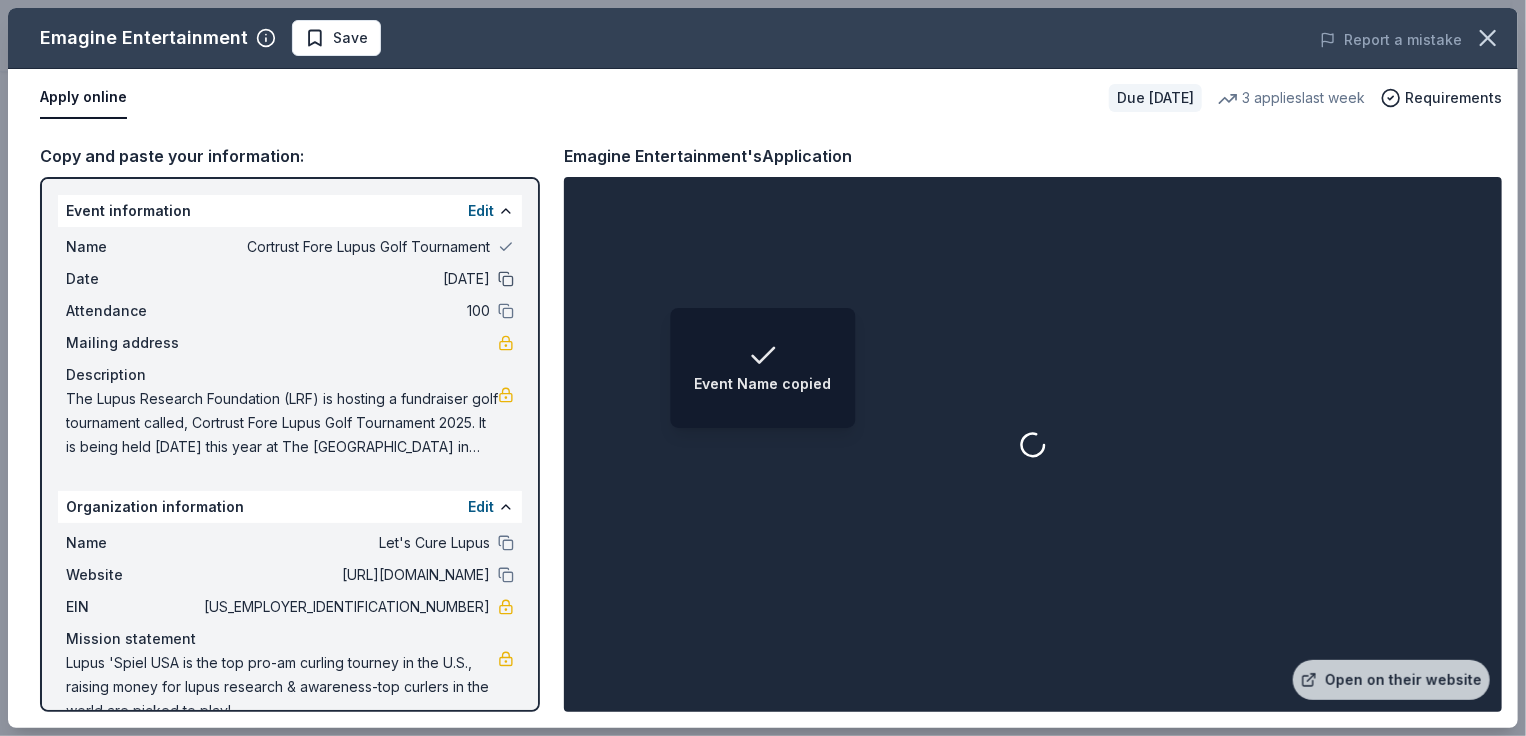 click at bounding box center [506, 279] 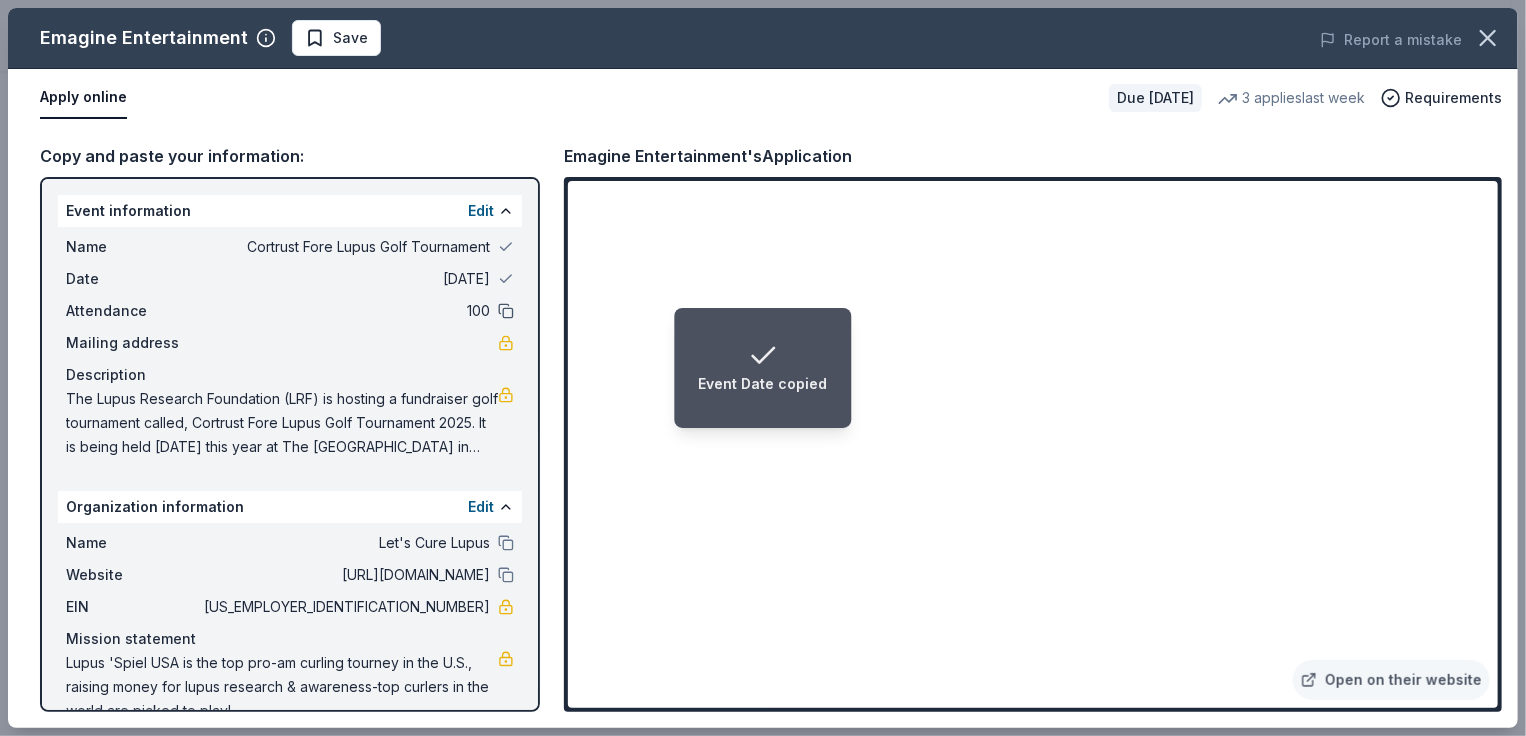 click at bounding box center (506, 311) 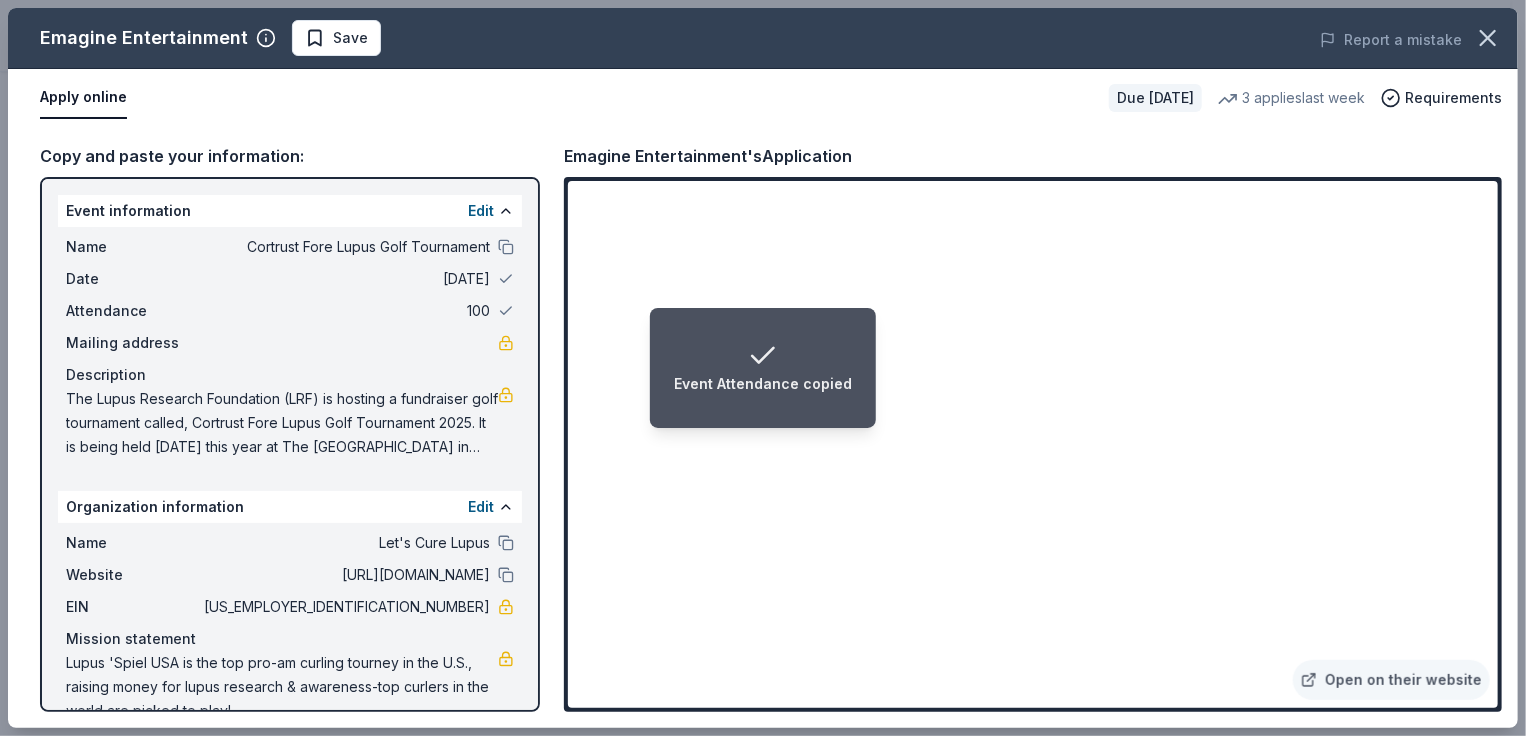 scroll, scrollTop: 36, scrollLeft: 0, axis: vertical 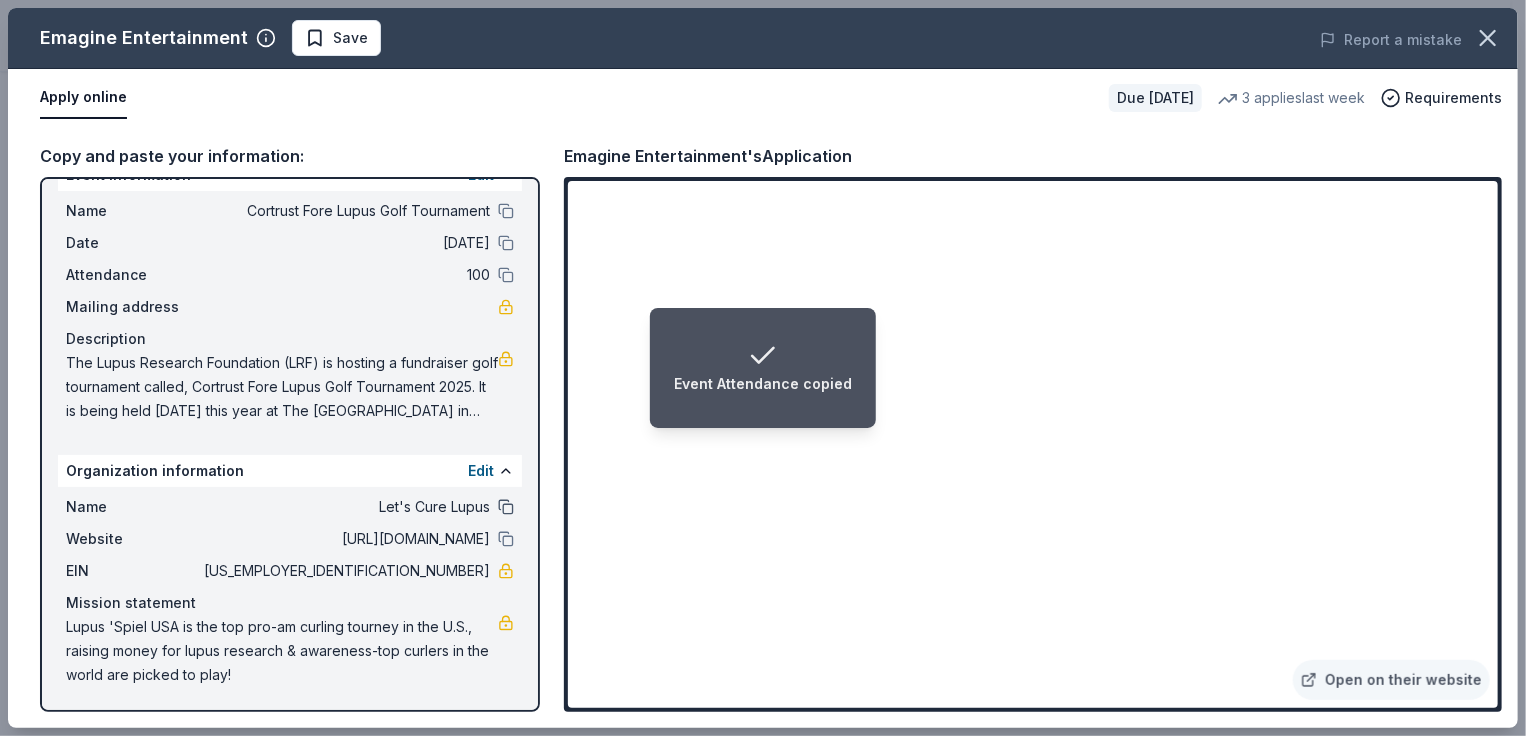 click at bounding box center [506, 507] 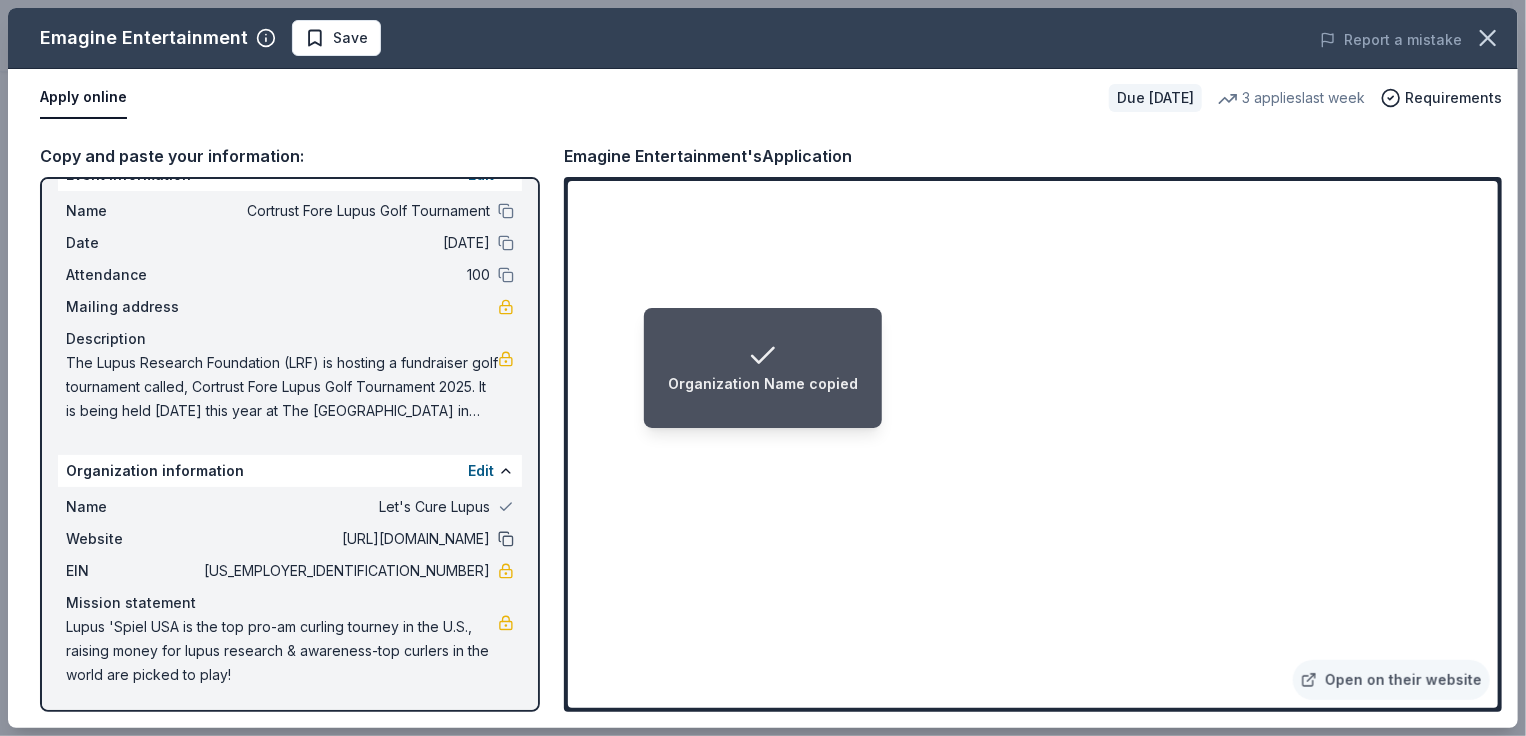 click at bounding box center [506, 539] 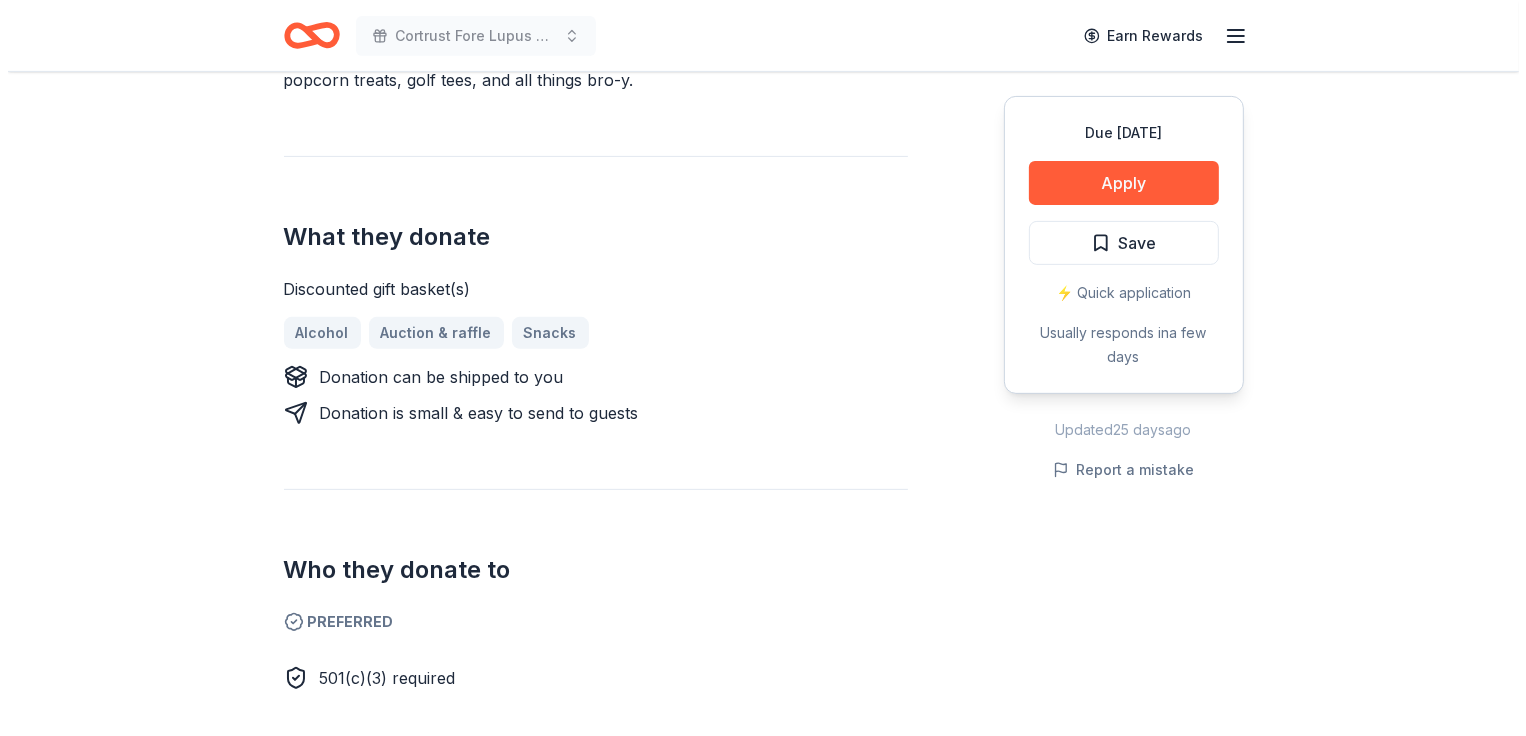 scroll, scrollTop: 700, scrollLeft: 0, axis: vertical 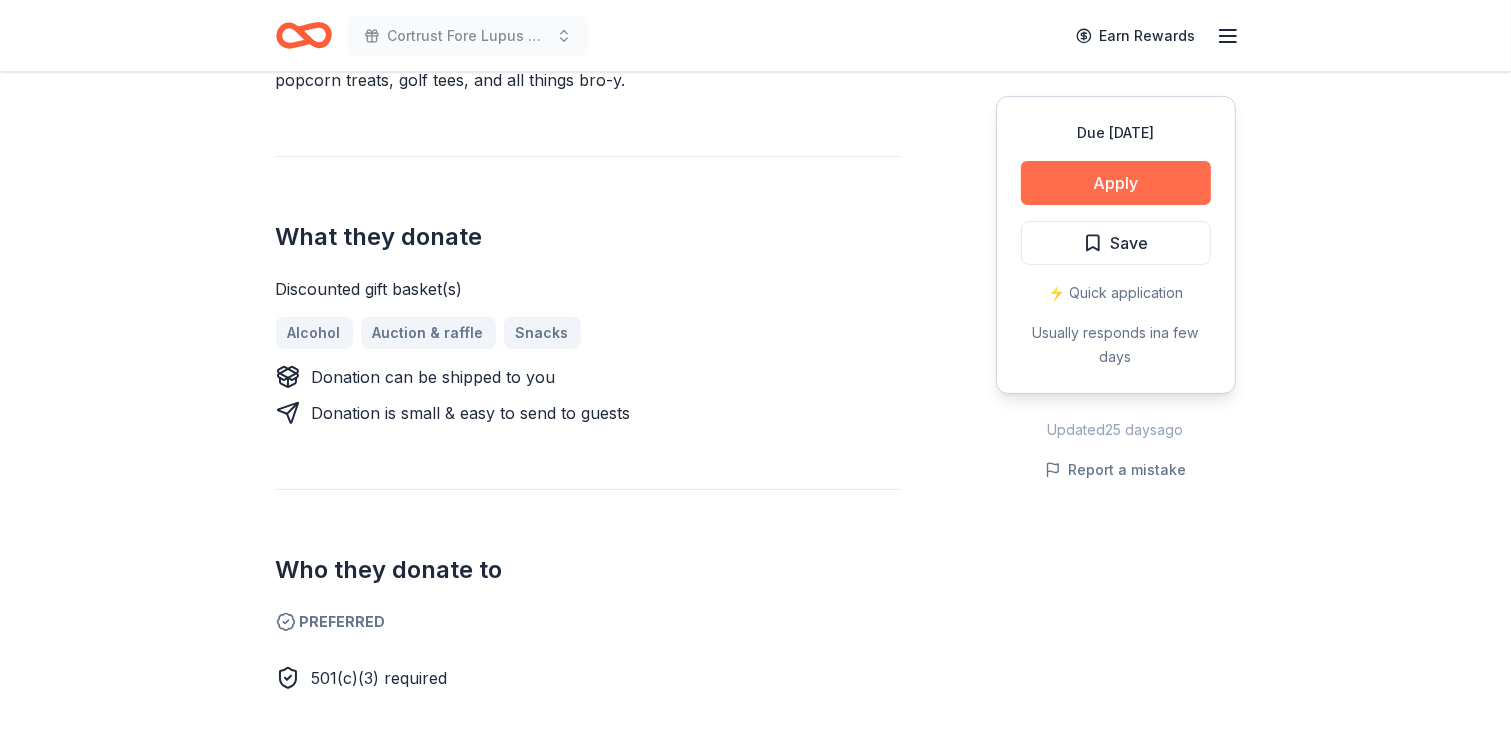 click on "Apply" at bounding box center [1116, 183] 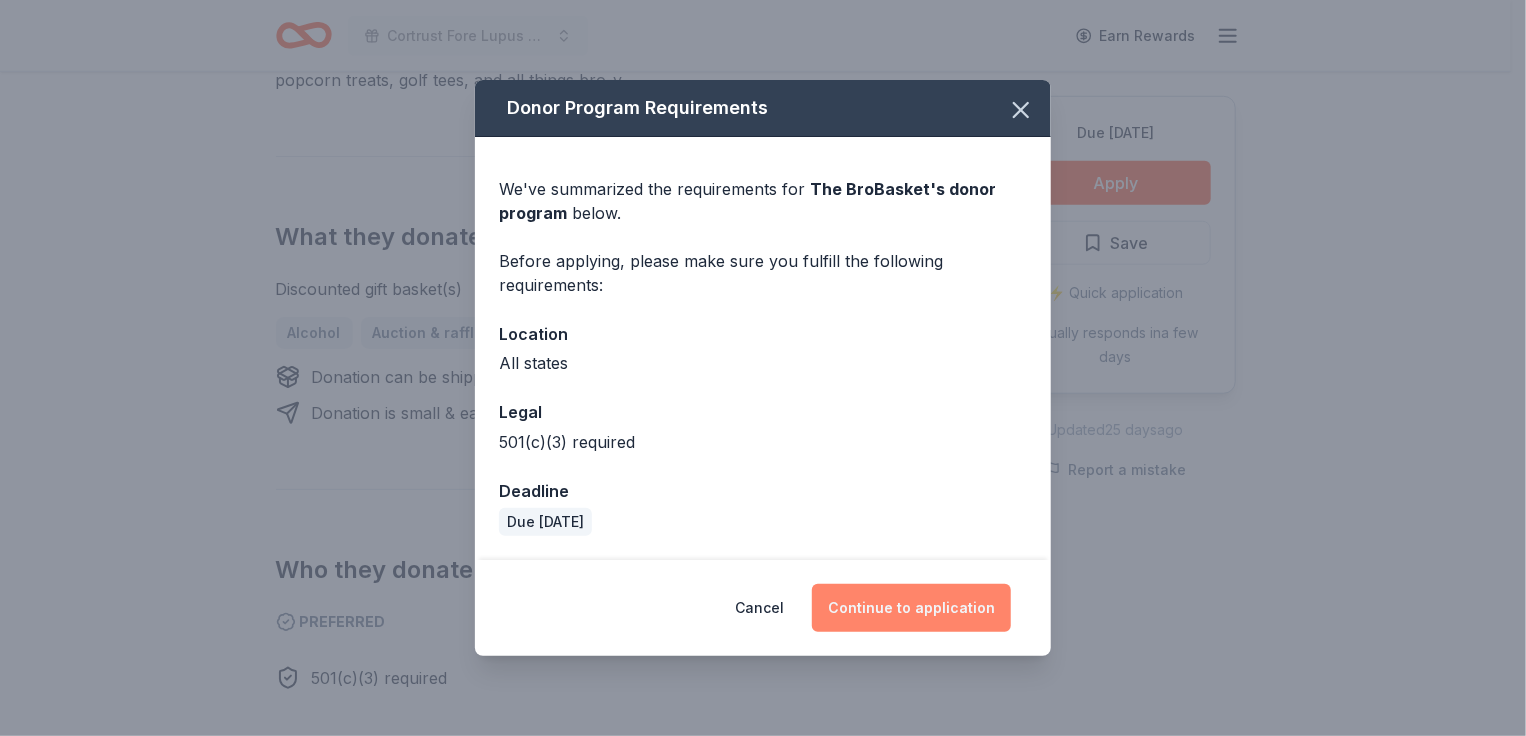 click on "Continue to application" at bounding box center (911, 608) 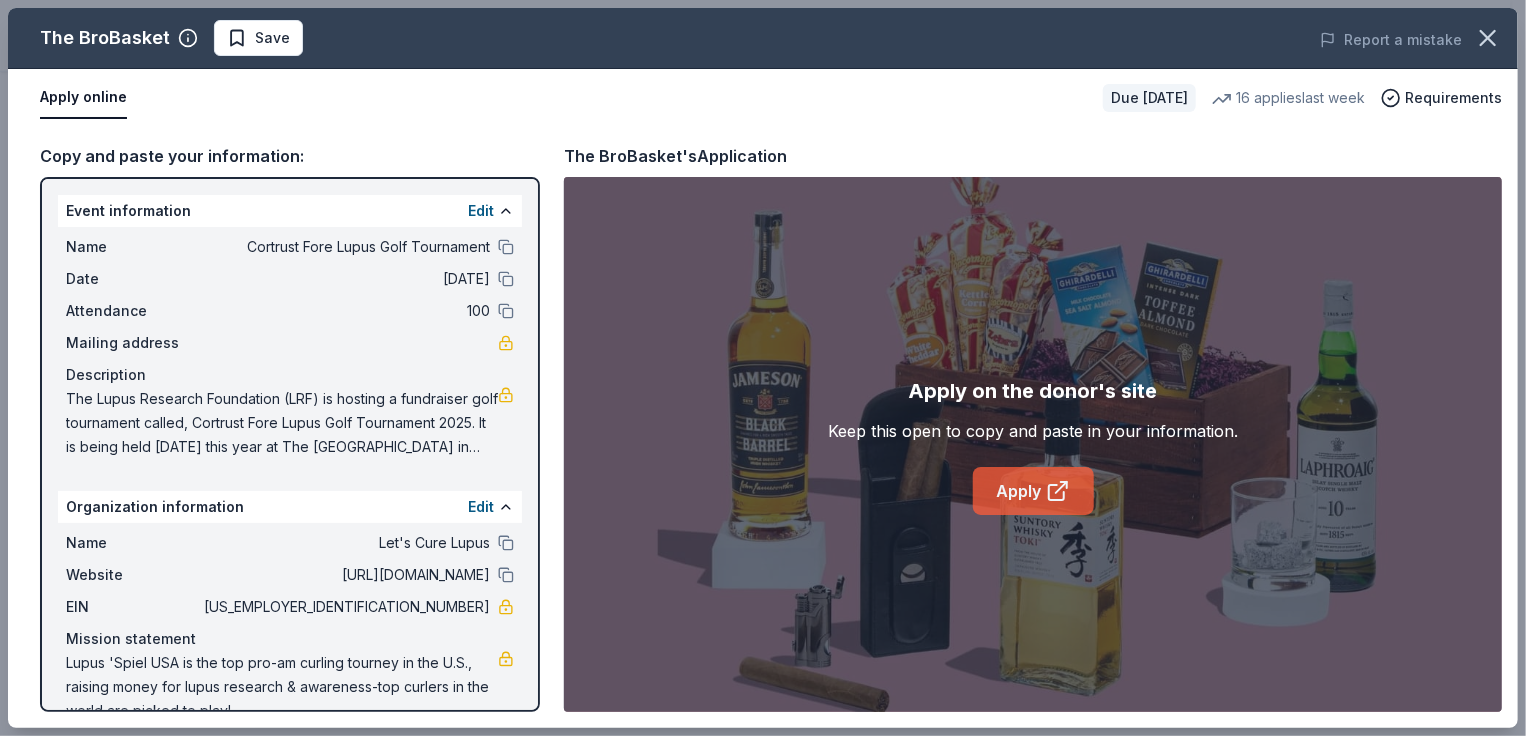 click on "Apply" at bounding box center (1033, 491) 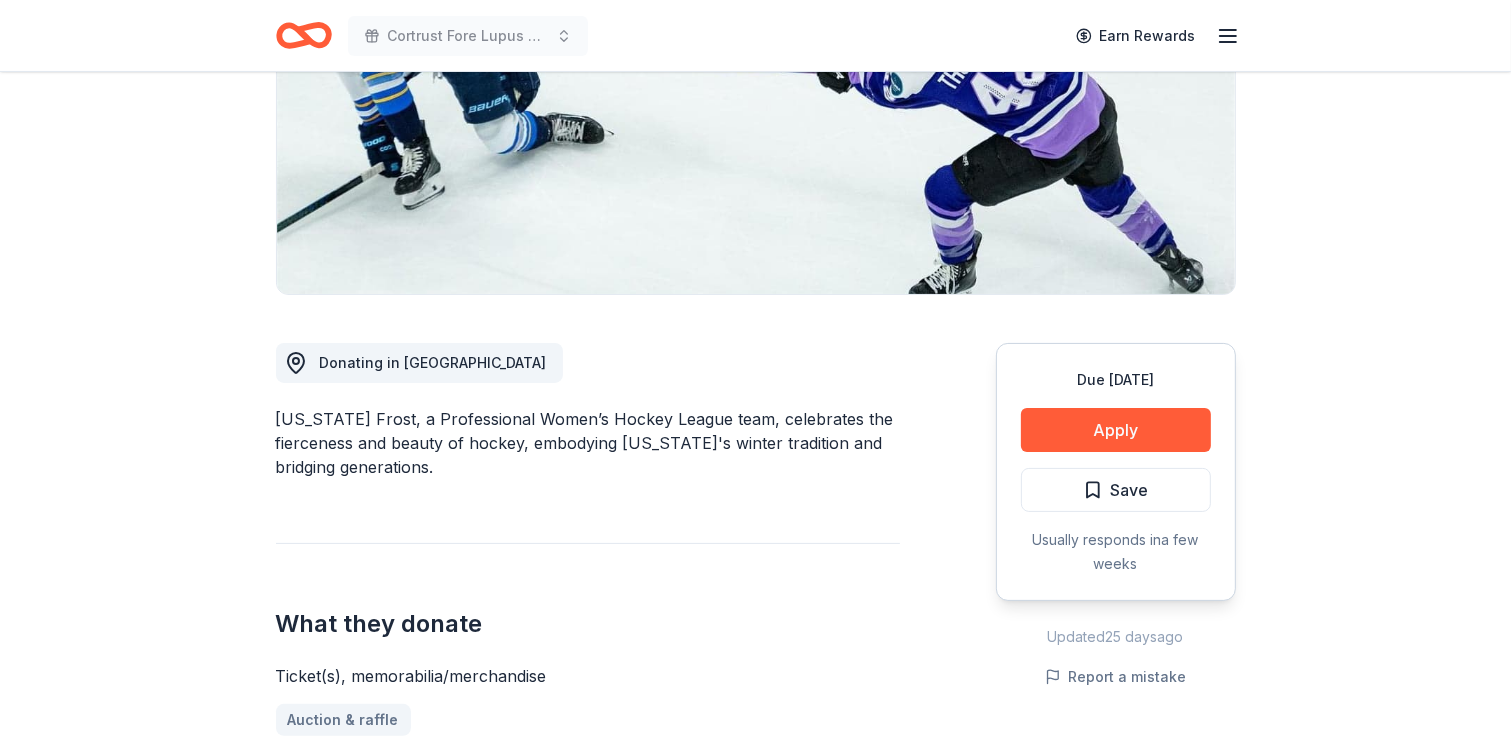 scroll, scrollTop: 300, scrollLeft: 0, axis: vertical 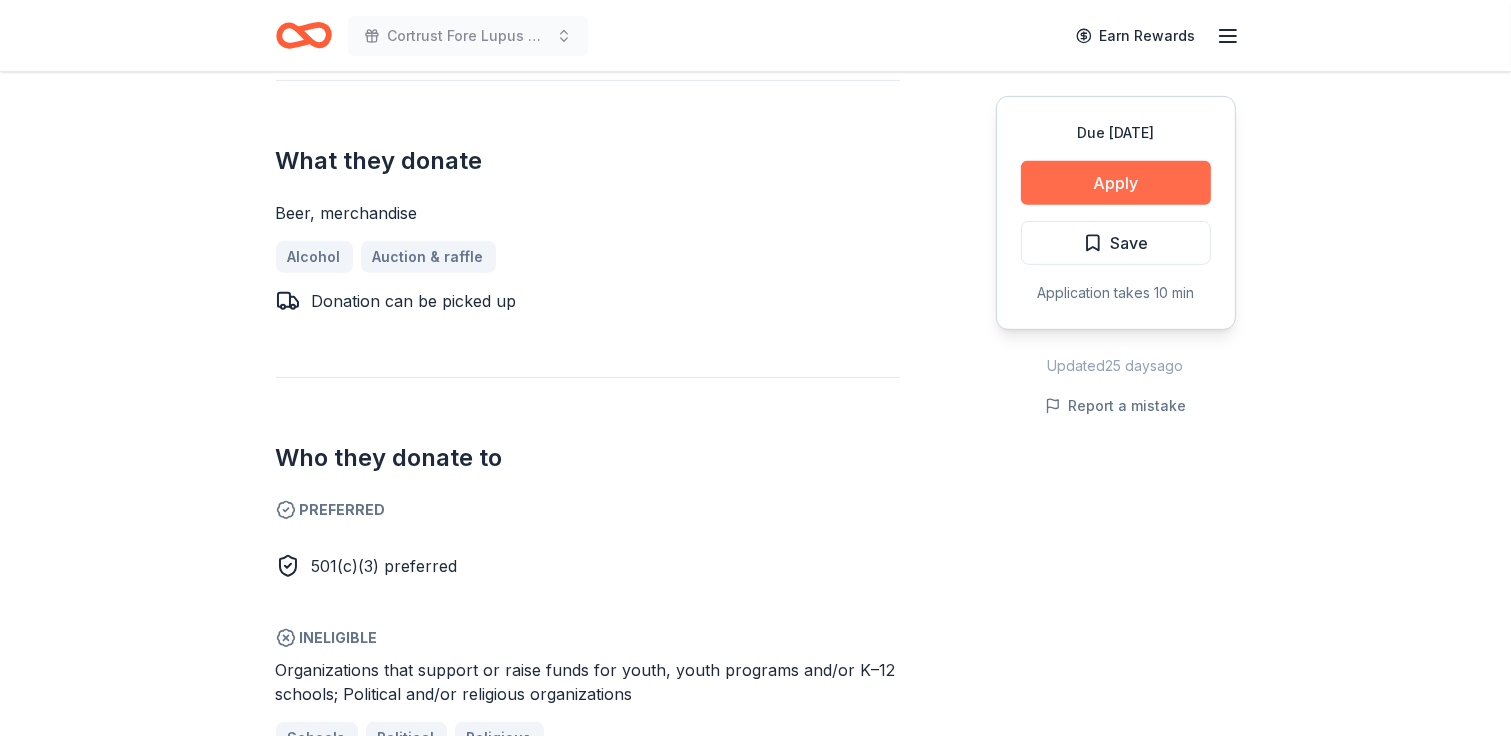 click on "Apply" at bounding box center (1116, 183) 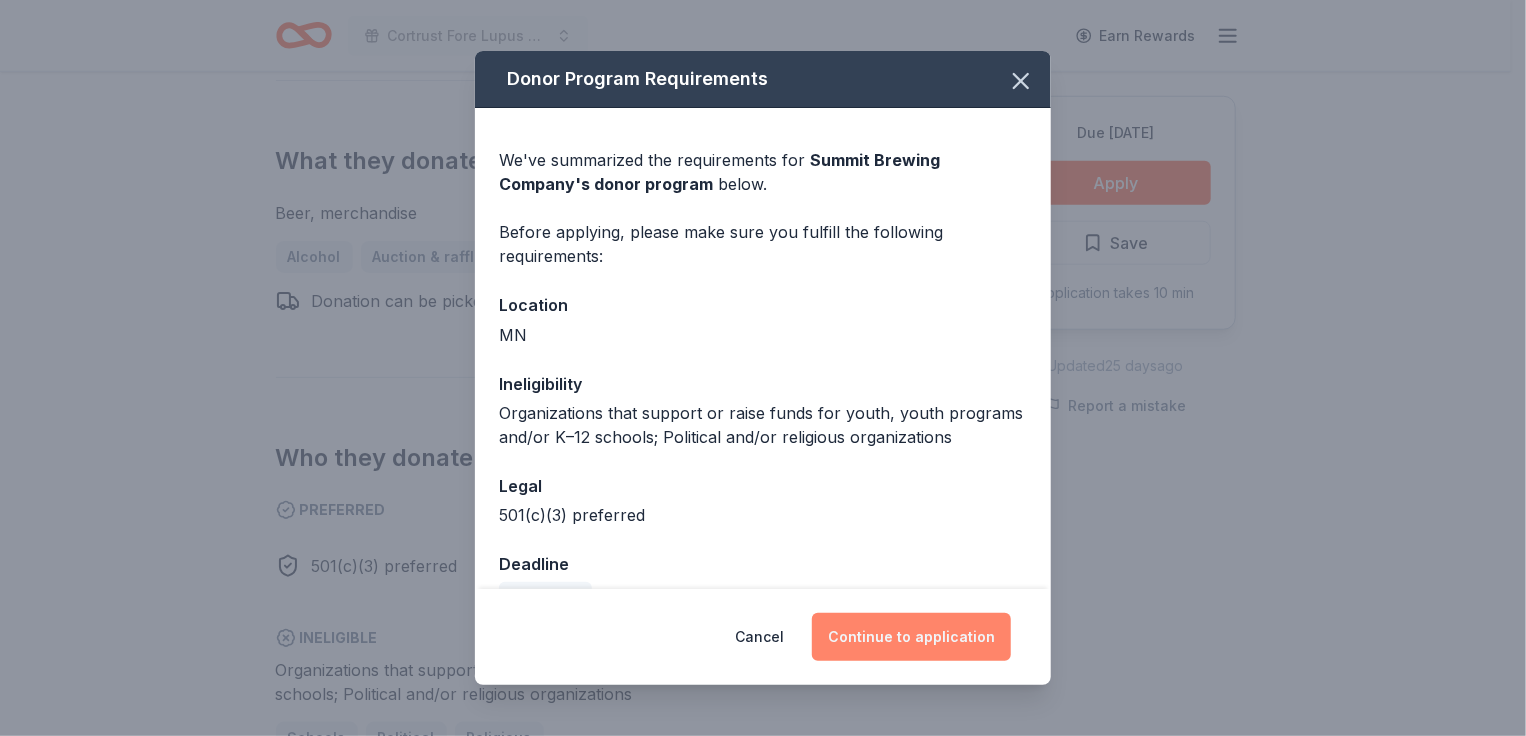 click on "Continue to application" at bounding box center (911, 637) 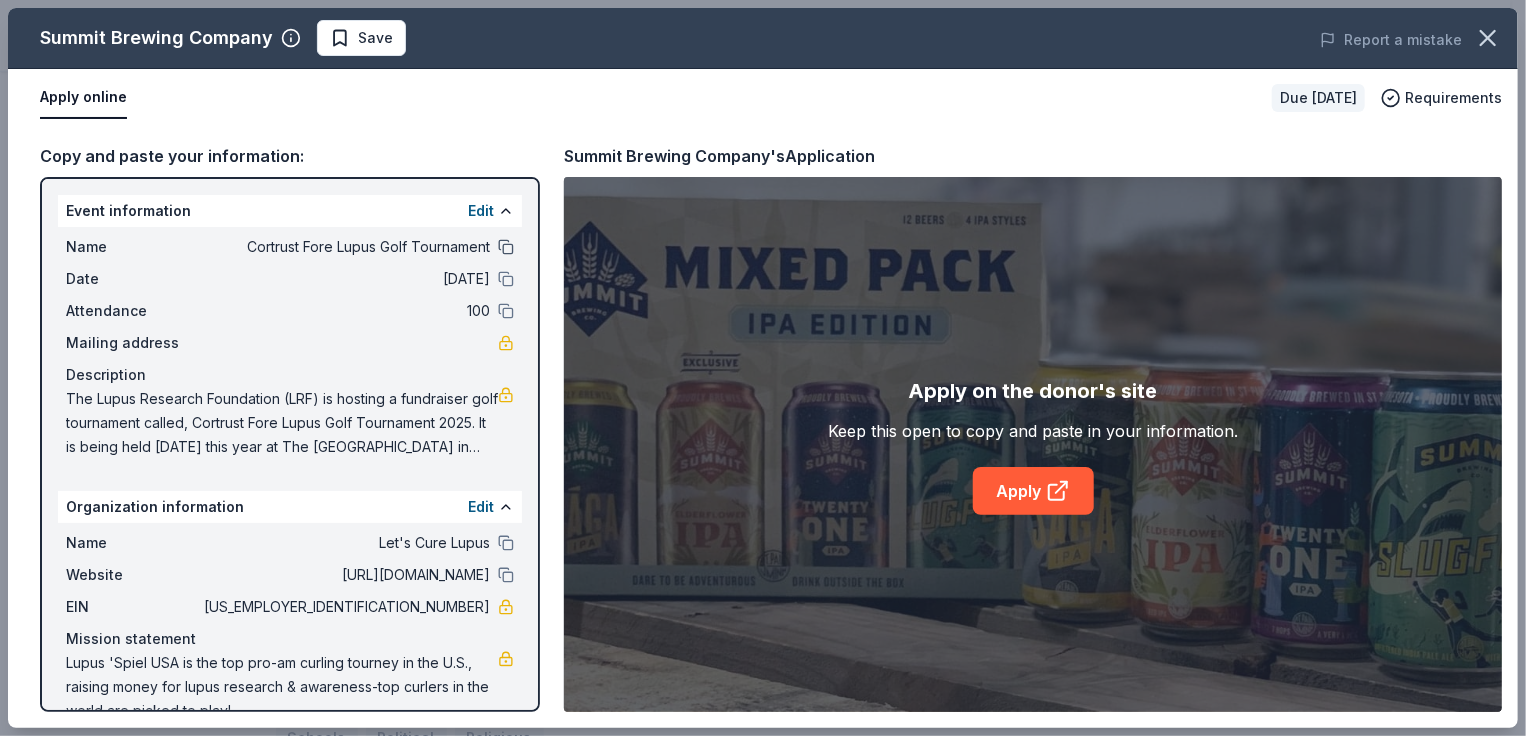 click at bounding box center (506, 247) 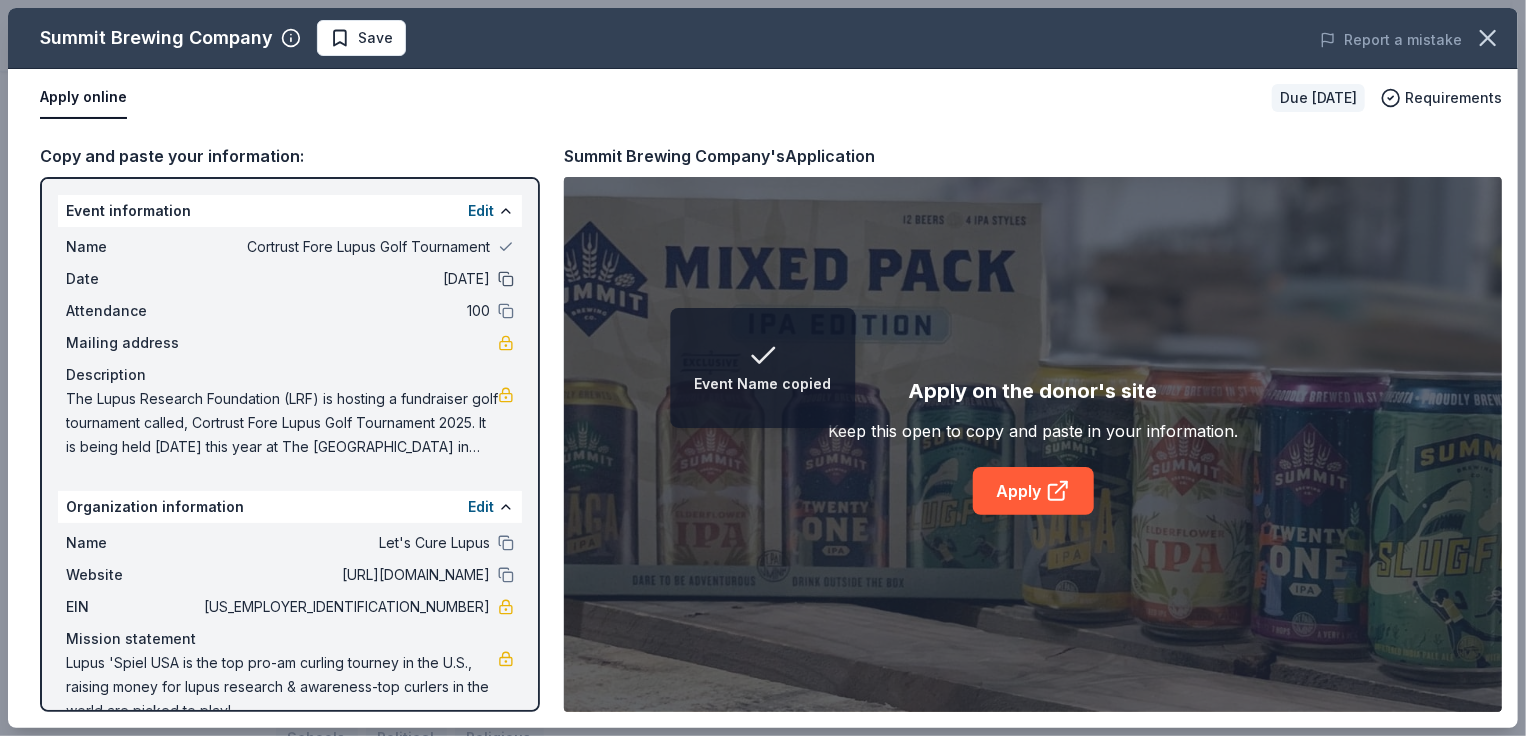 click at bounding box center [506, 279] 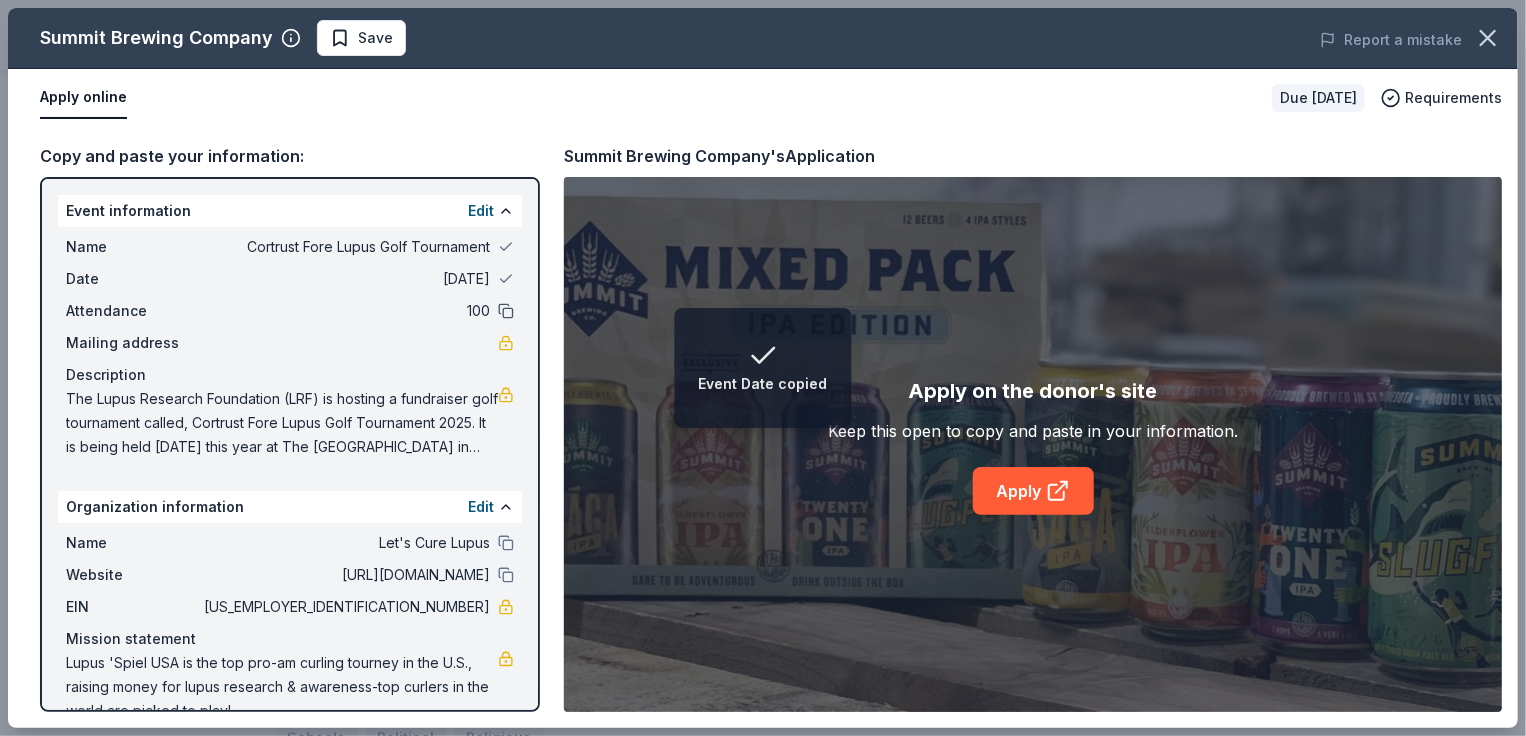 click at bounding box center [506, 311] 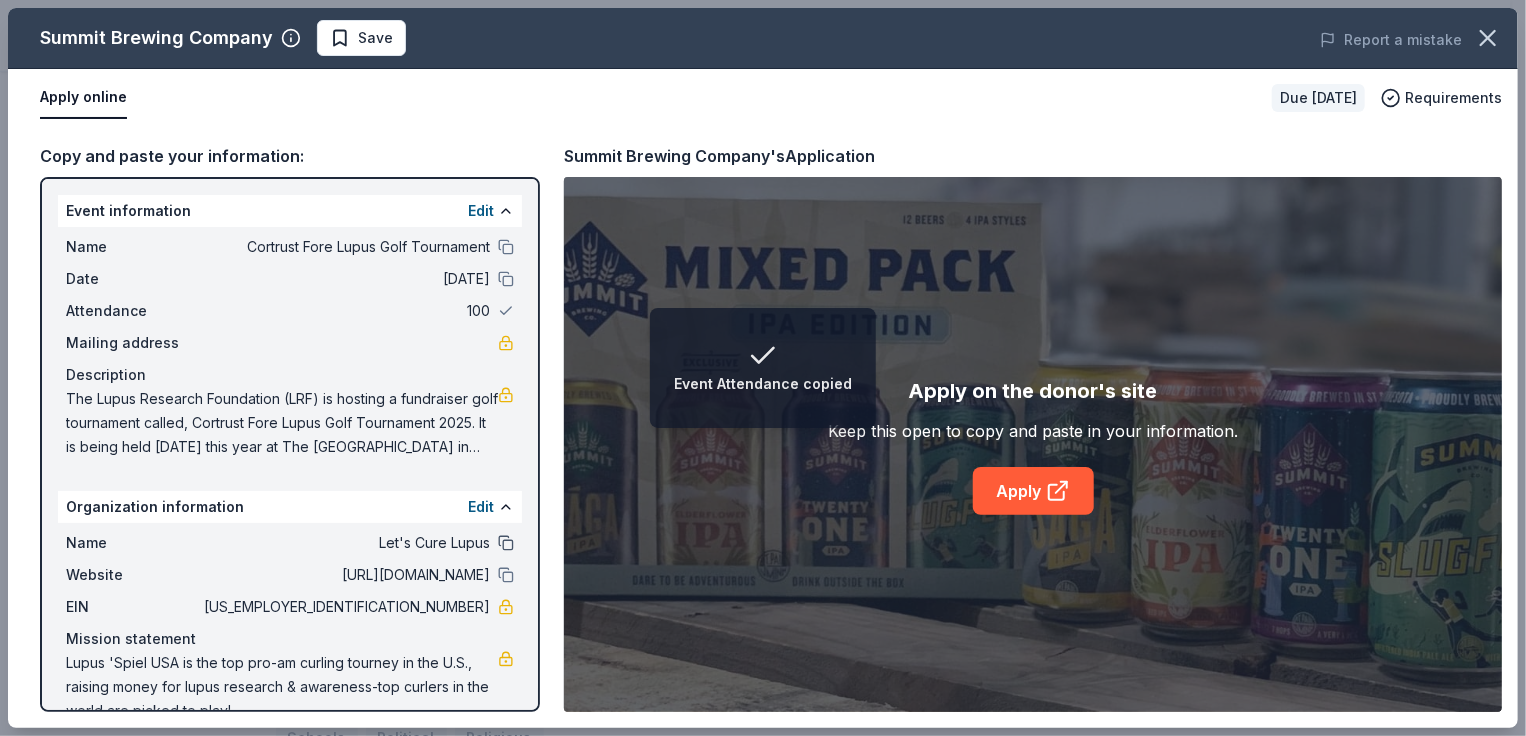 click at bounding box center (506, 543) 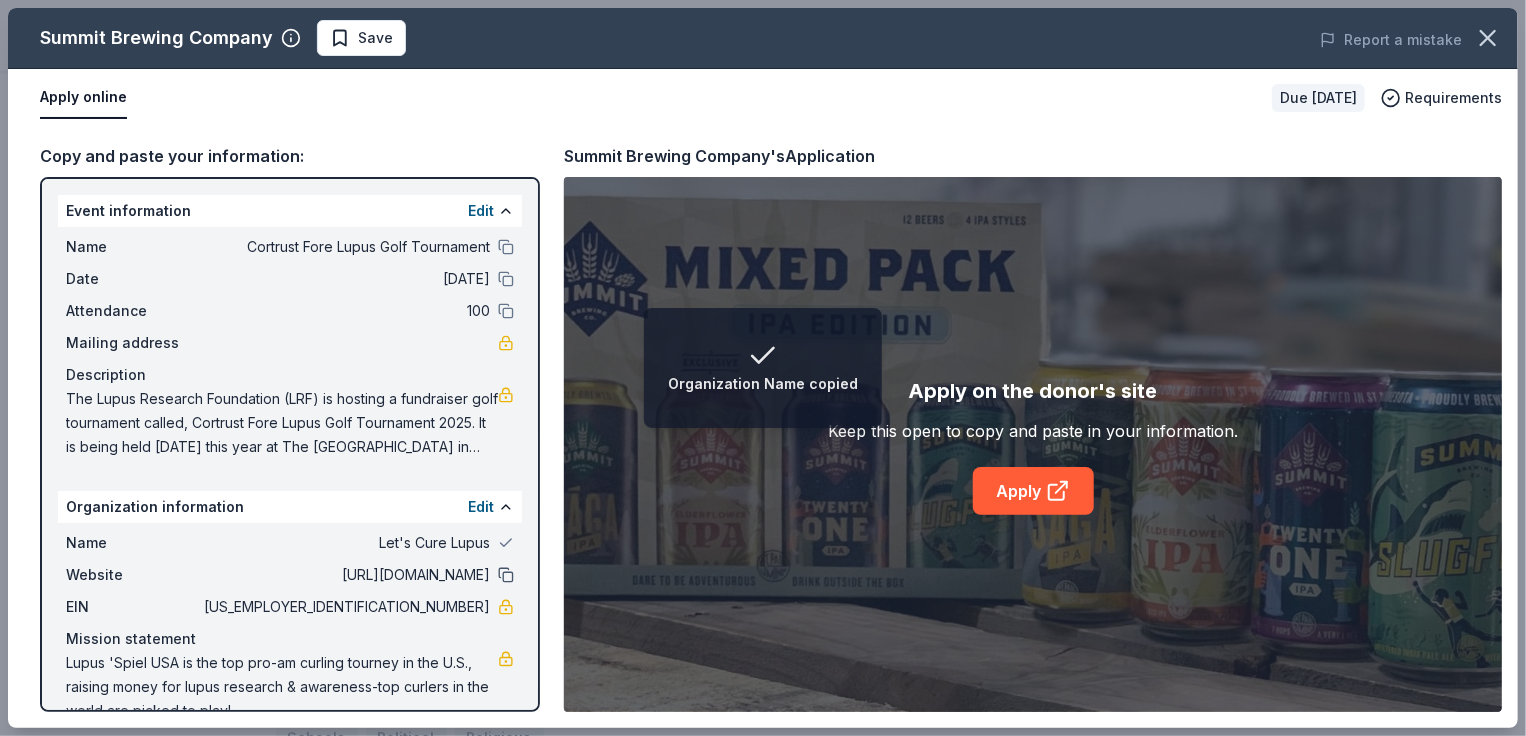 click at bounding box center (506, 575) 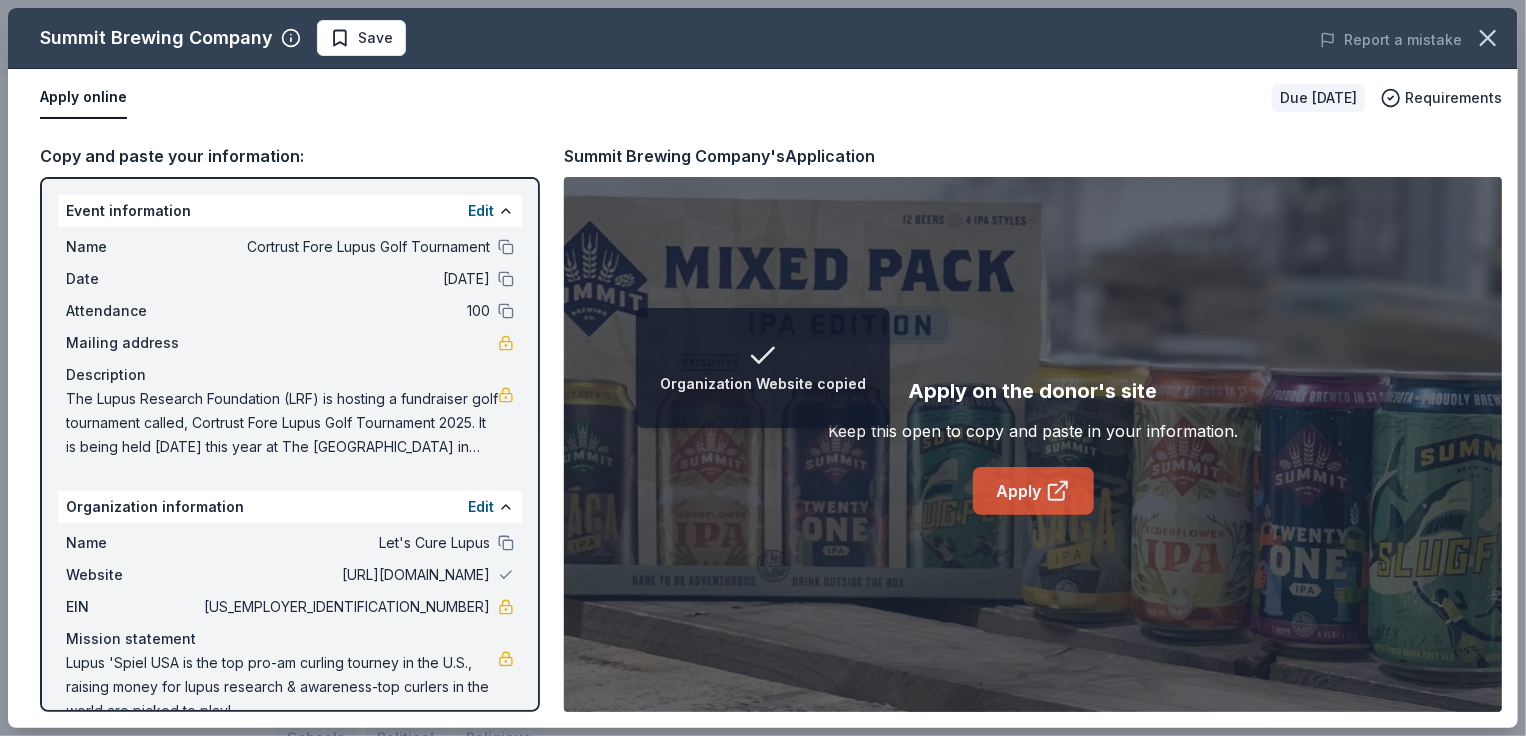 click on "Apply" at bounding box center [1033, 491] 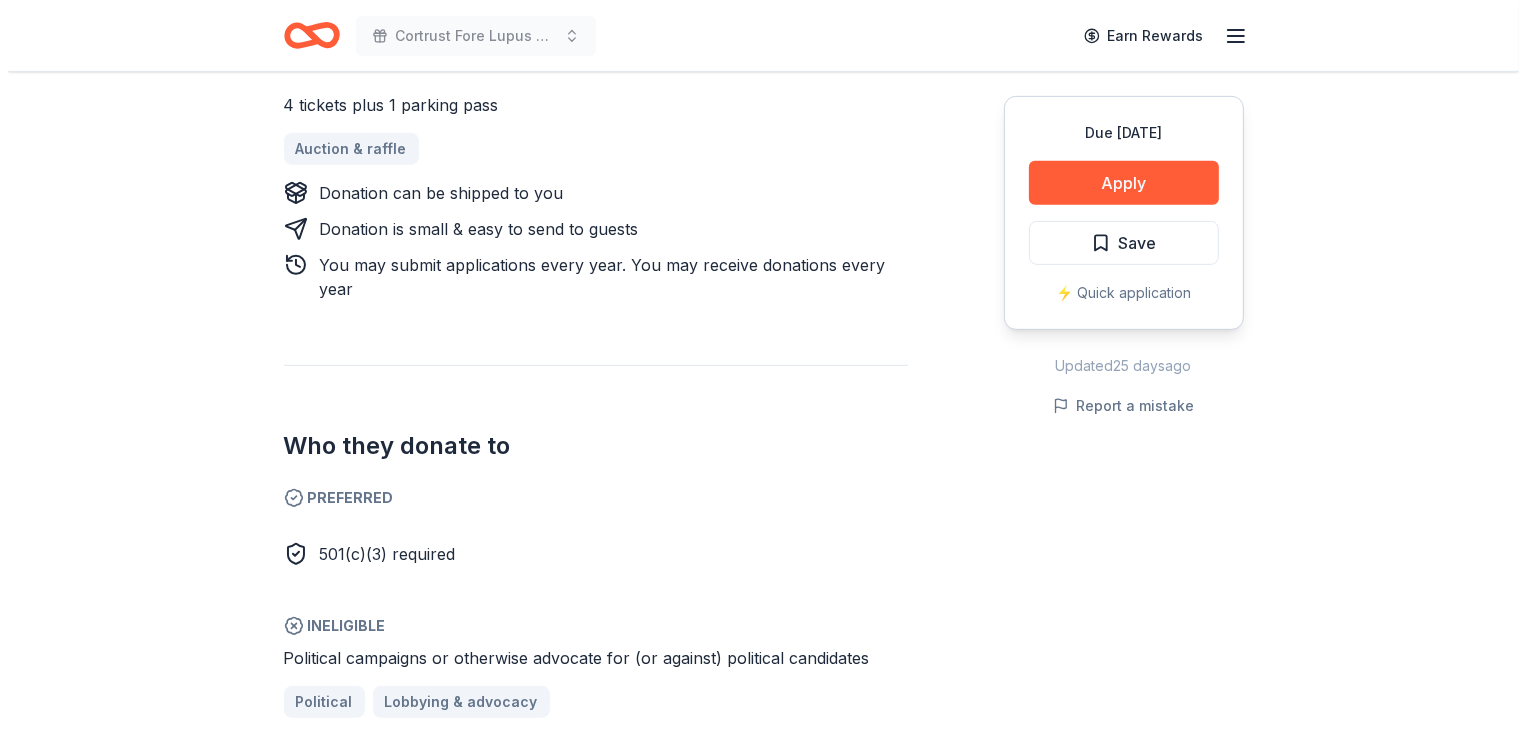 scroll, scrollTop: 700, scrollLeft: 0, axis: vertical 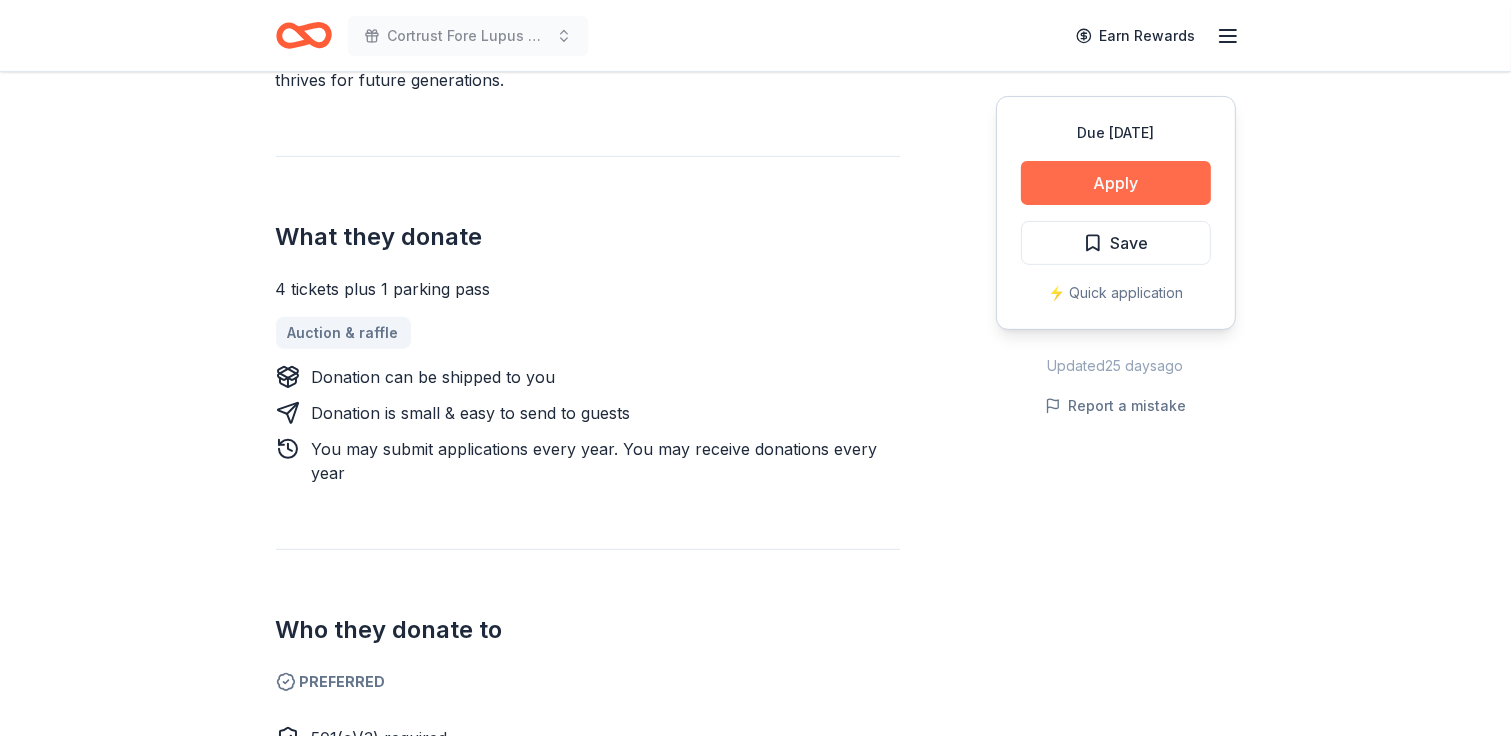 click on "Apply" at bounding box center (1116, 183) 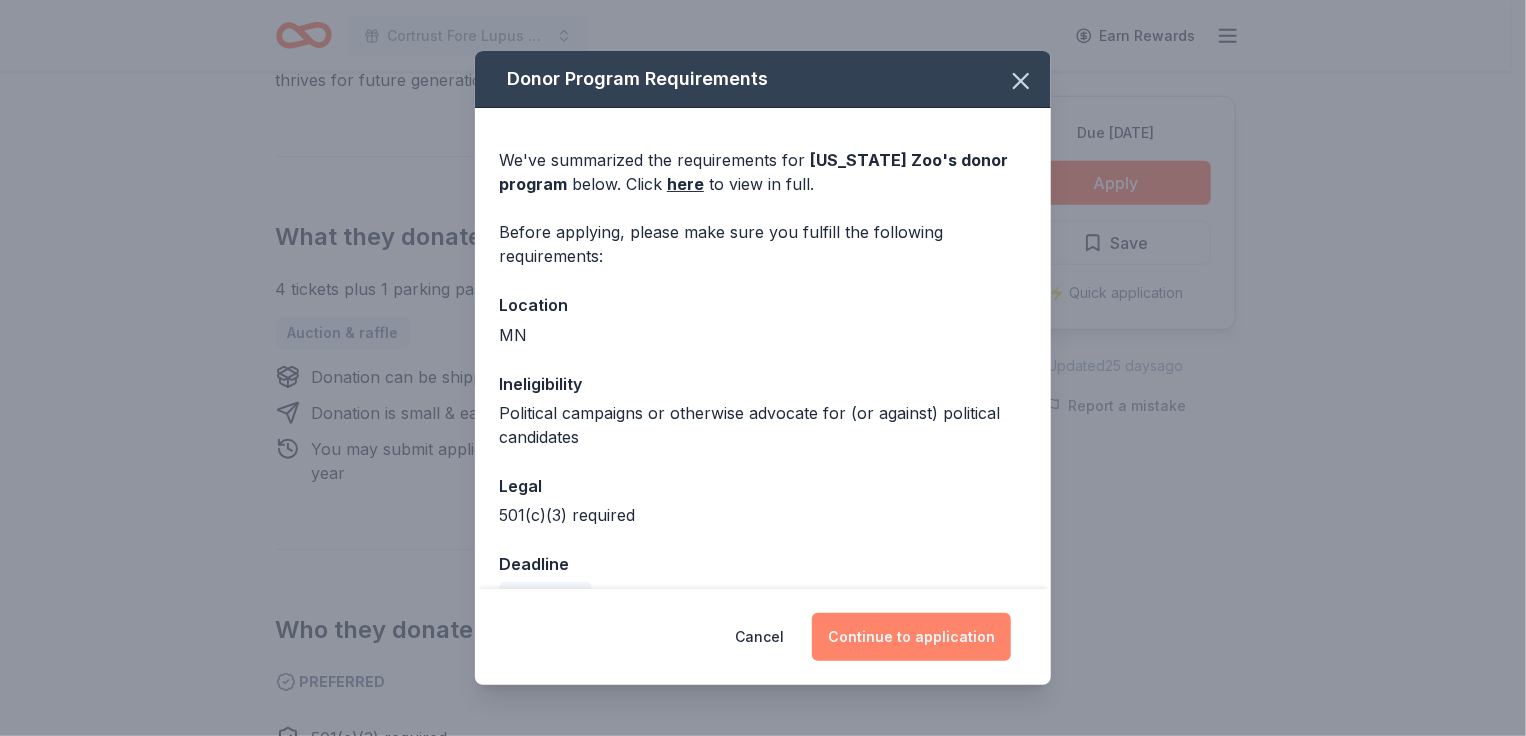 click on "Continue to application" at bounding box center (911, 637) 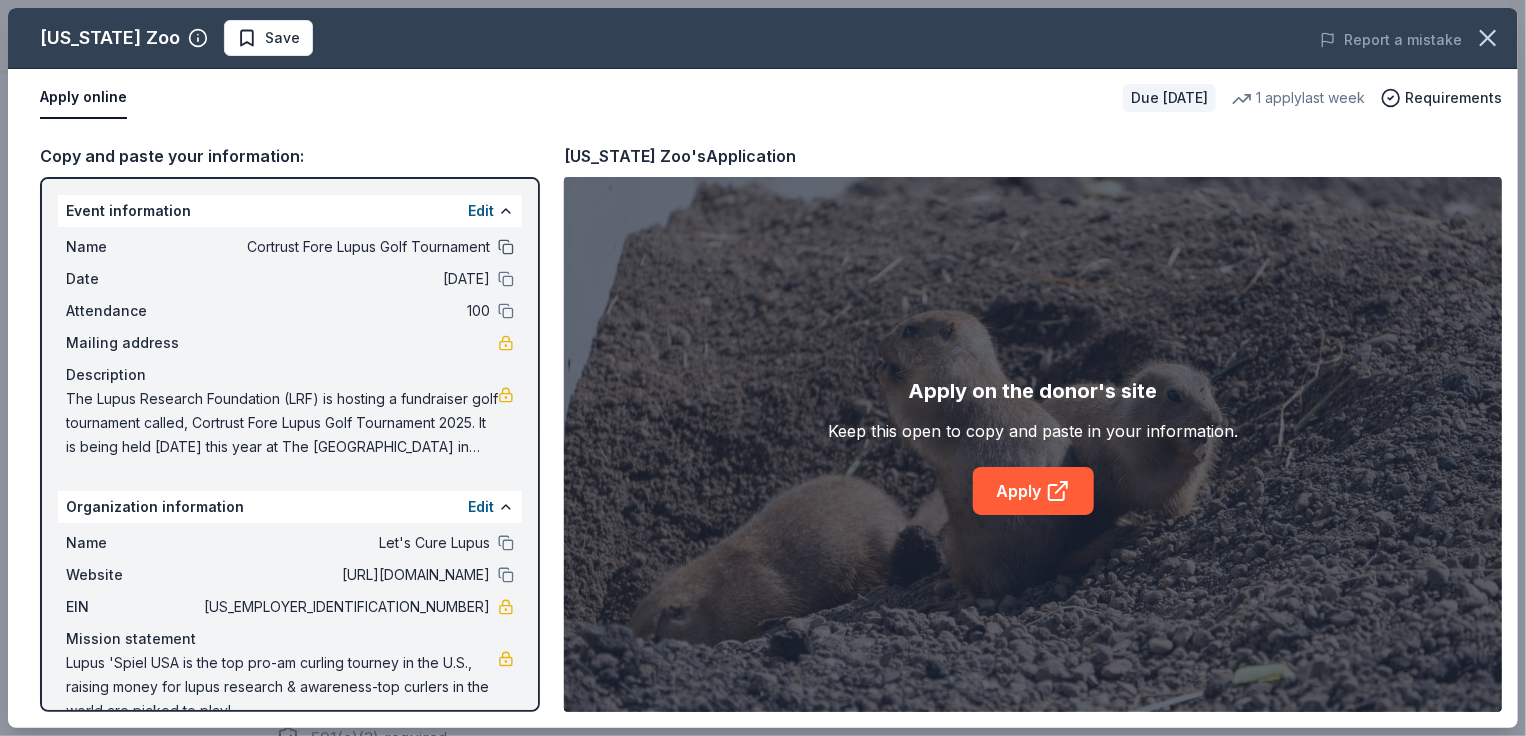 click at bounding box center [506, 247] 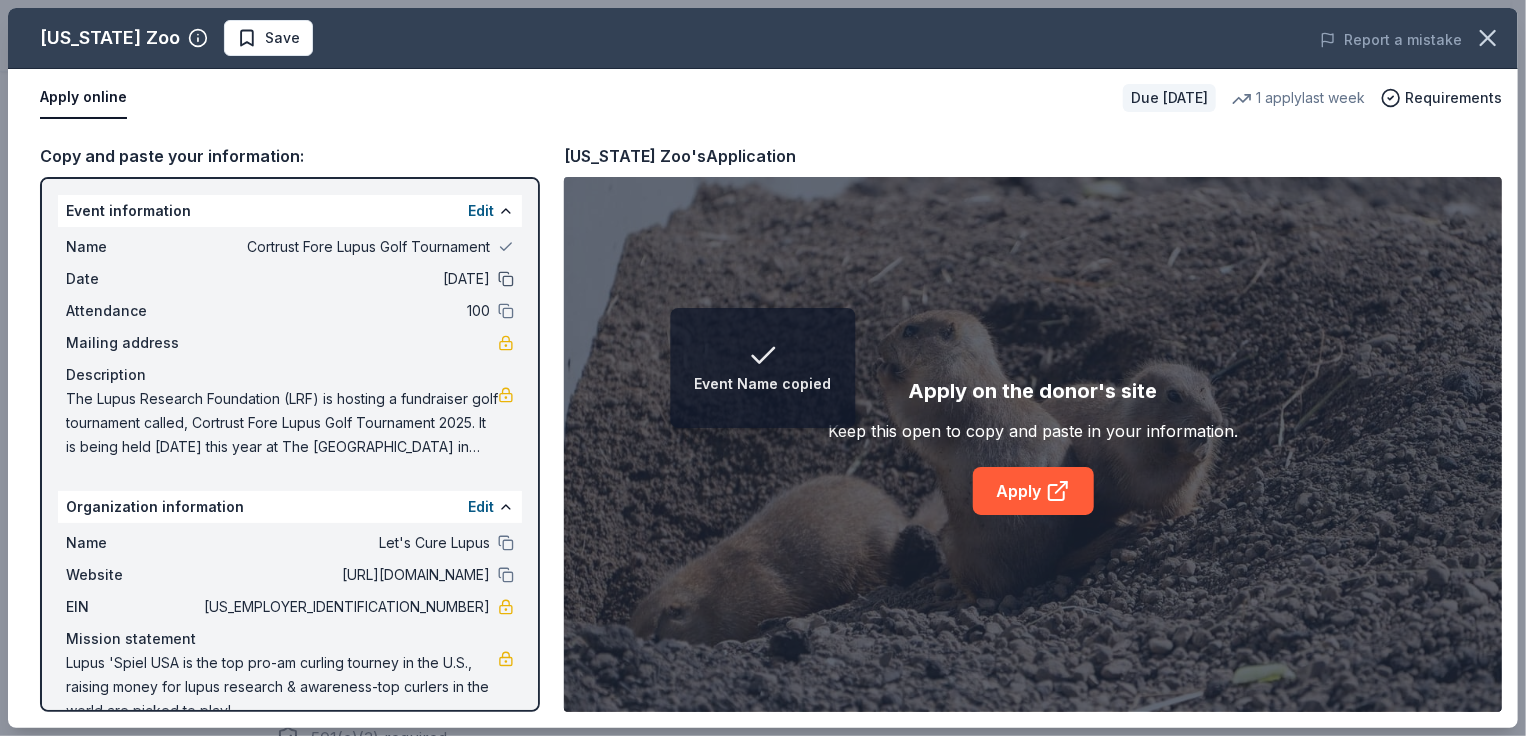 click at bounding box center [506, 279] 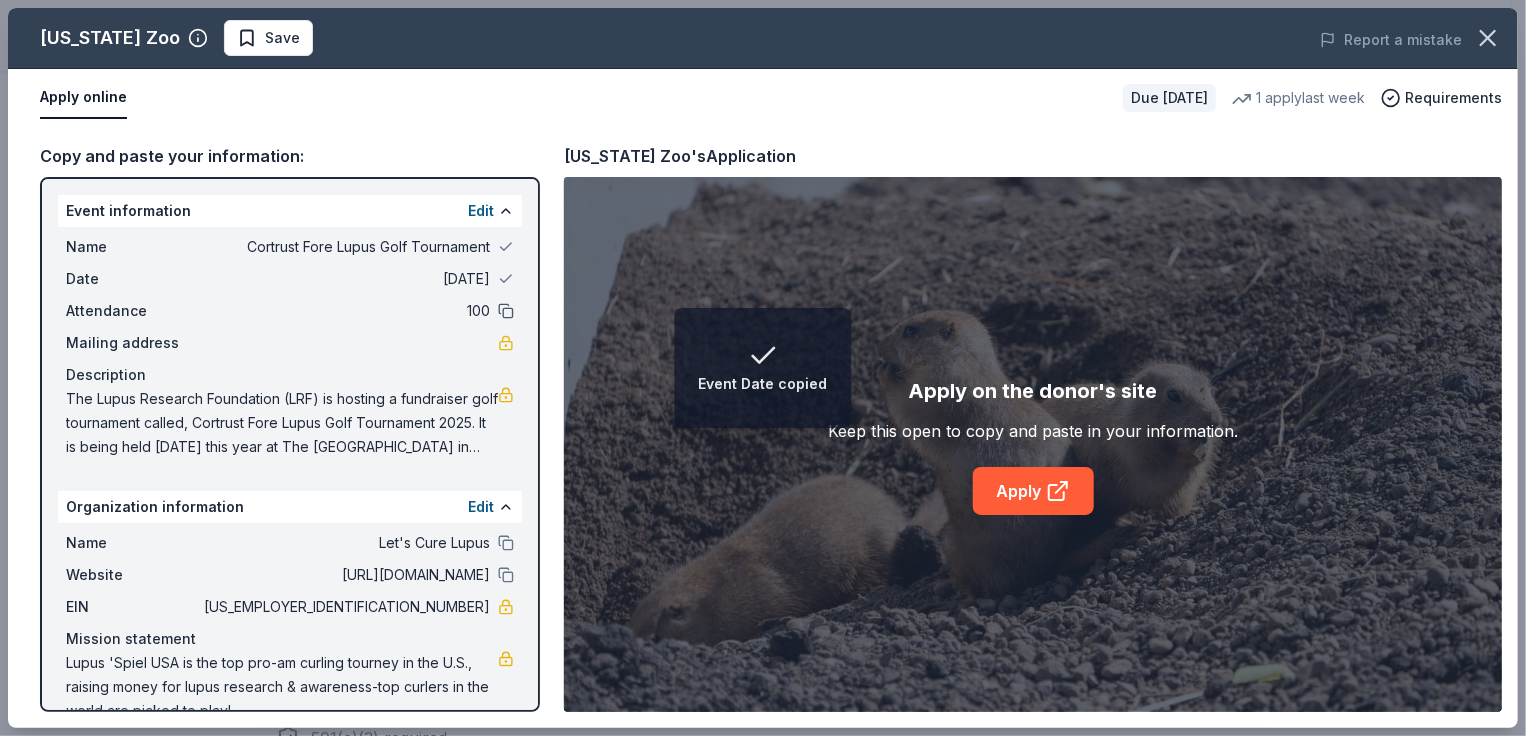 click at bounding box center [506, 311] 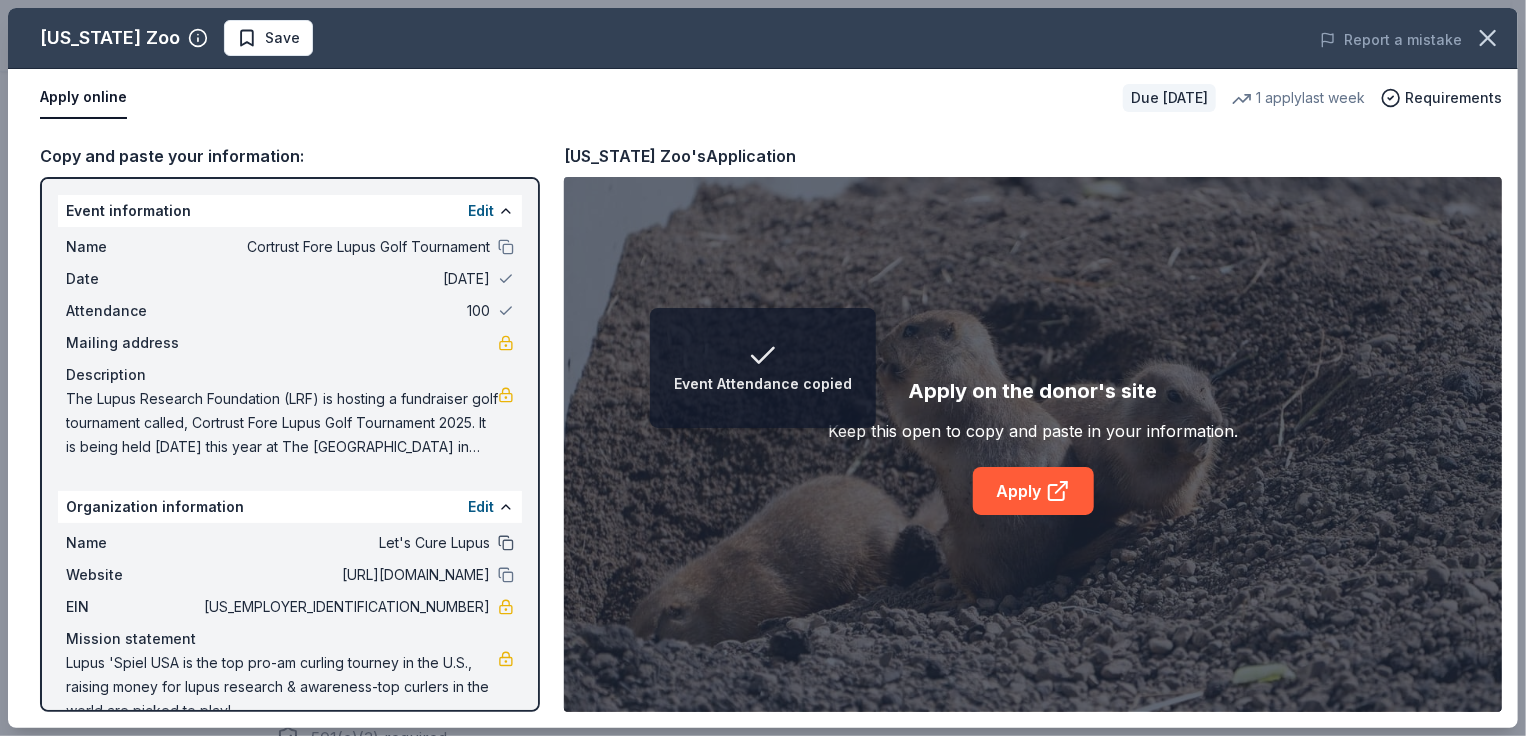 click at bounding box center [506, 543] 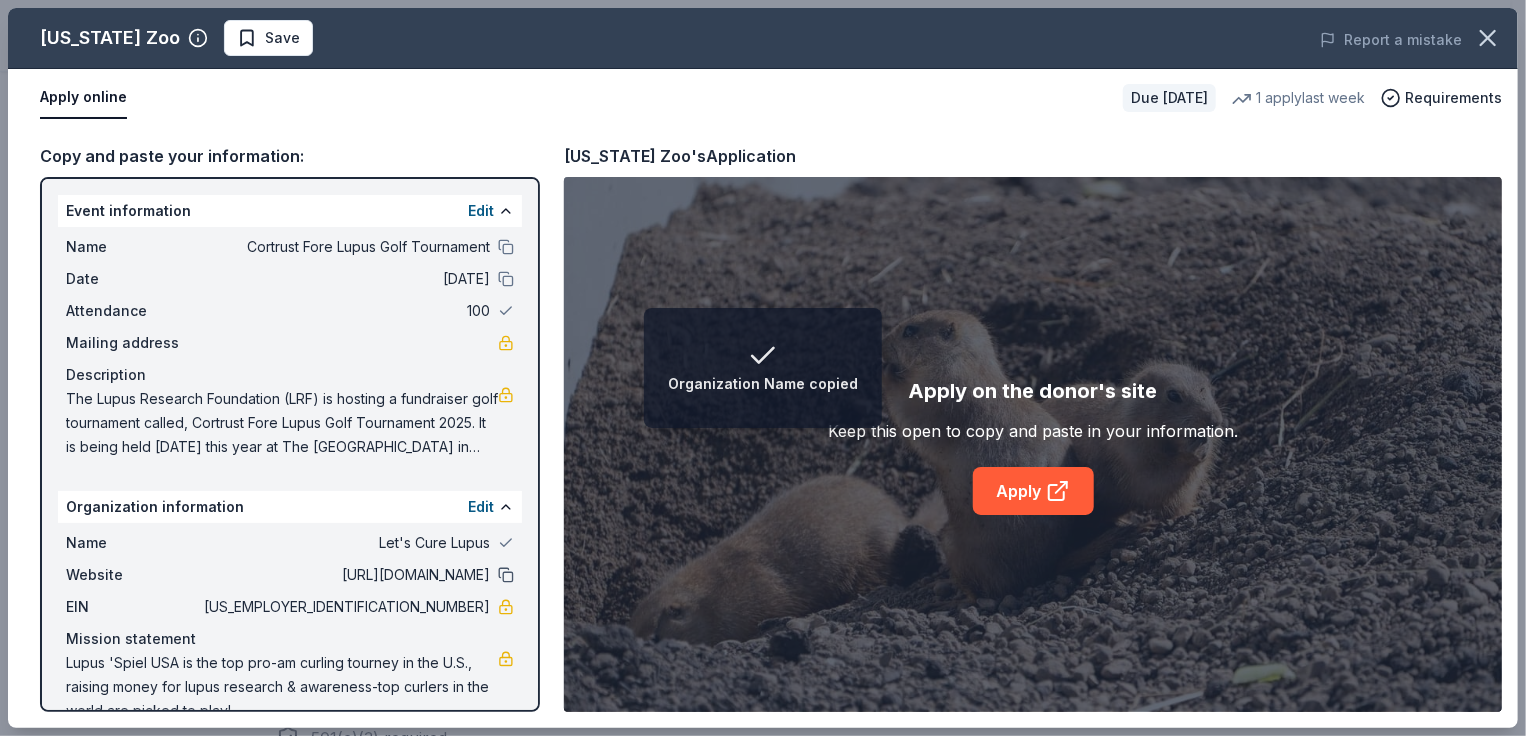 click at bounding box center [506, 575] 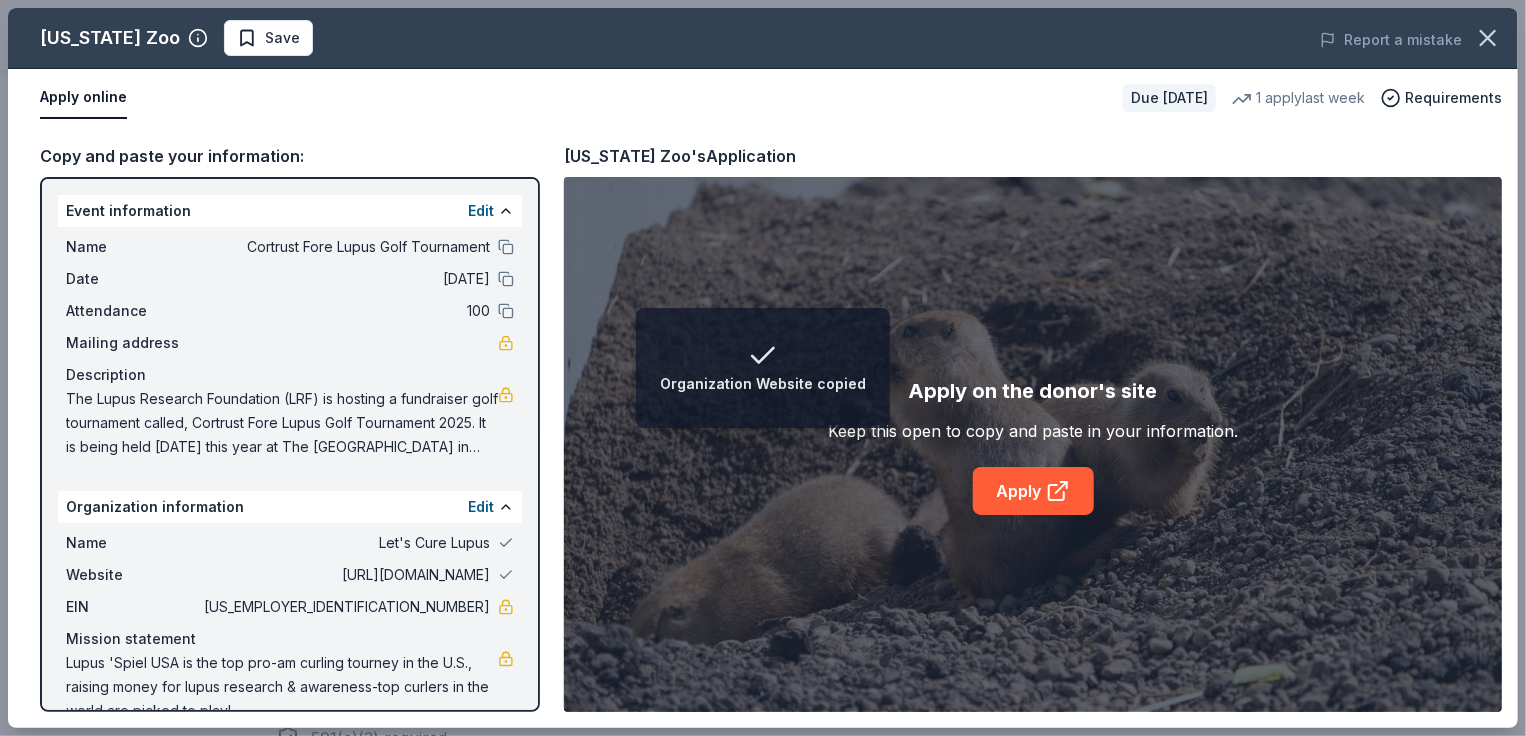 scroll, scrollTop: 36, scrollLeft: 0, axis: vertical 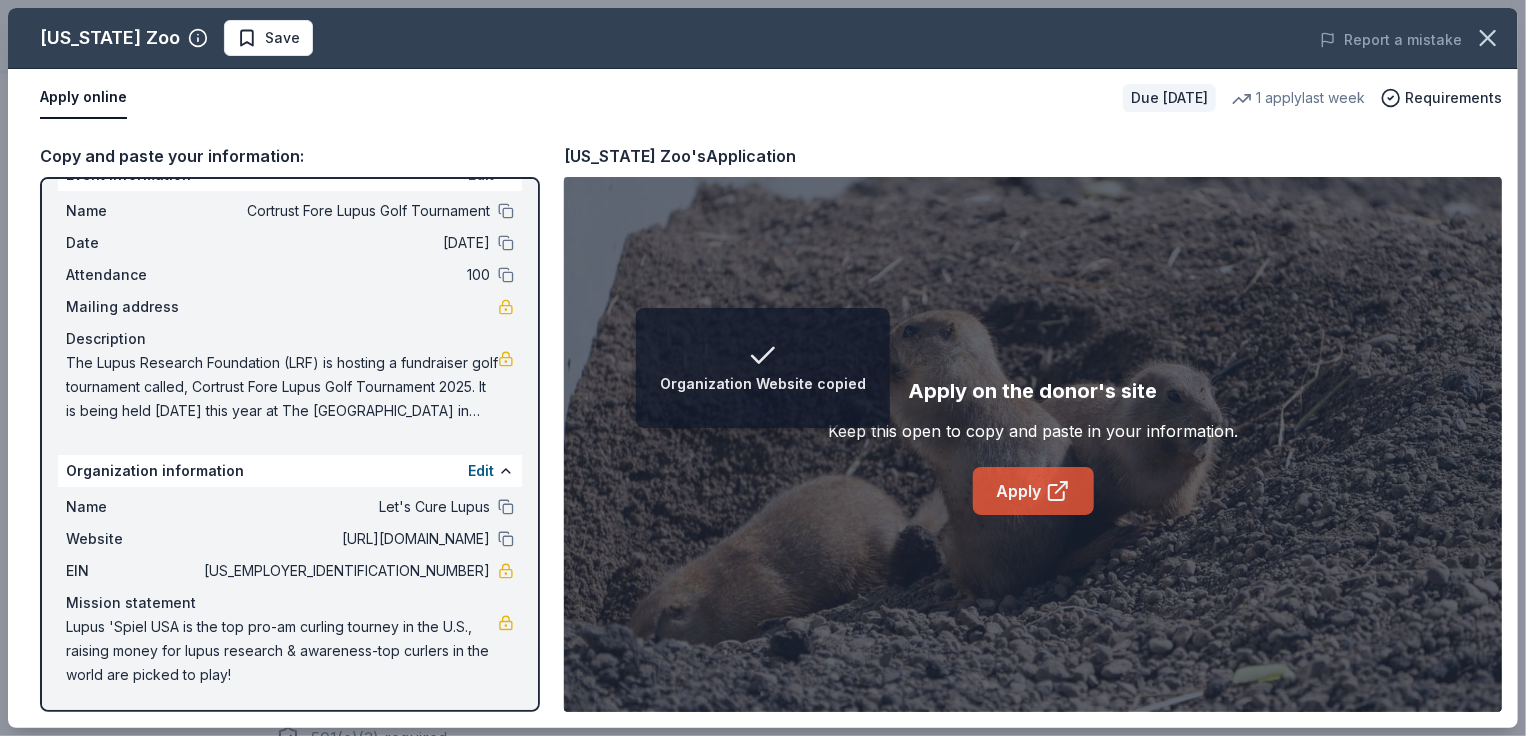 click on "Apply" at bounding box center (1033, 491) 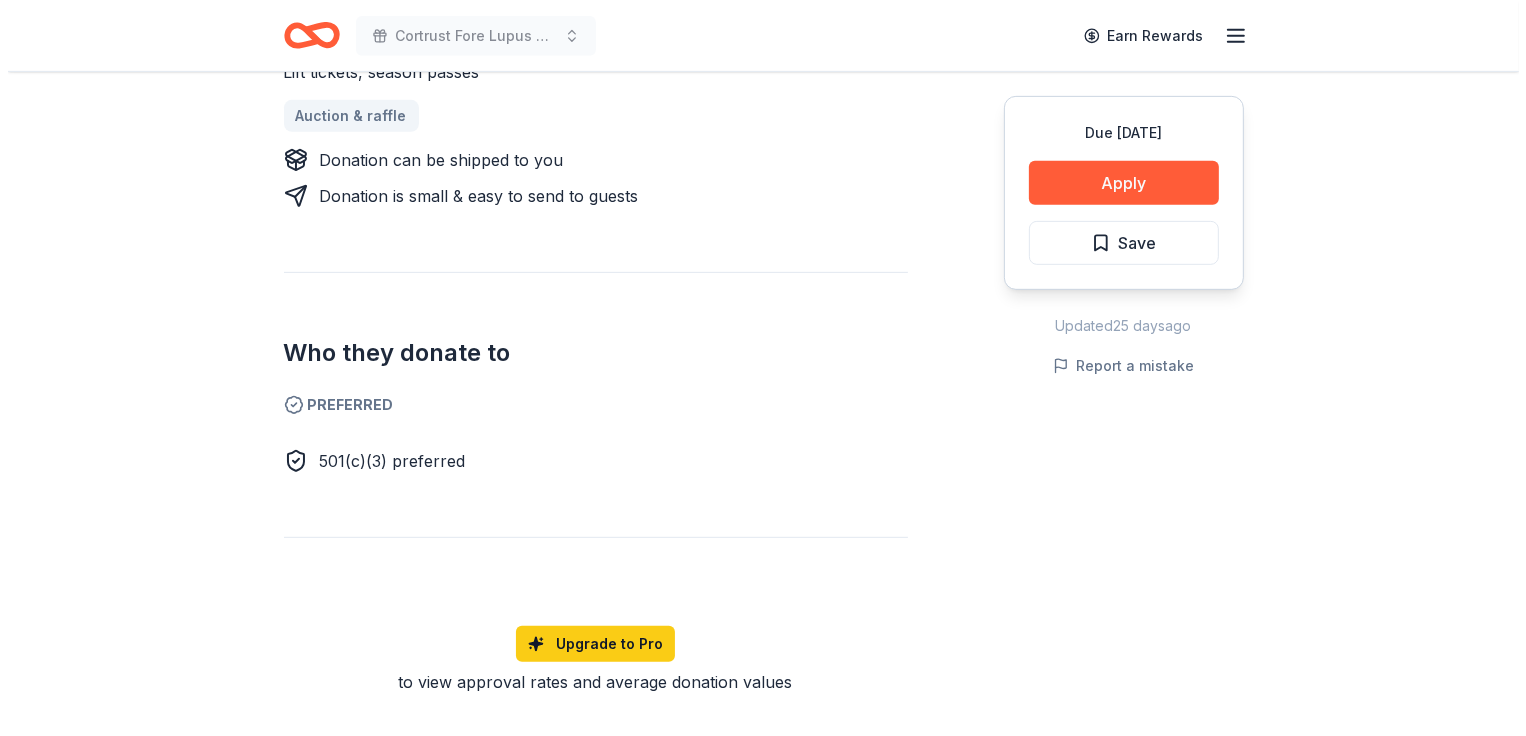 scroll, scrollTop: 700, scrollLeft: 0, axis: vertical 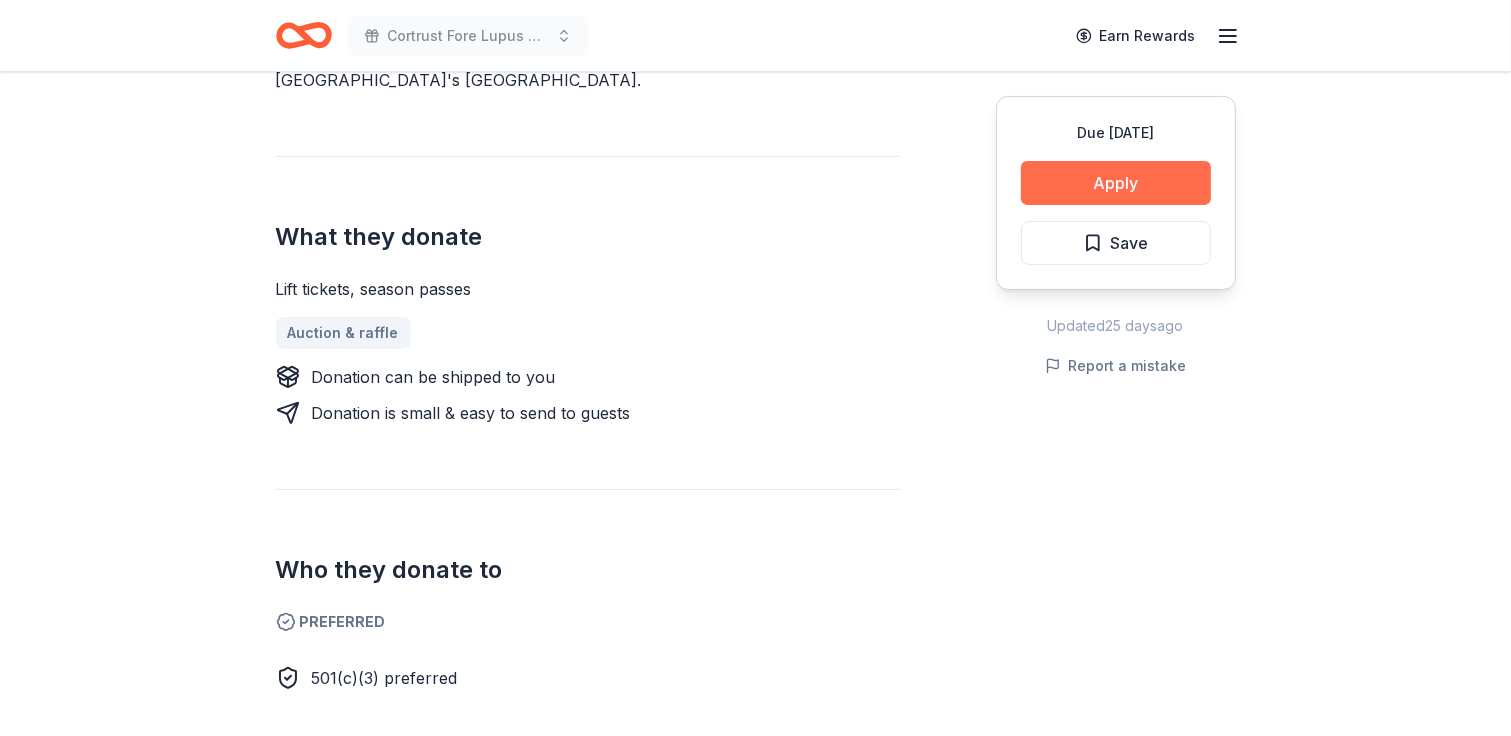 click on "Apply" at bounding box center (1116, 183) 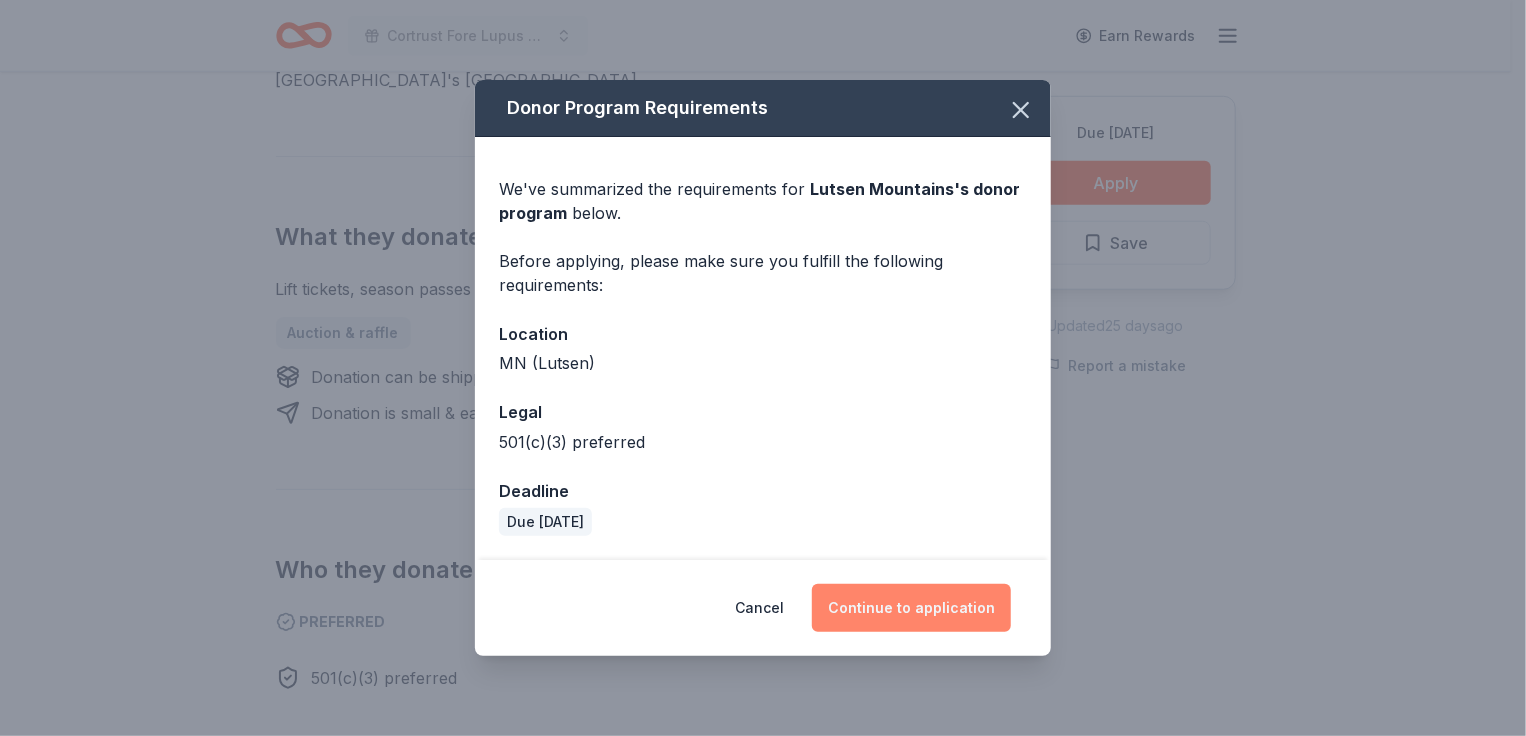 click on "Continue to application" at bounding box center (911, 608) 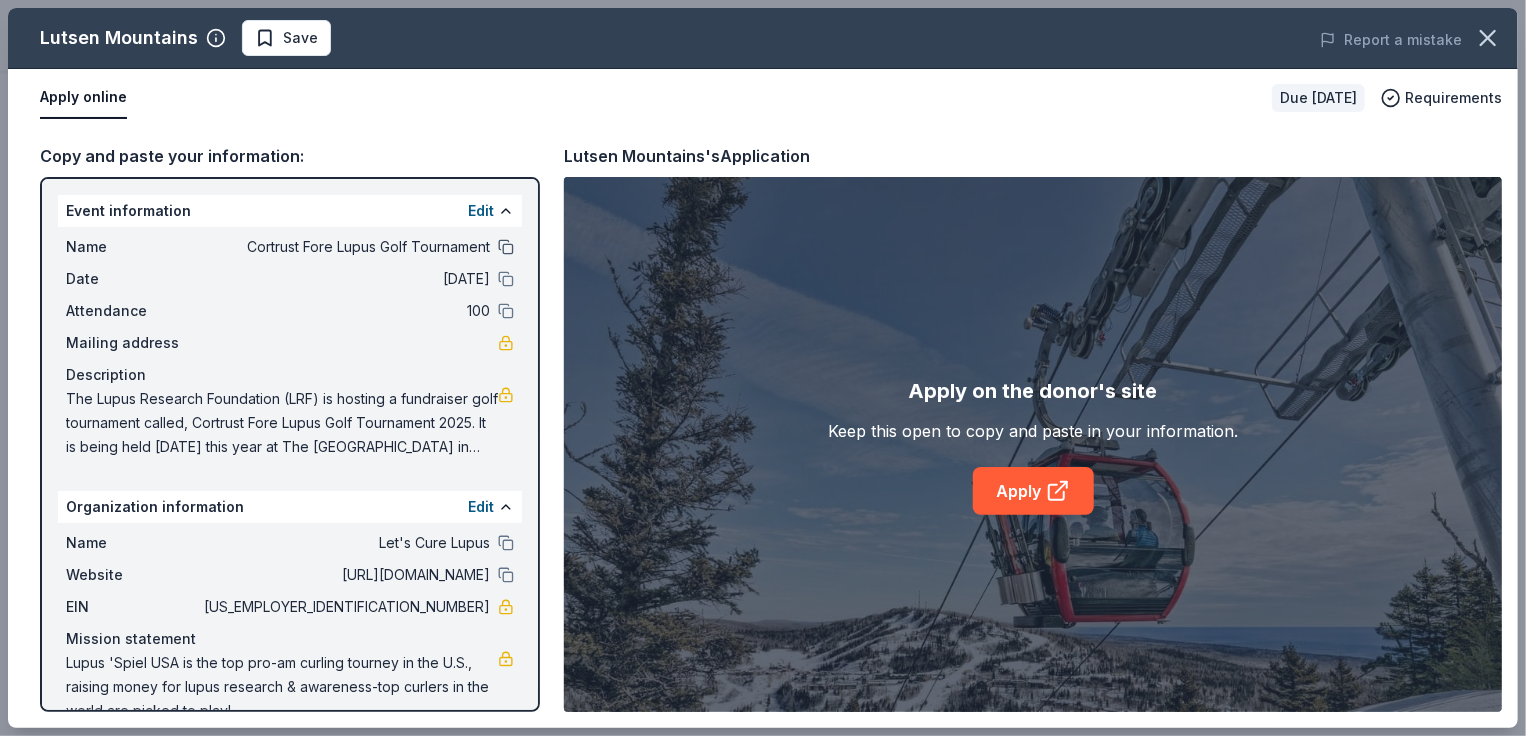 click at bounding box center (506, 247) 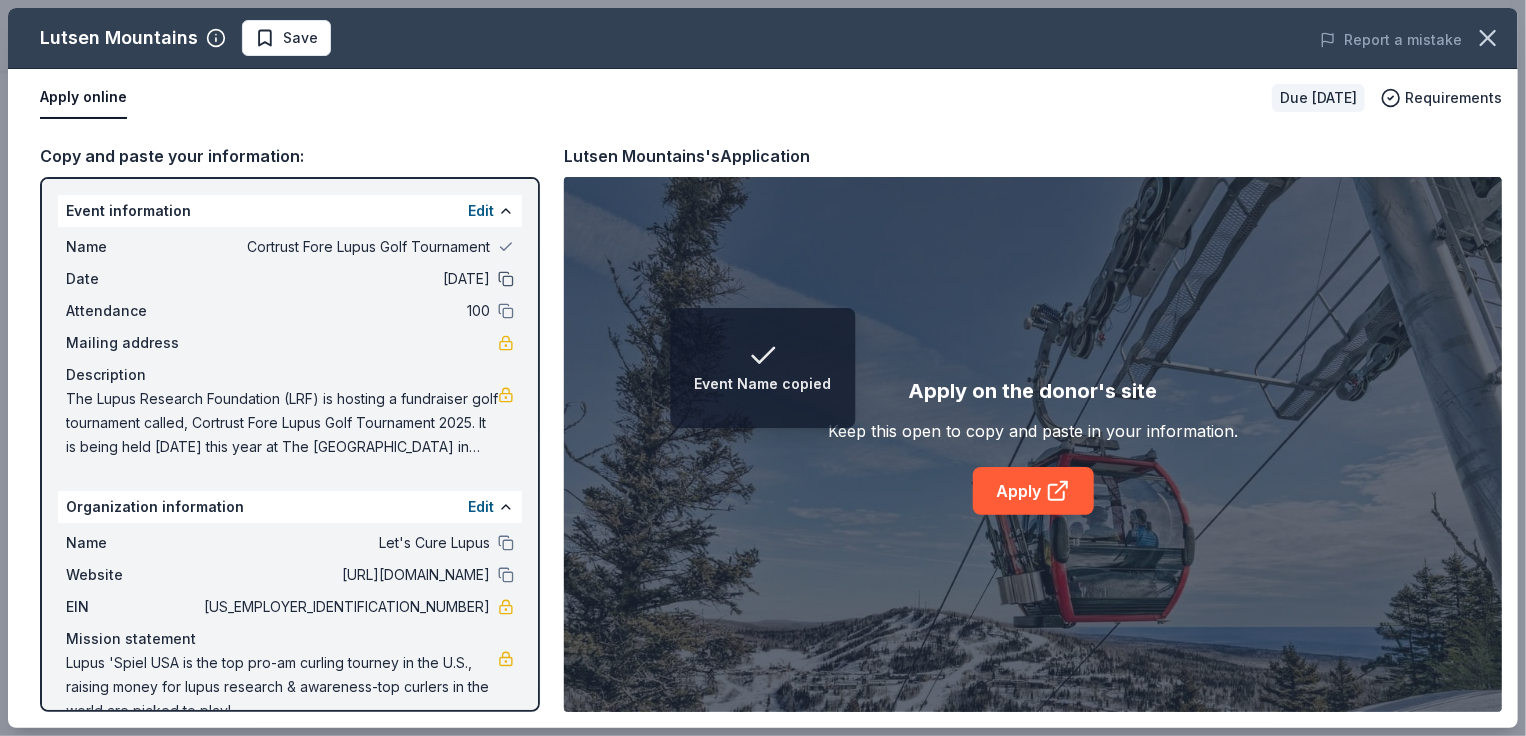 click at bounding box center (506, 279) 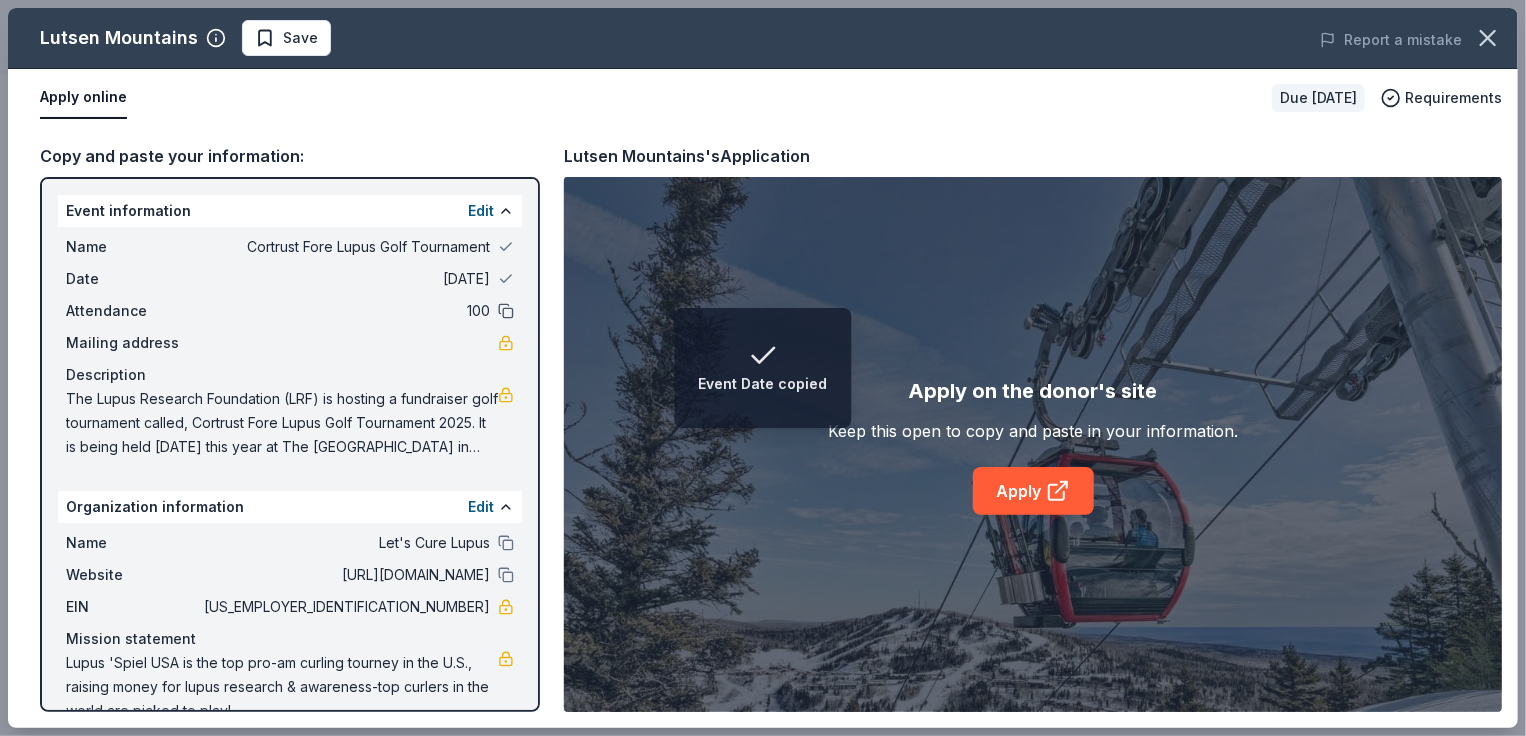 click at bounding box center (506, 311) 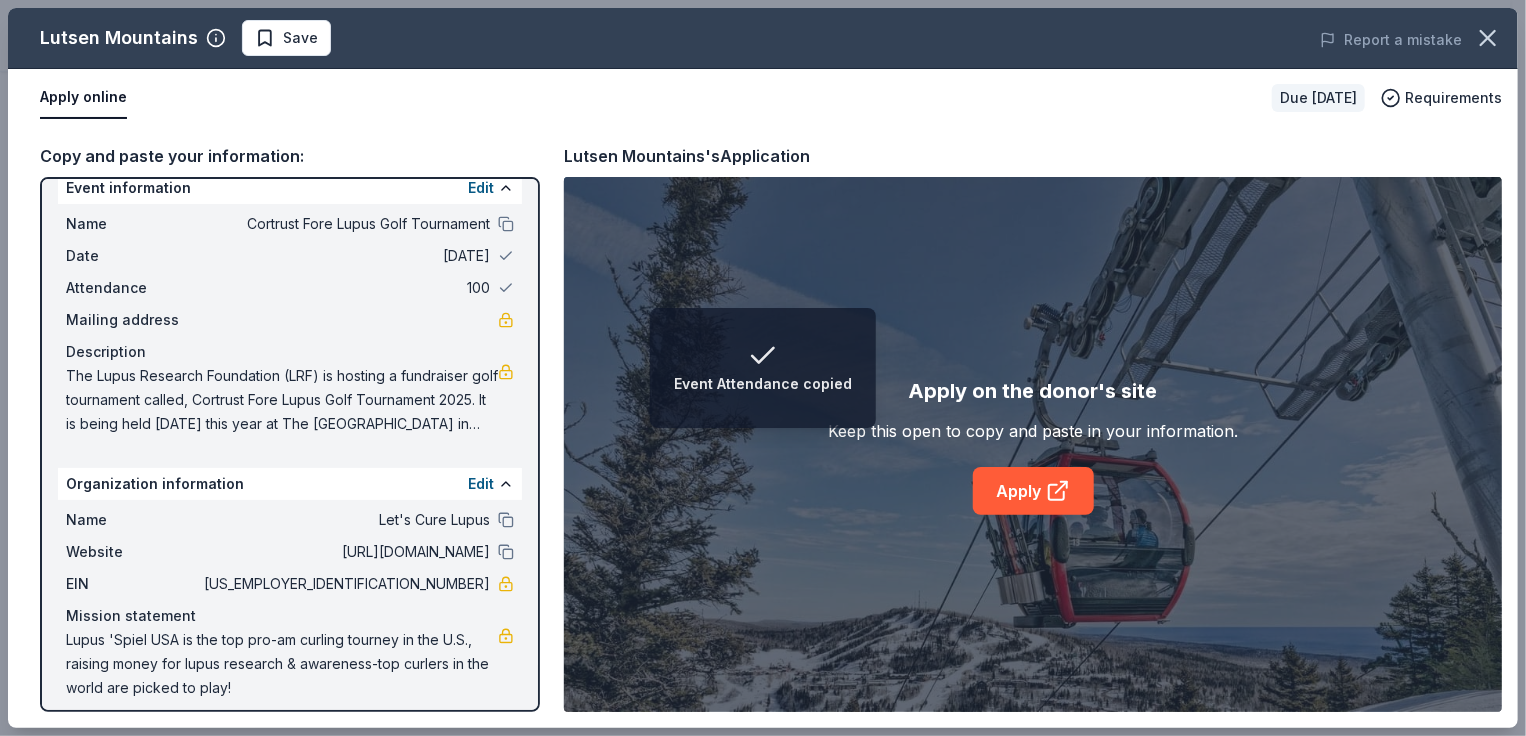 scroll, scrollTop: 36, scrollLeft: 0, axis: vertical 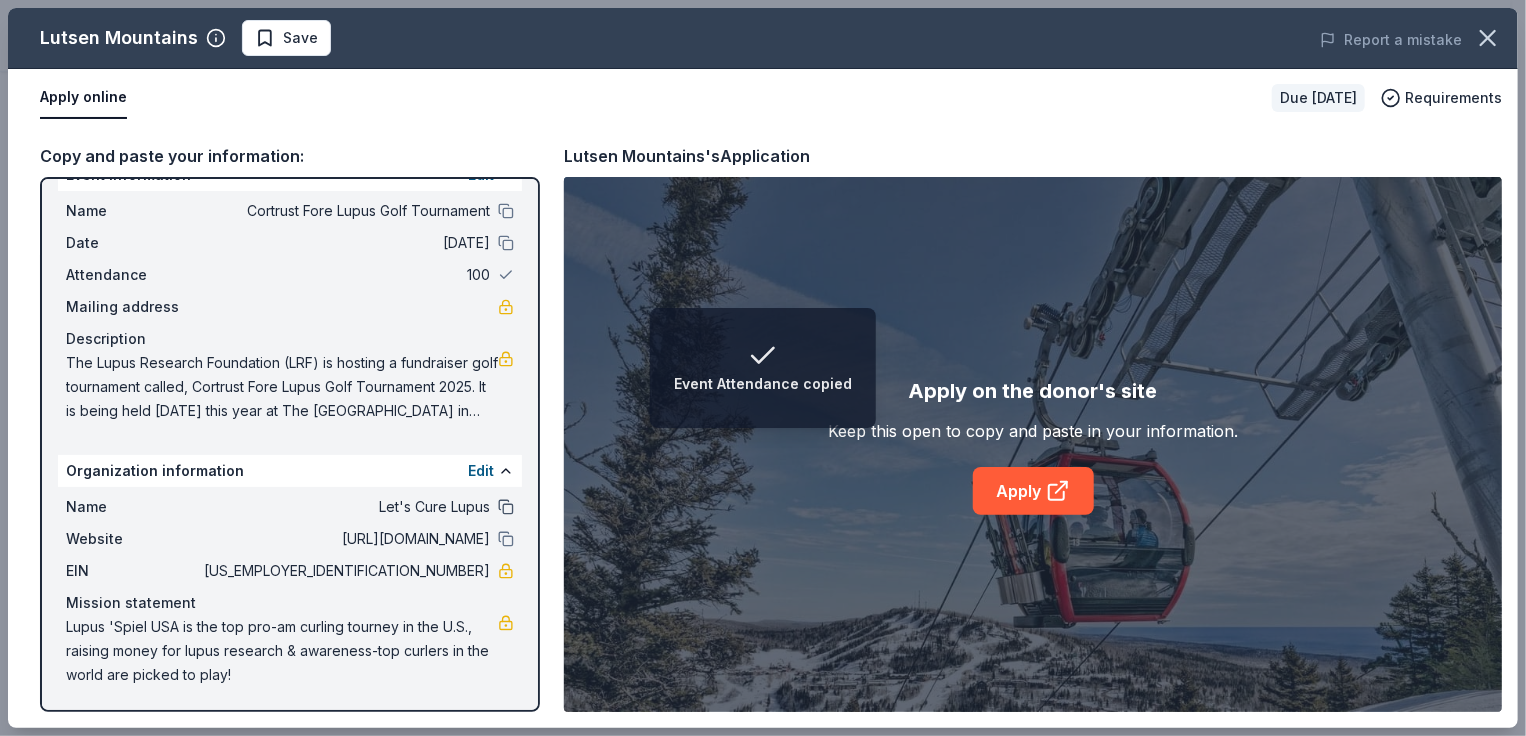 click at bounding box center (506, 507) 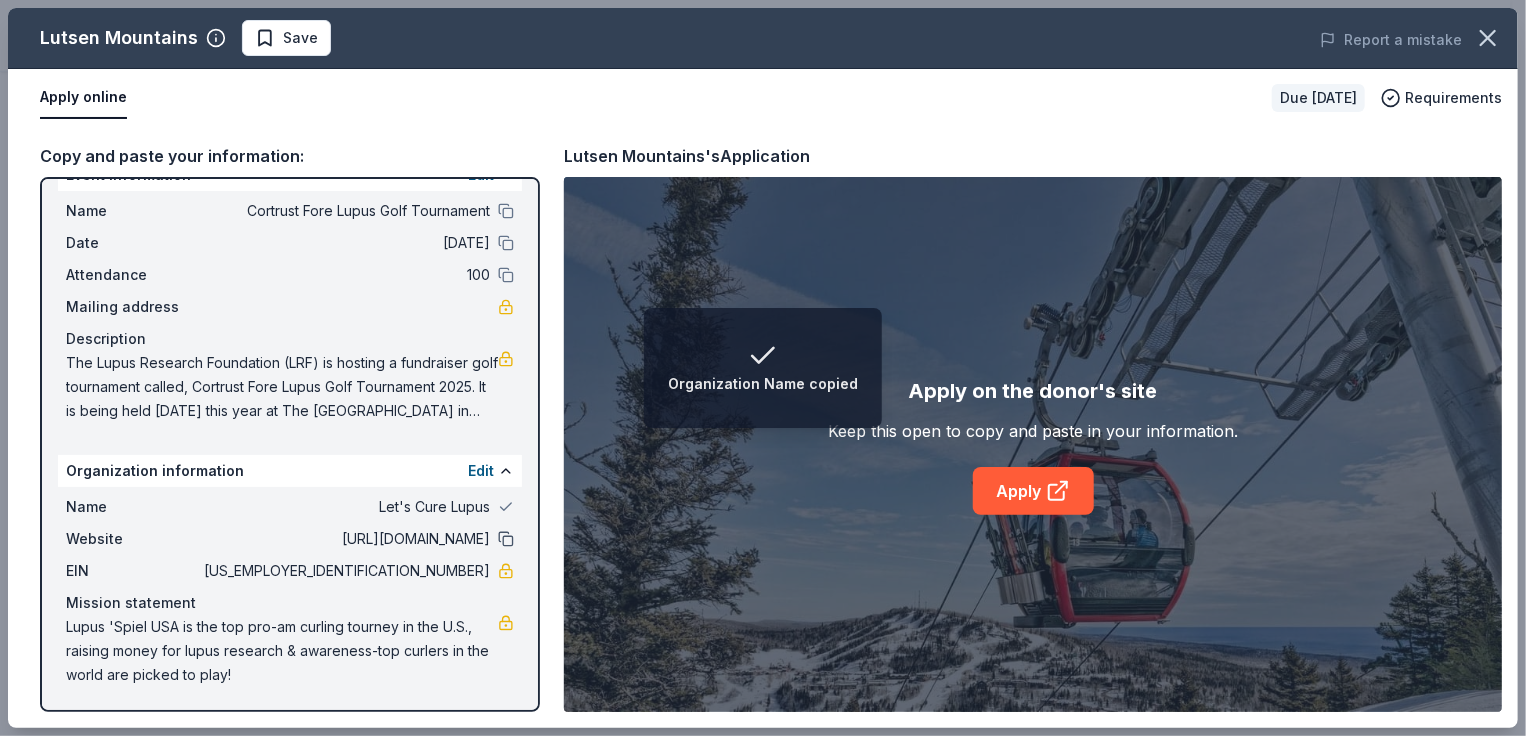 click at bounding box center [506, 539] 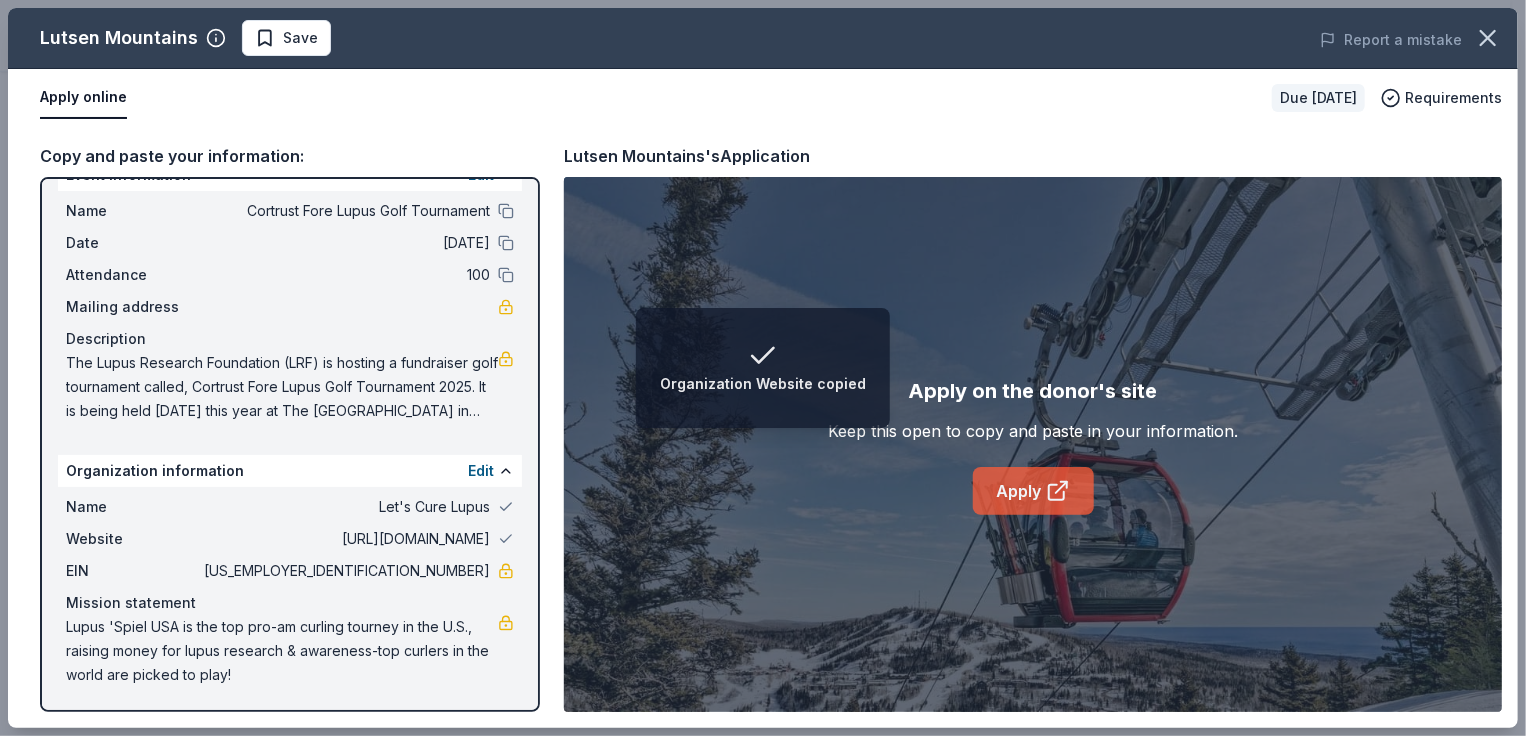 click on "Apply" at bounding box center [1033, 491] 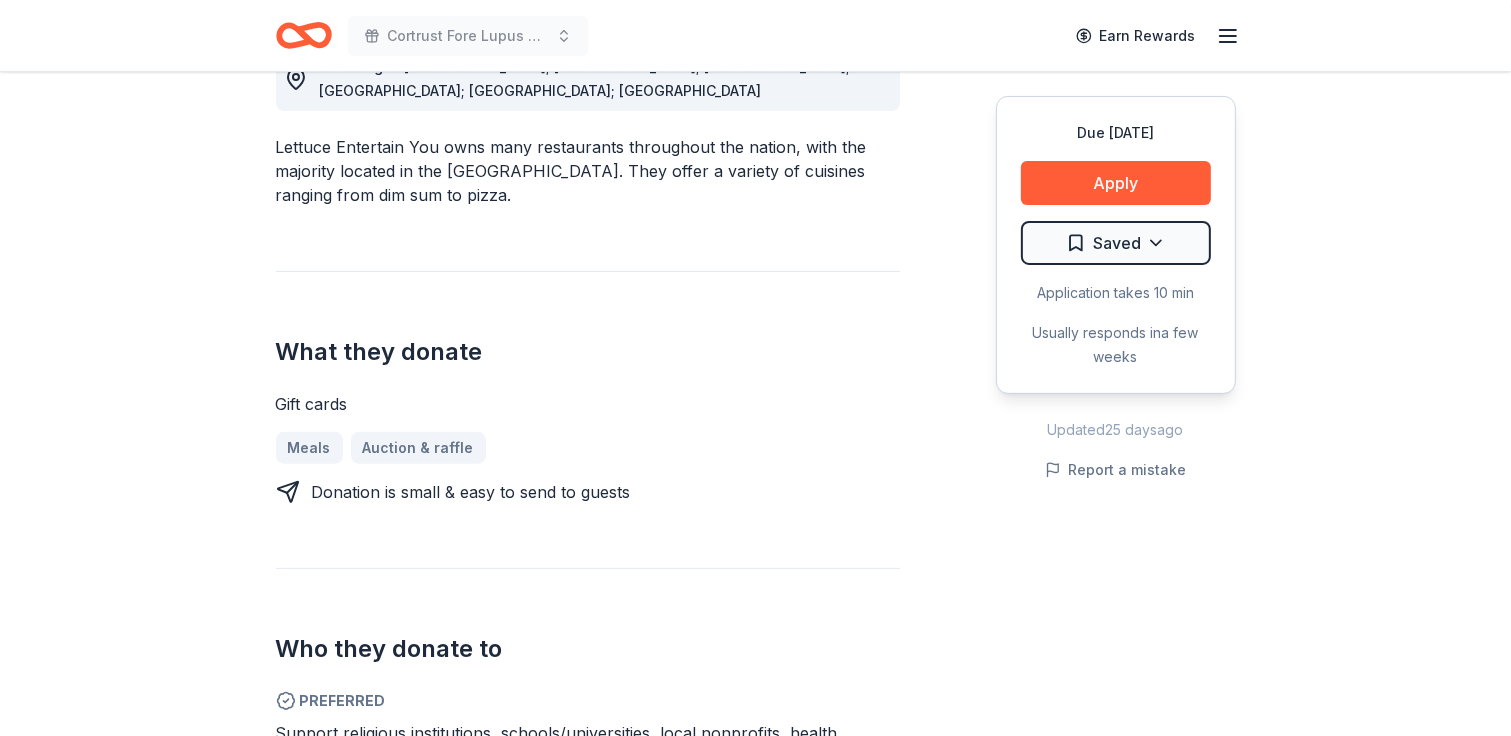 scroll, scrollTop: 600, scrollLeft: 0, axis: vertical 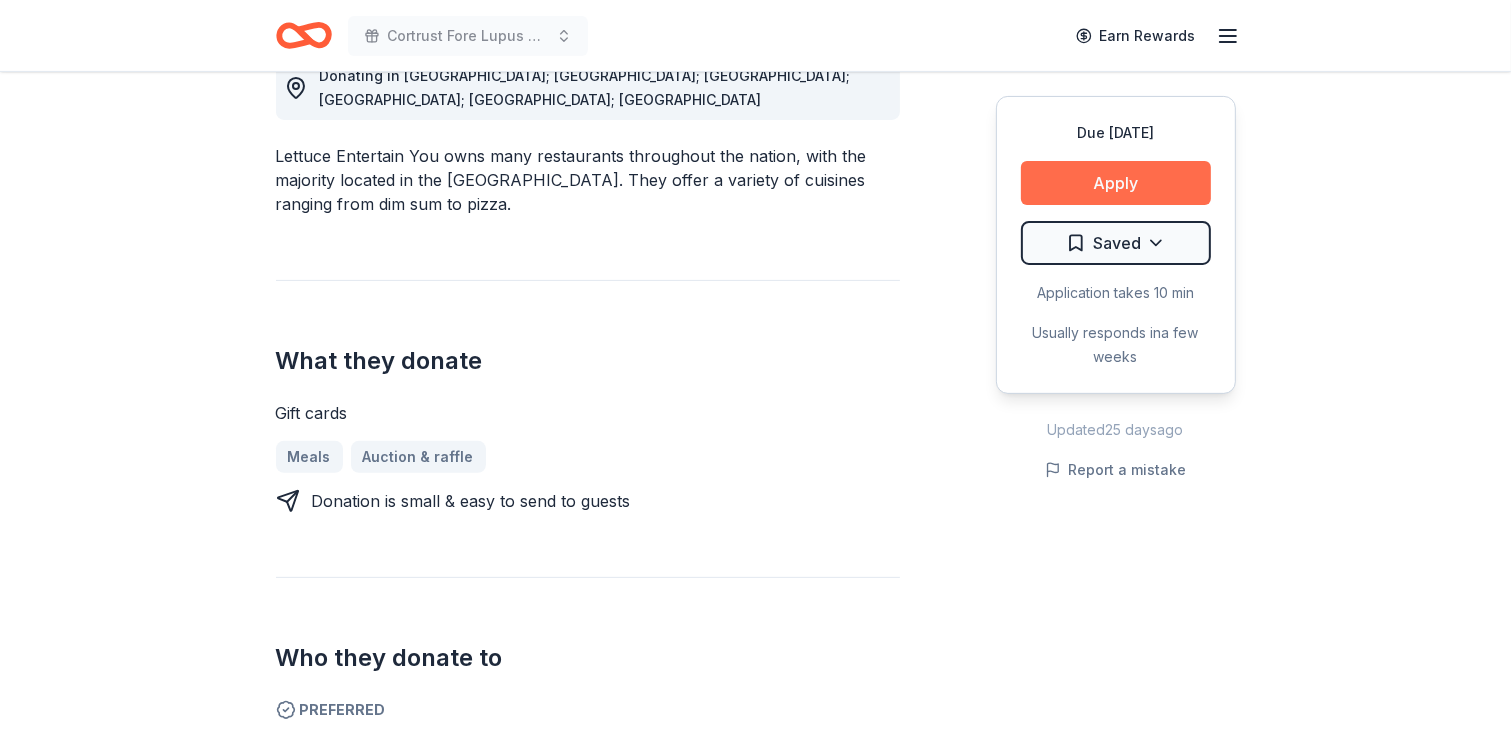 click on "Apply" at bounding box center [1116, 183] 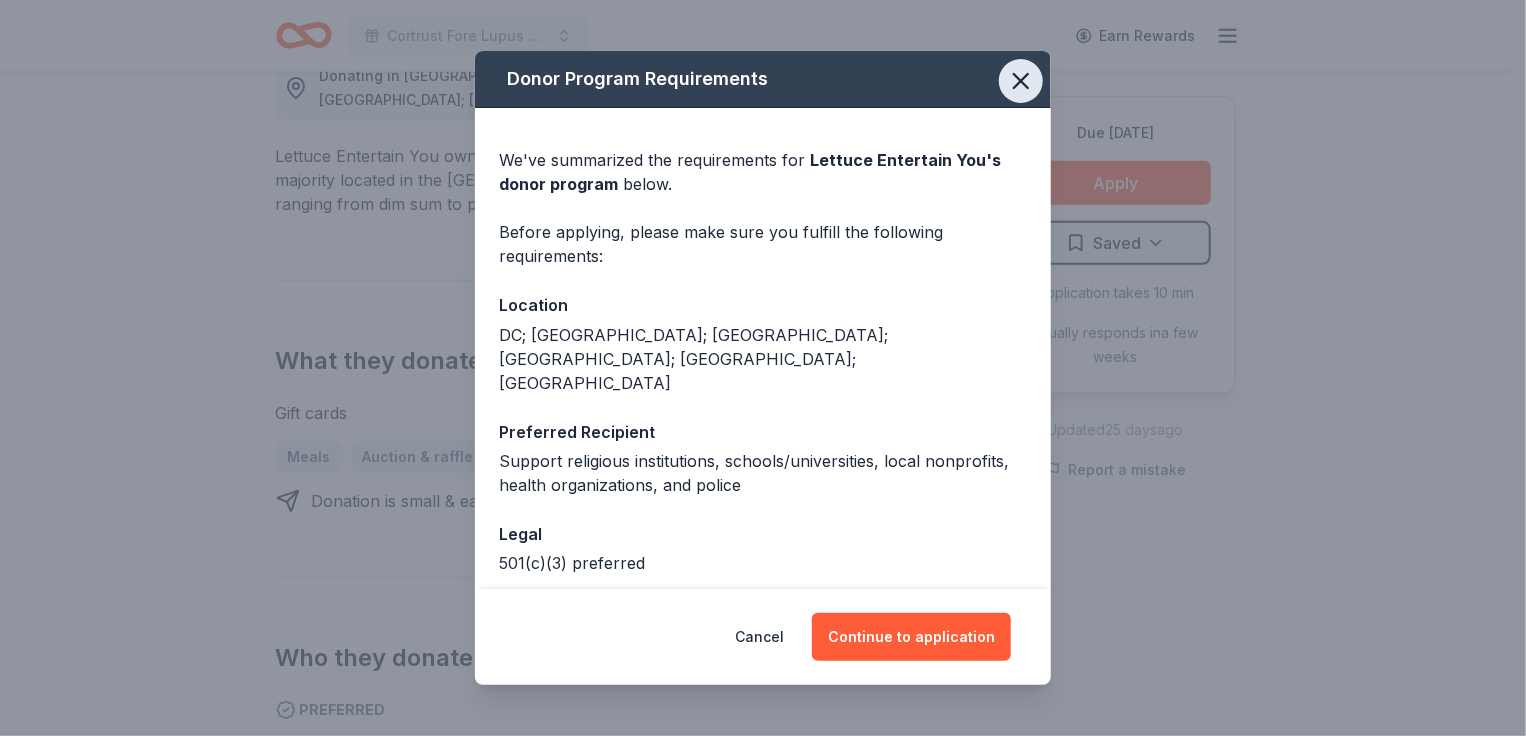 click 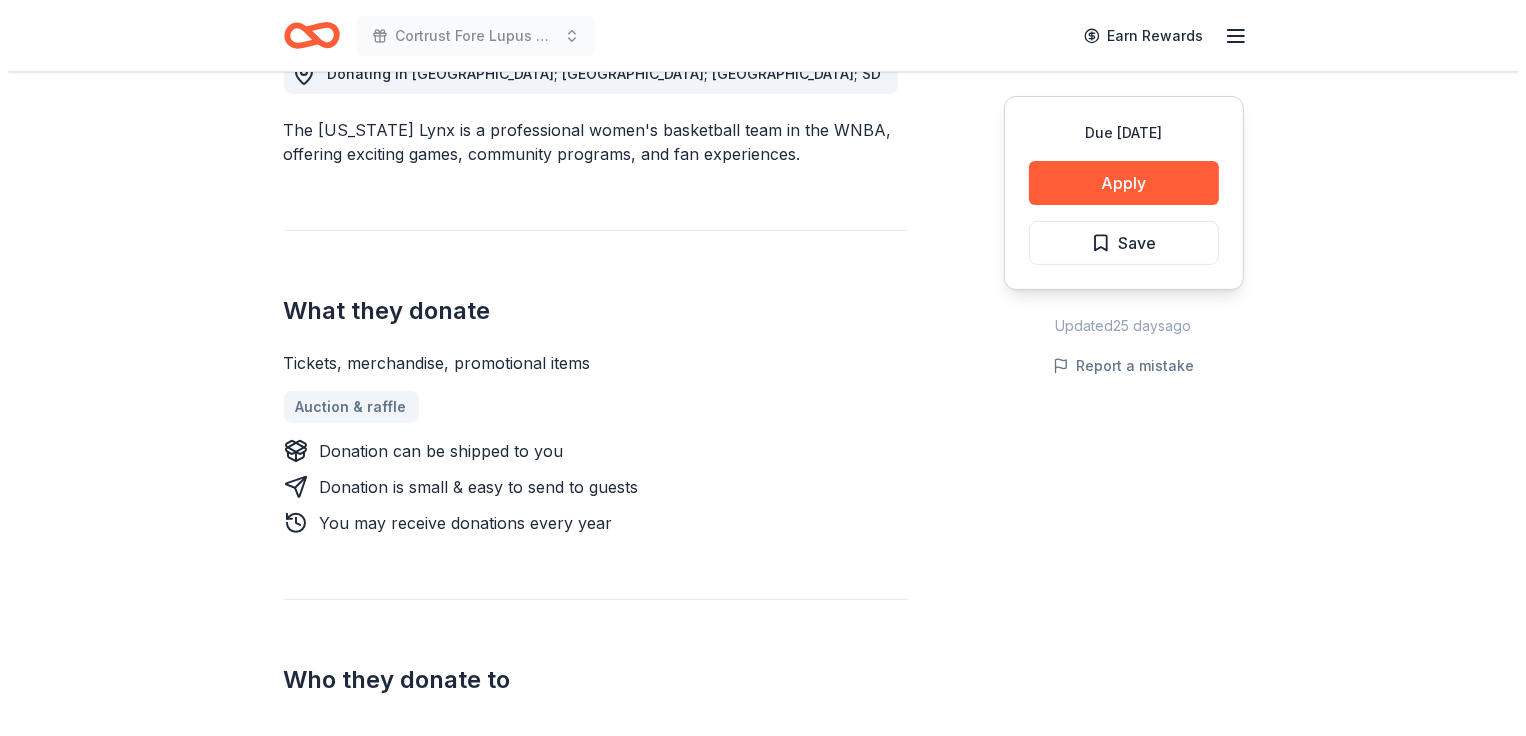 scroll, scrollTop: 600, scrollLeft: 0, axis: vertical 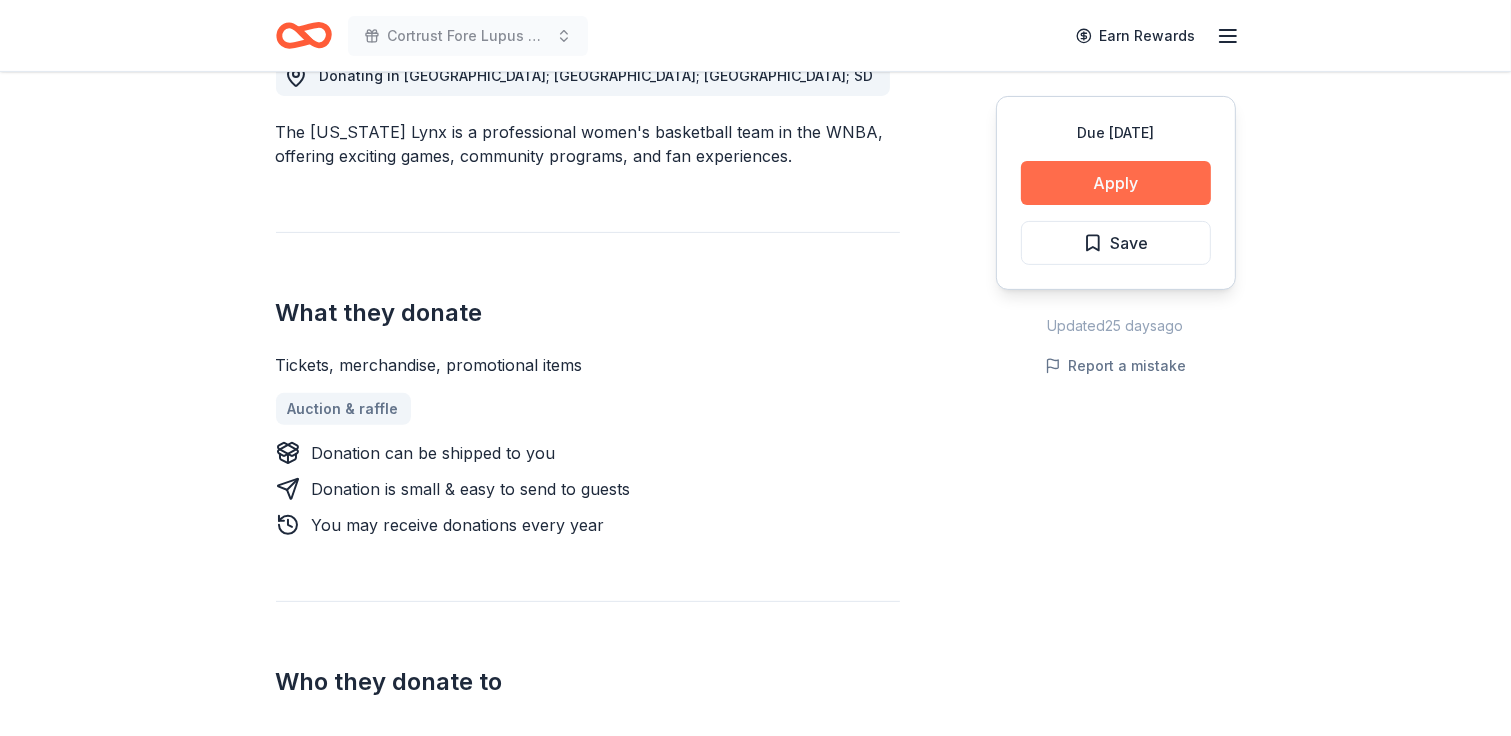 click on "Apply" at bounding box center [1116, 183] 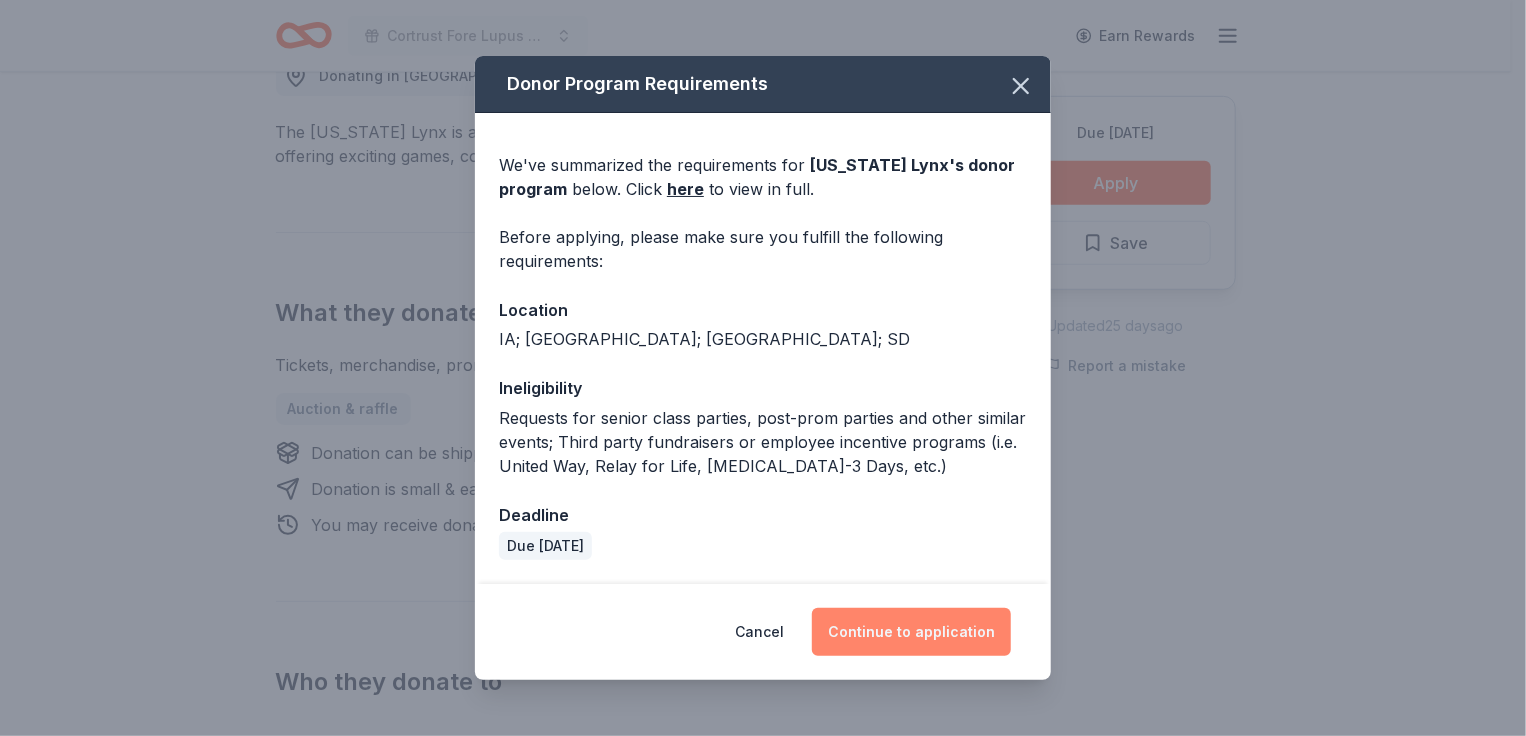 click on "Continue to application" at bounding box center [911, 632] 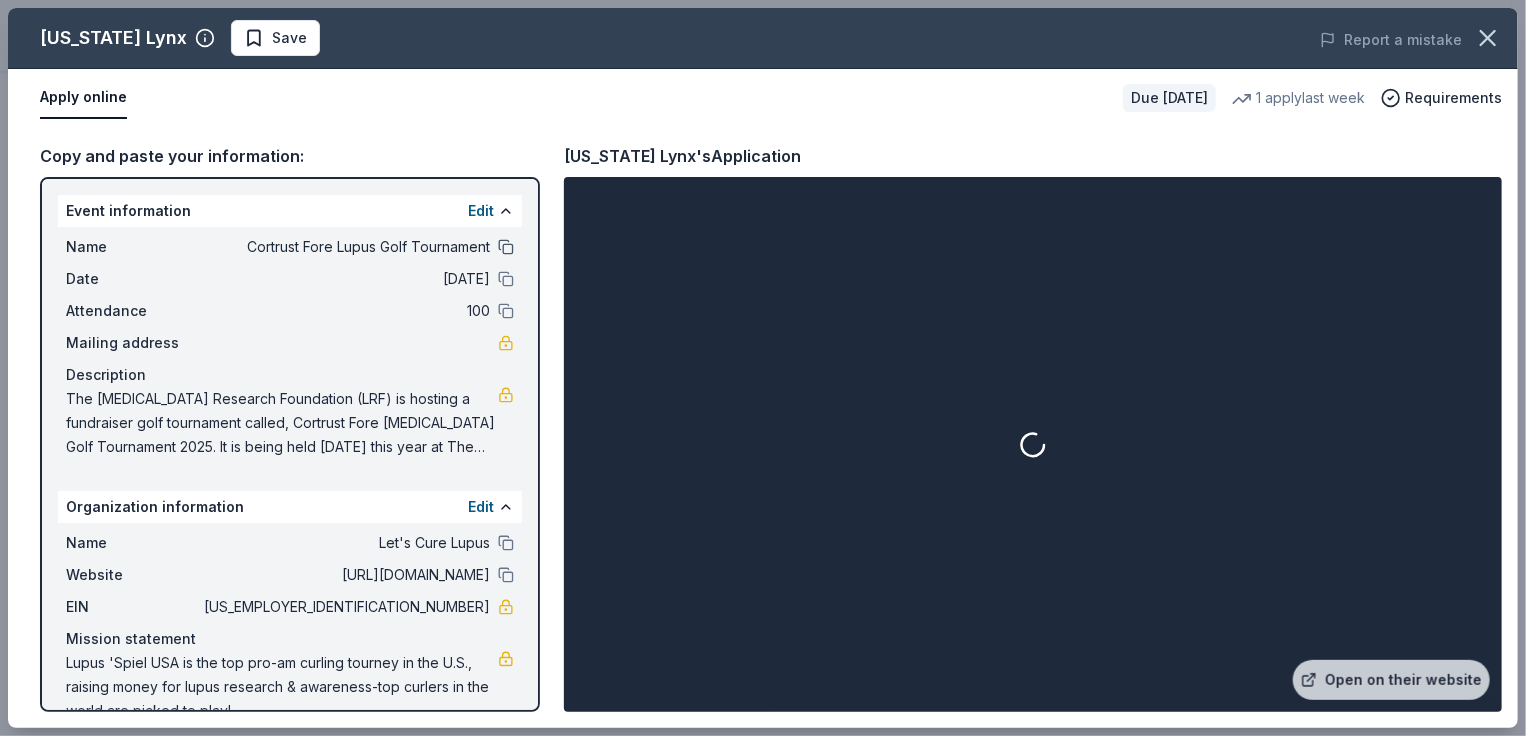 click at bounding box center [506, 247] 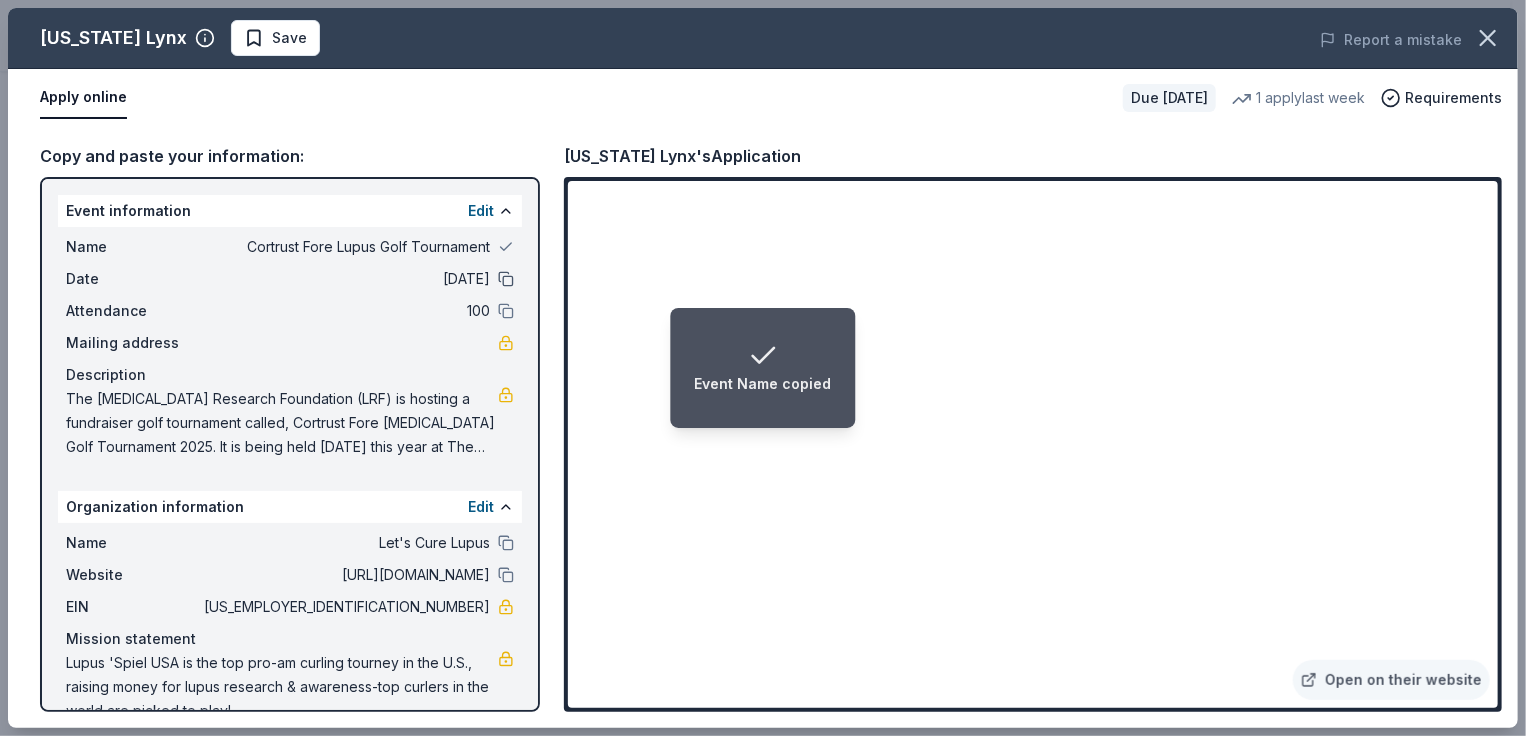 click at bounding box center [506, 279] 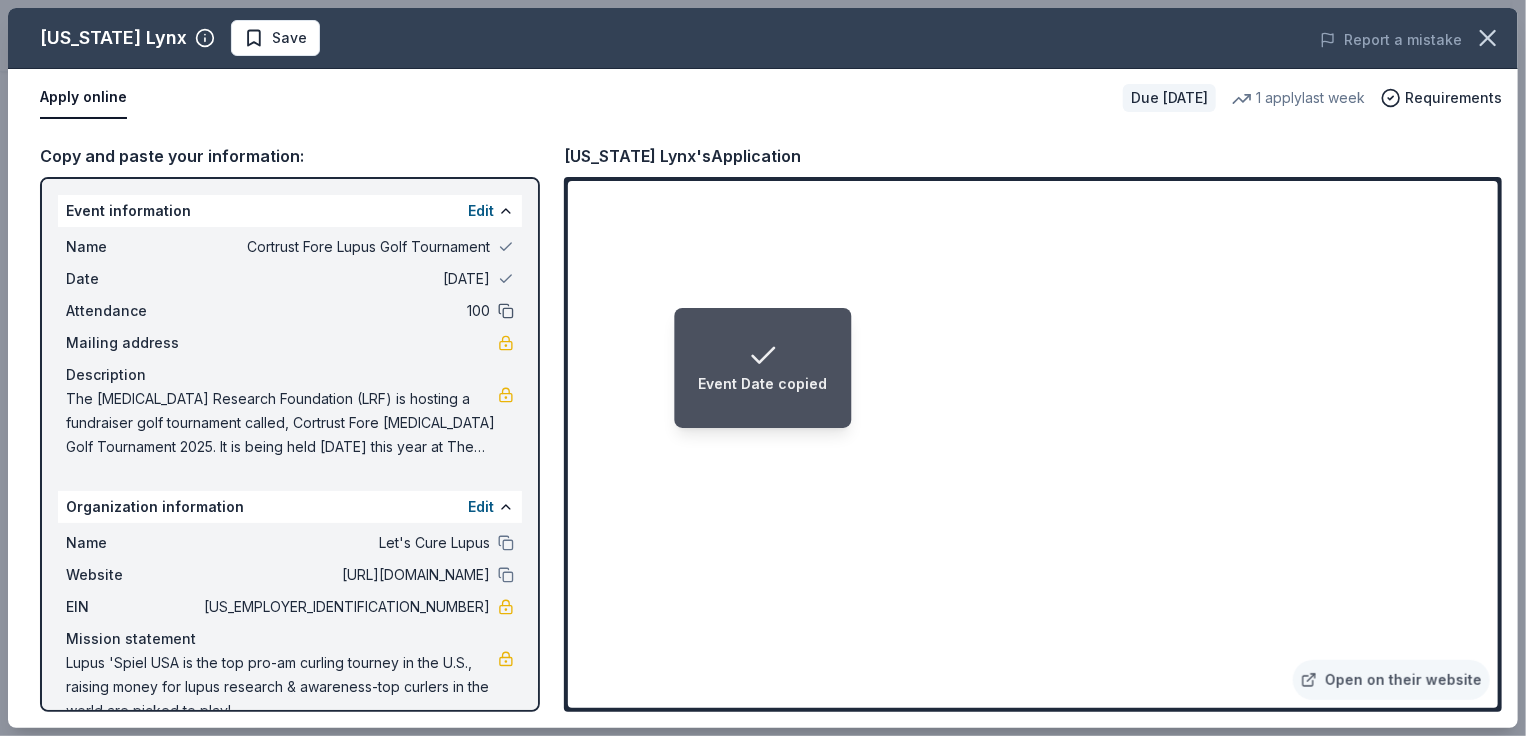 click at bounding box center (506, 311) 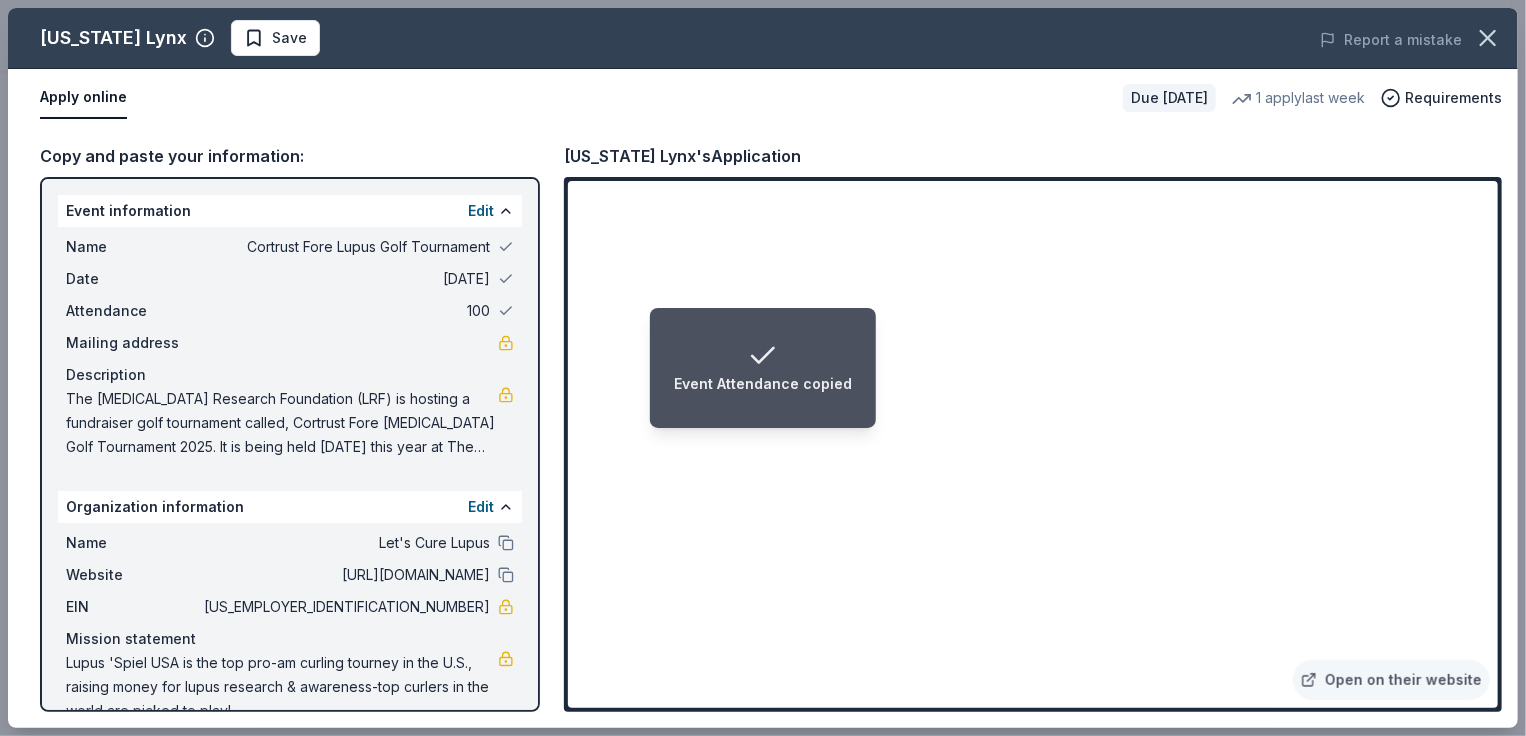 scroll, scrollTop: 36, scrollLeft: 0, axis: vertical 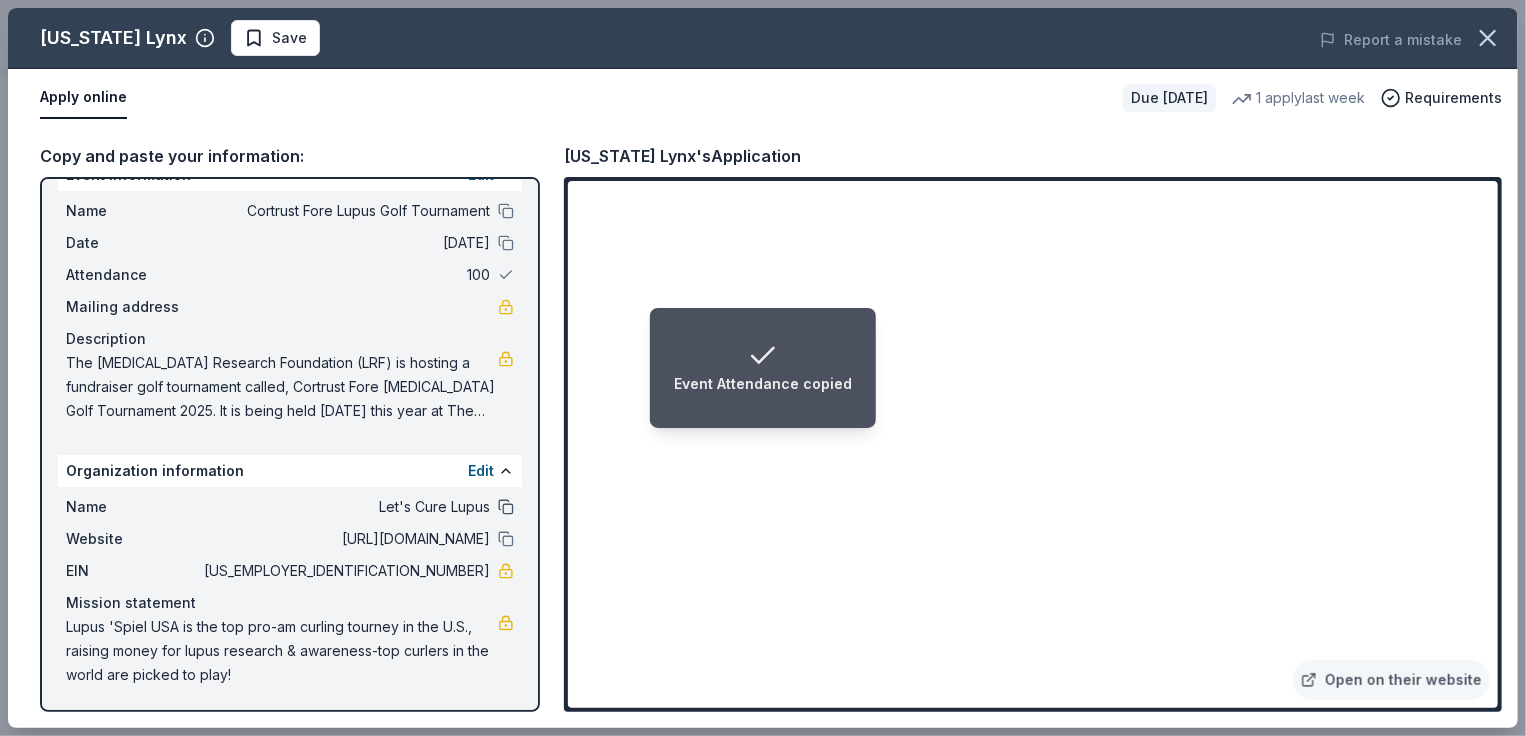 click at bounding box center [506, 507] 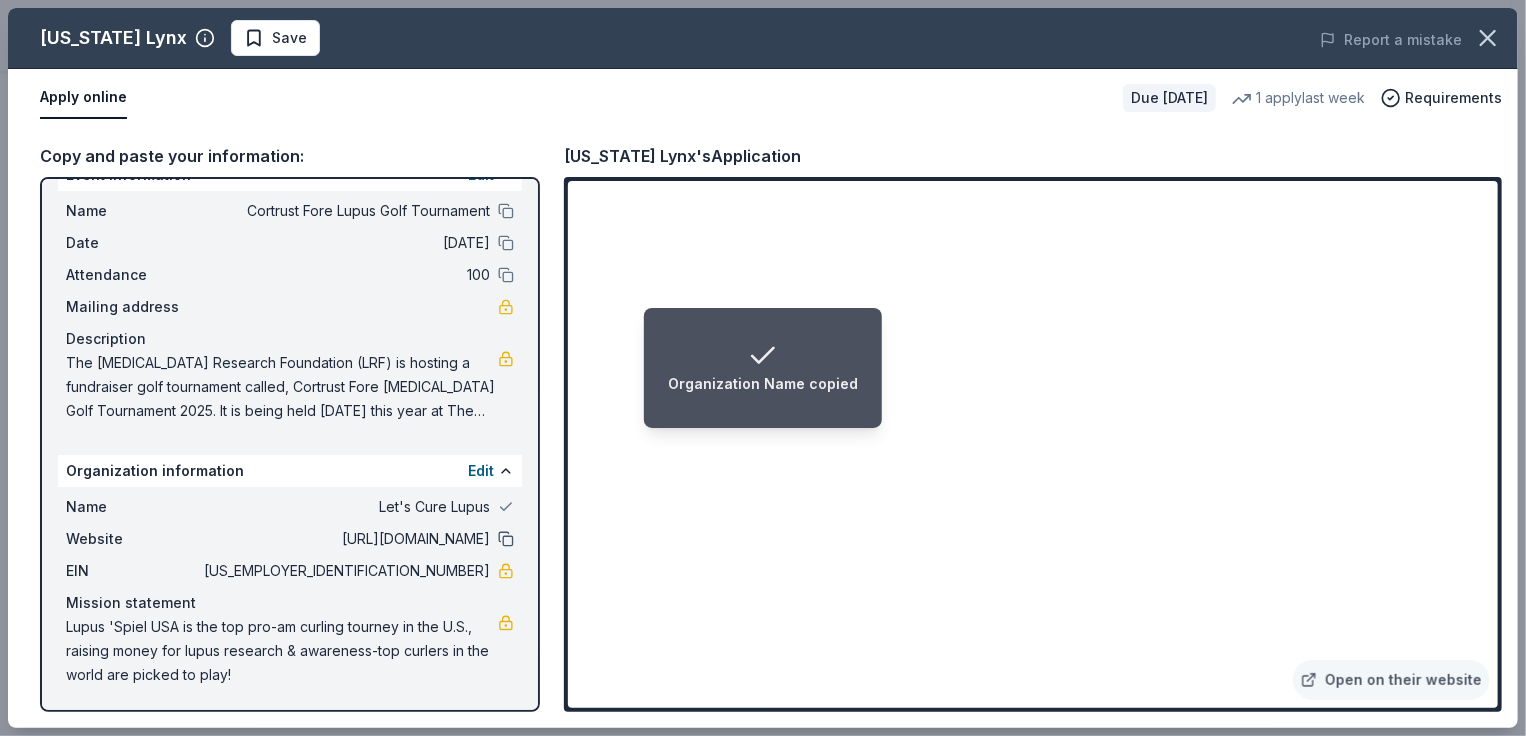 click at bounding box center (506, 539) 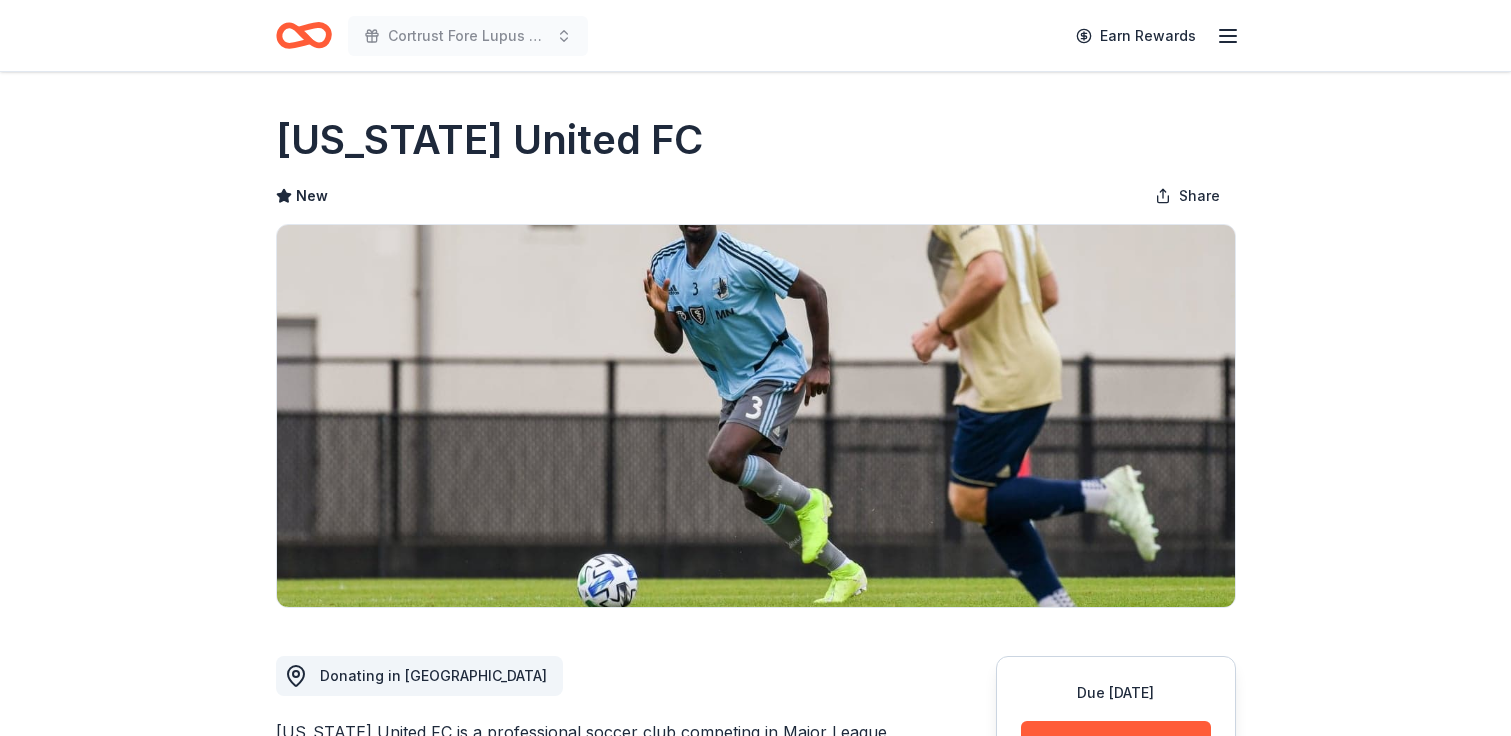 scroll, scrollTop: 0, scrollLeft: 0, axis: both 